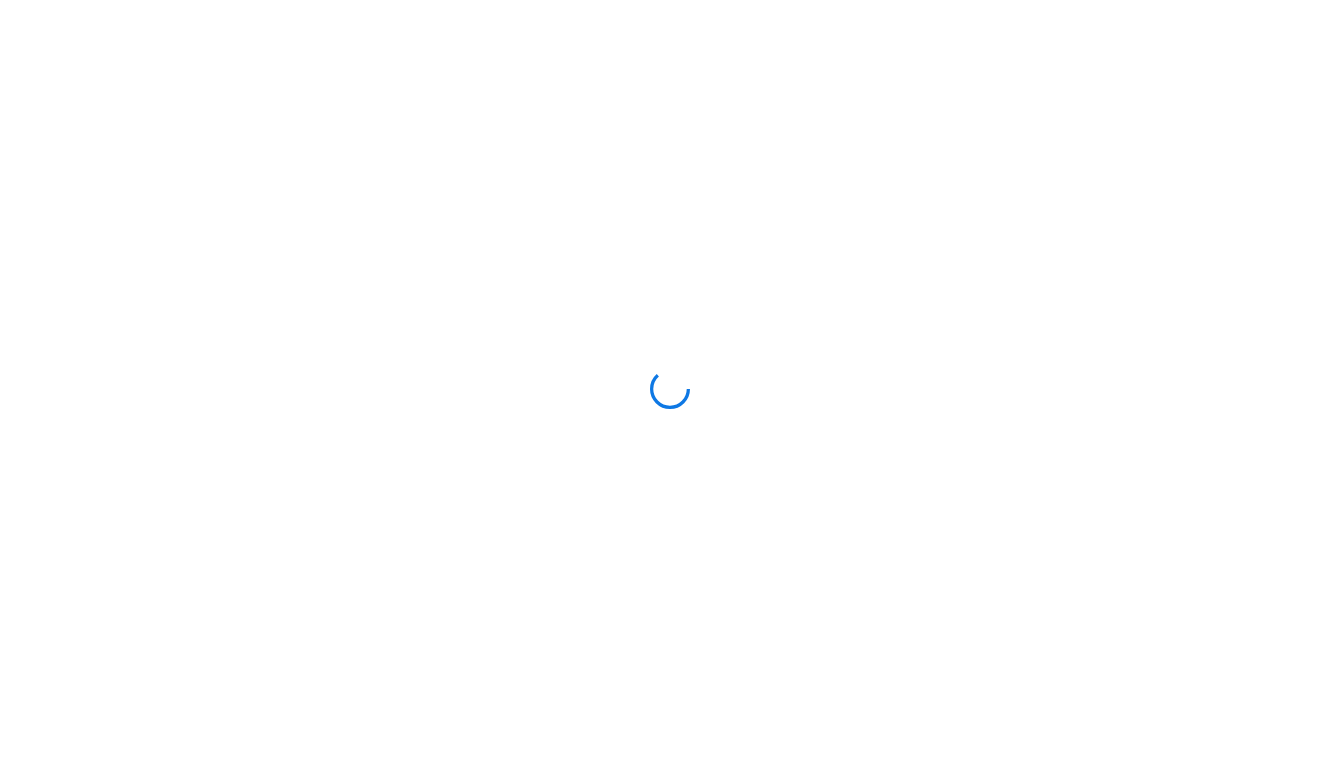 scroll, scrollTop: 0, scrollLeft: 0, axis: both 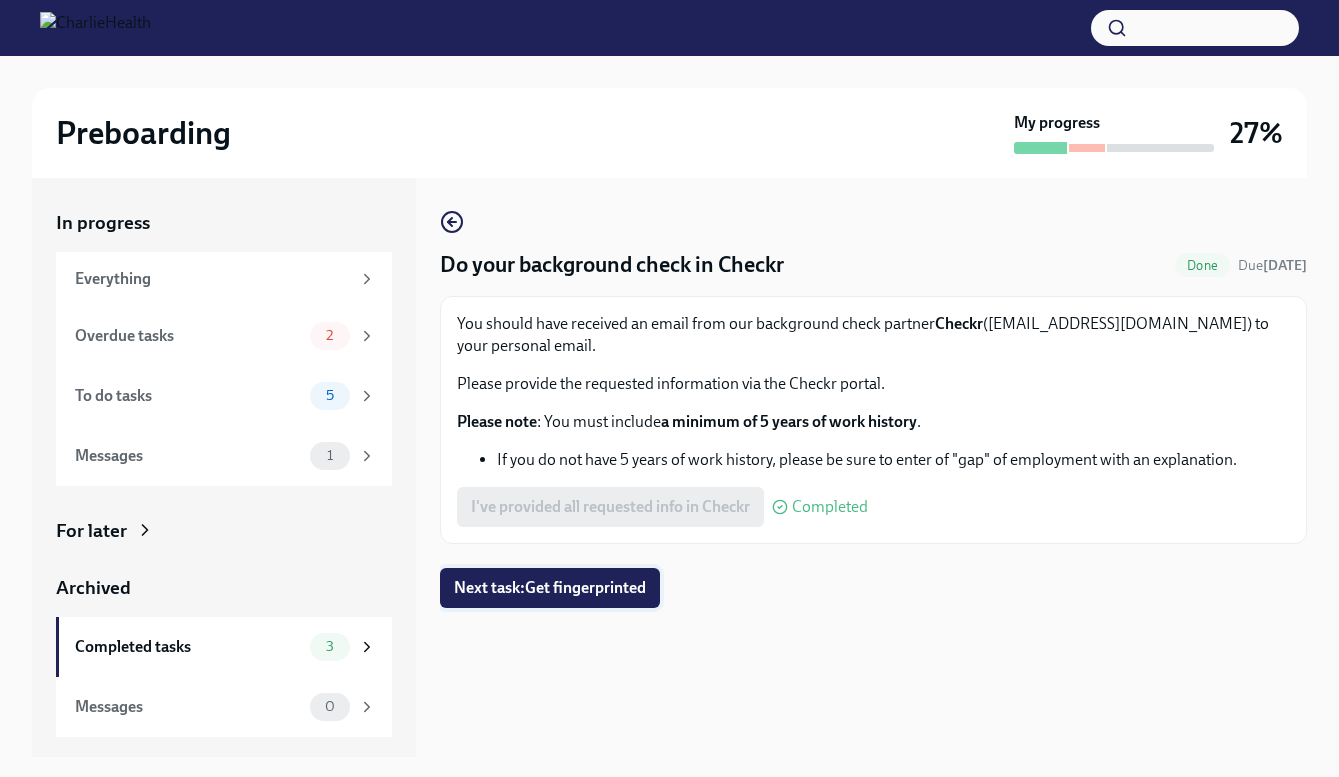click on "Next task :  Get fingerprinted" at bounding box center (550, 588) 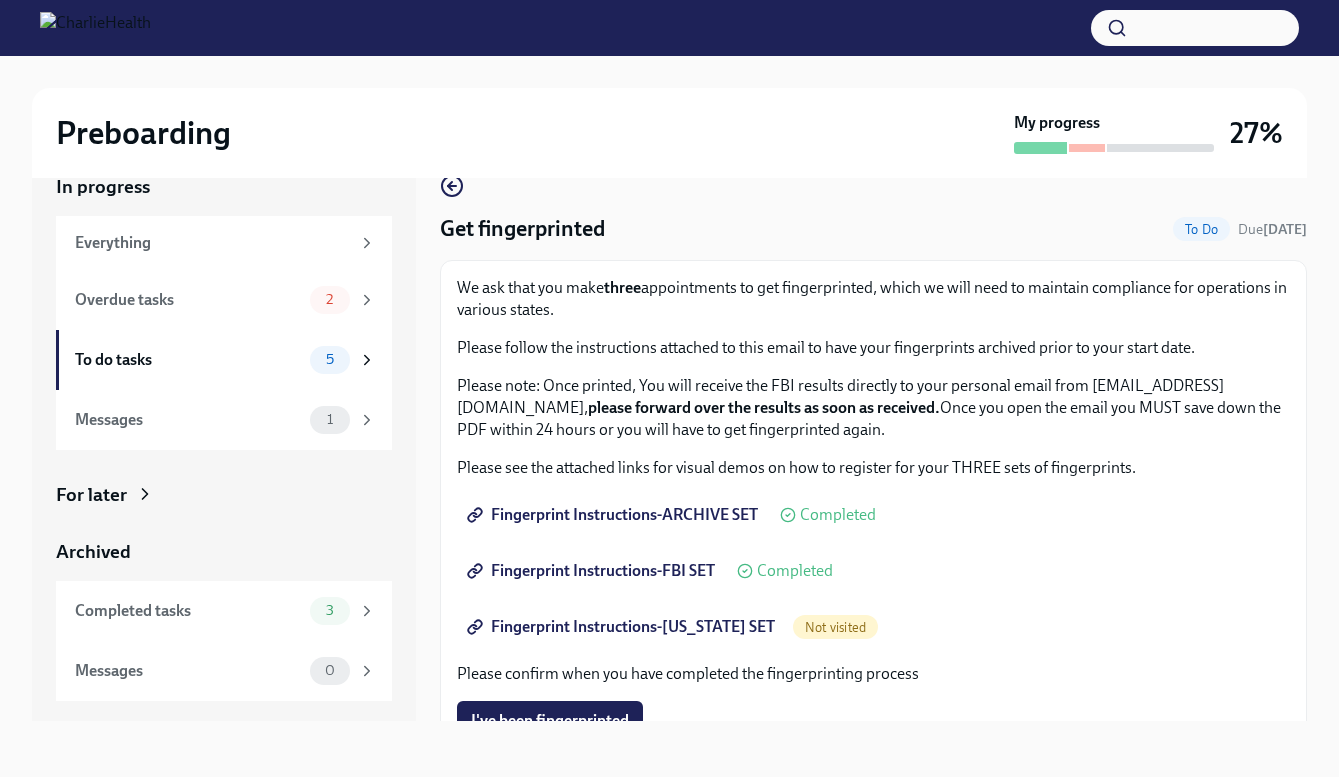 scroll, scrollTop: 36, scrollLeft: 0, axis: vertical 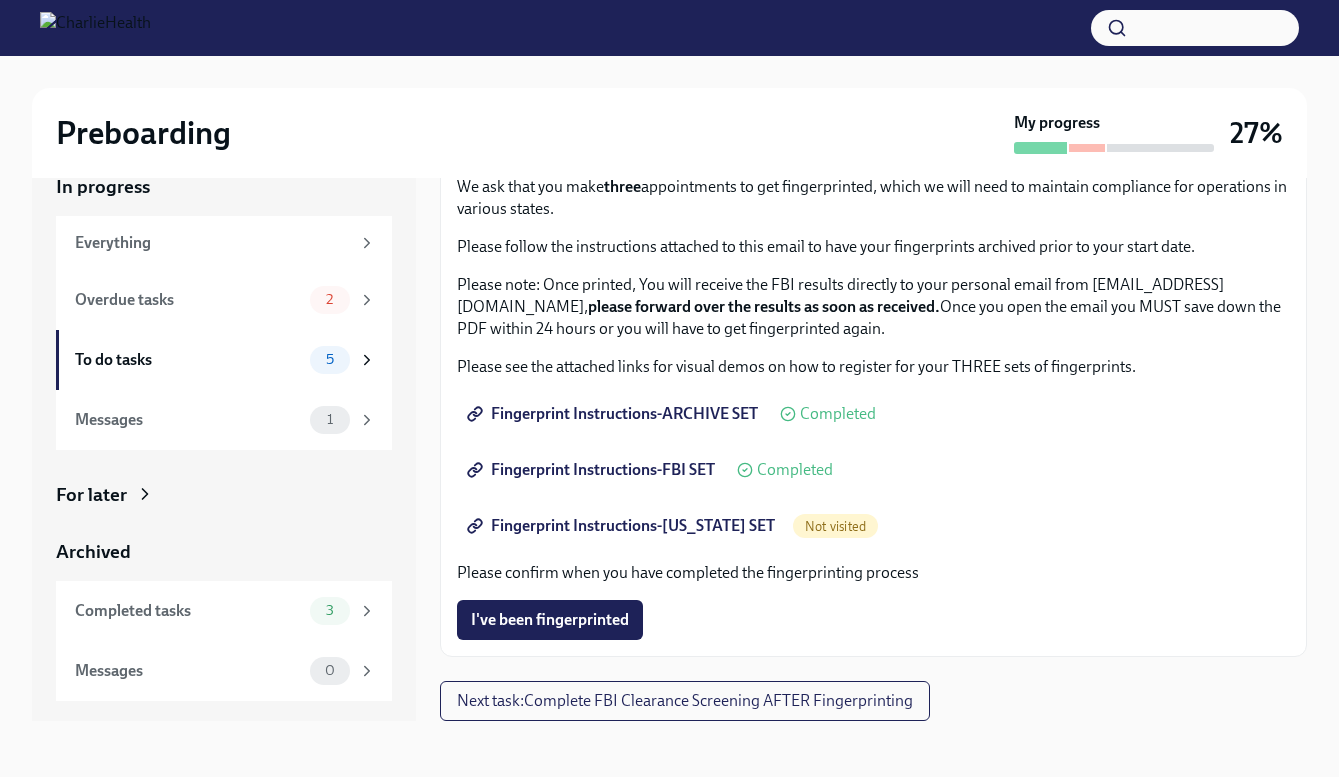 click on "Fingerprint Instructions-[US_STATE] SET" at bounding box center [623, 526] 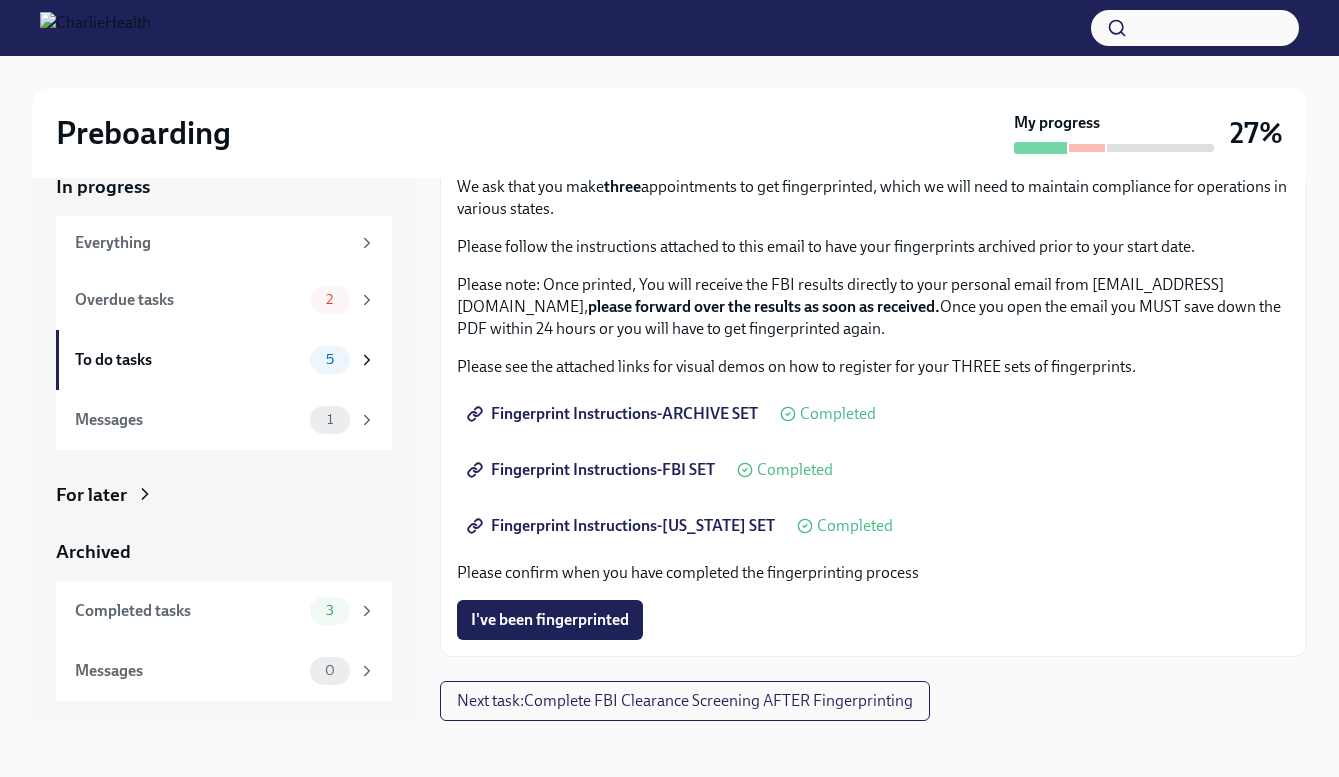 scroll, scrollTop: 101, scrollLeft: 0, axis: vertical 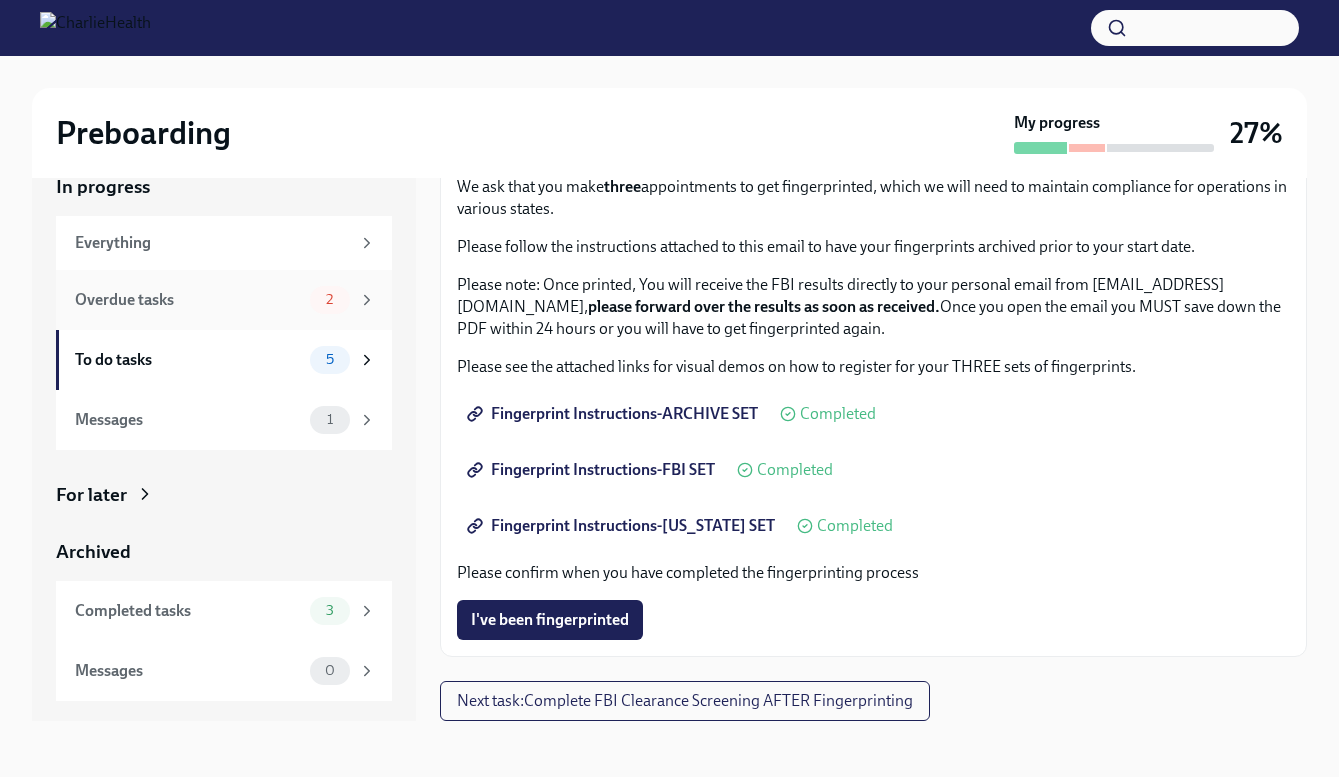 click on "Overdue tasks" at bounding box center [188, 300] 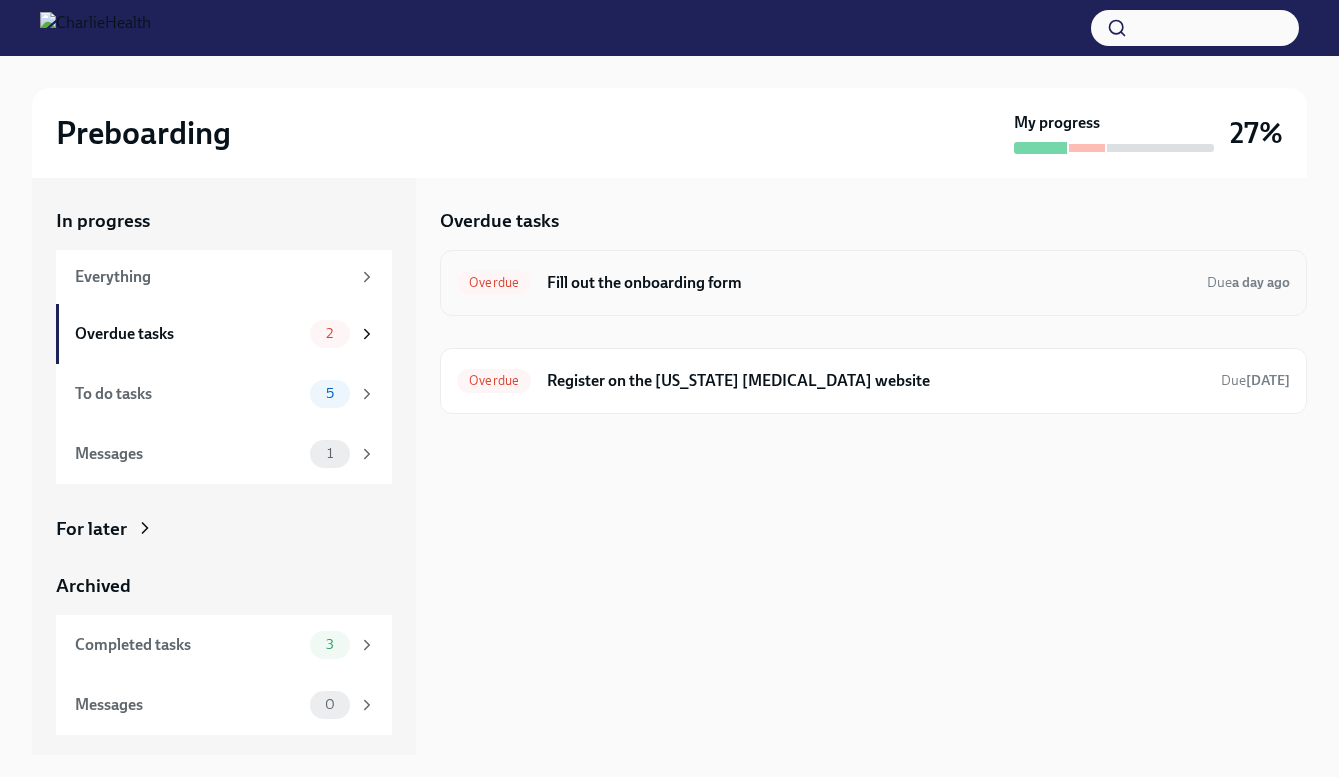 click on "Fill out the onboarding form" at bounding box center [869, 283] 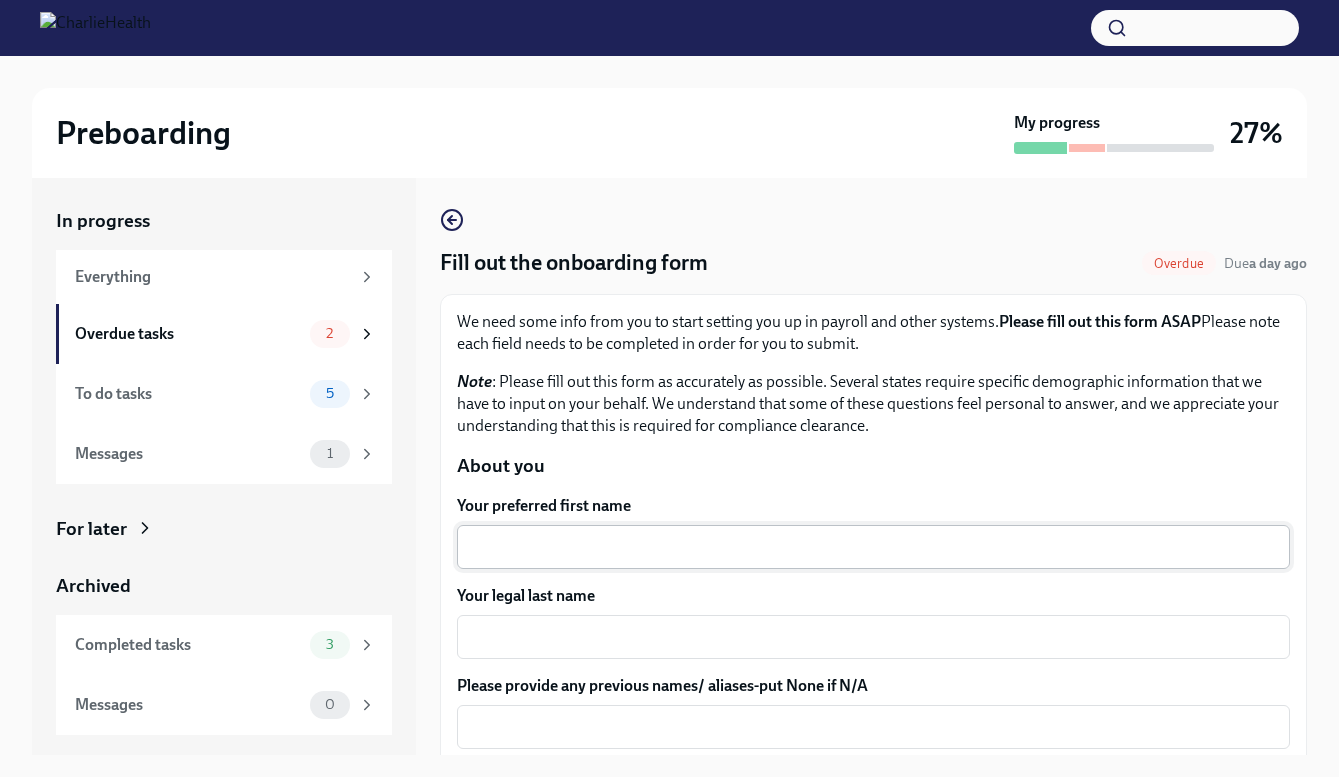 click on "Your preferred first name" at bounding box center (873, 547) 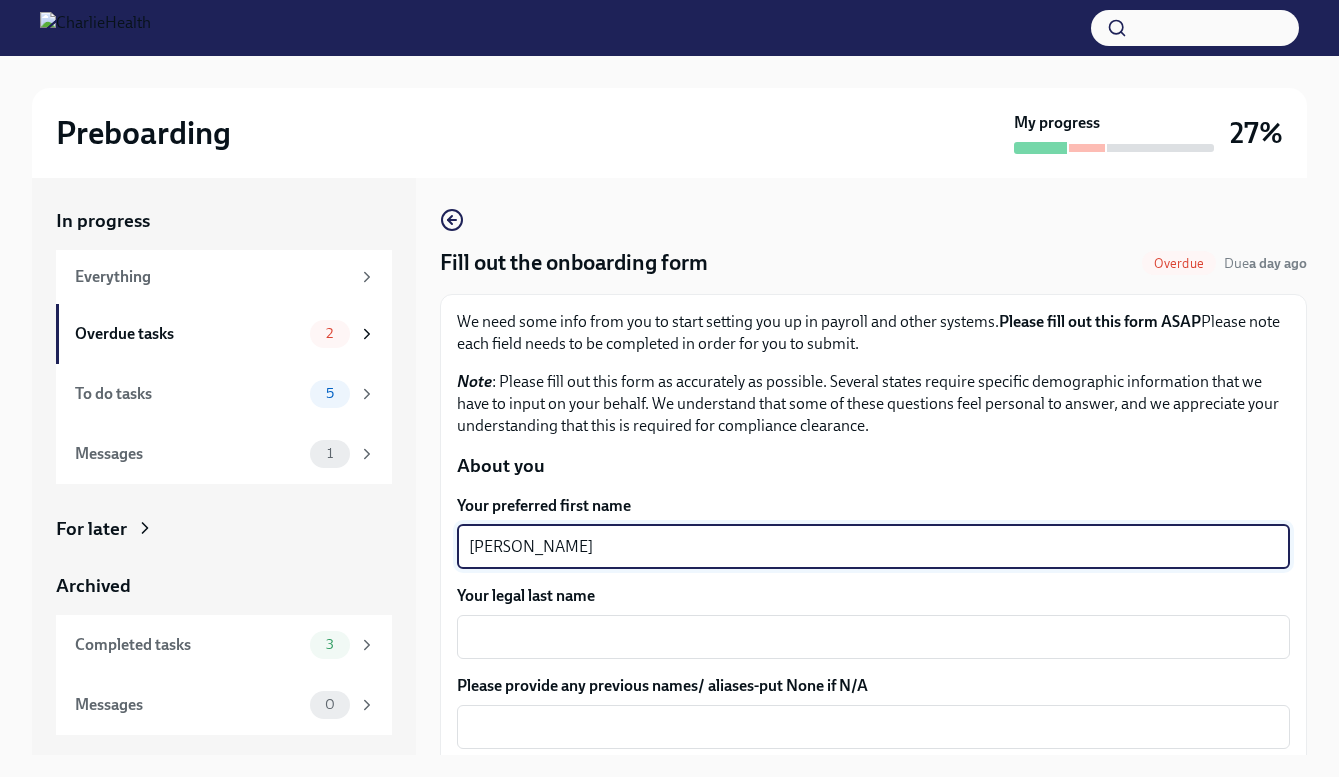 type on "[PERSON_NAME]" 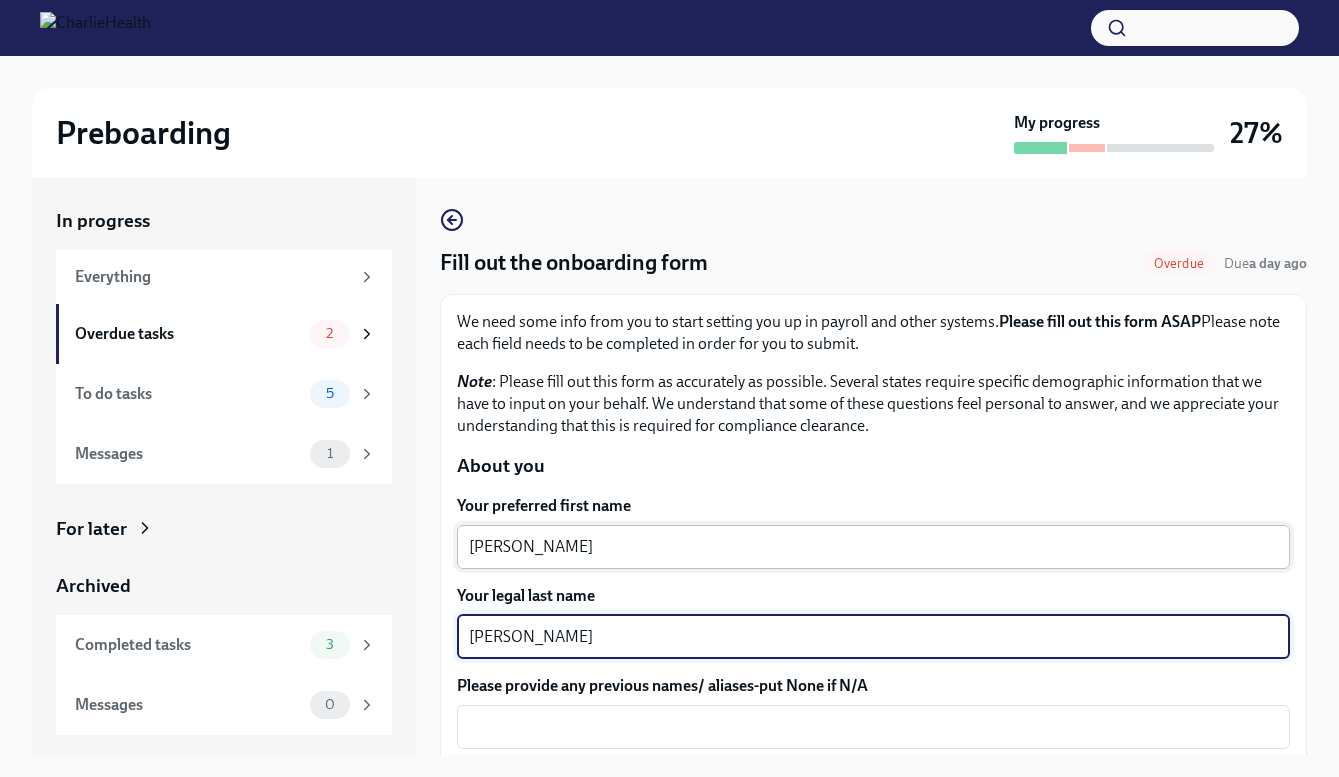 type on "[PERSON_NAME]" 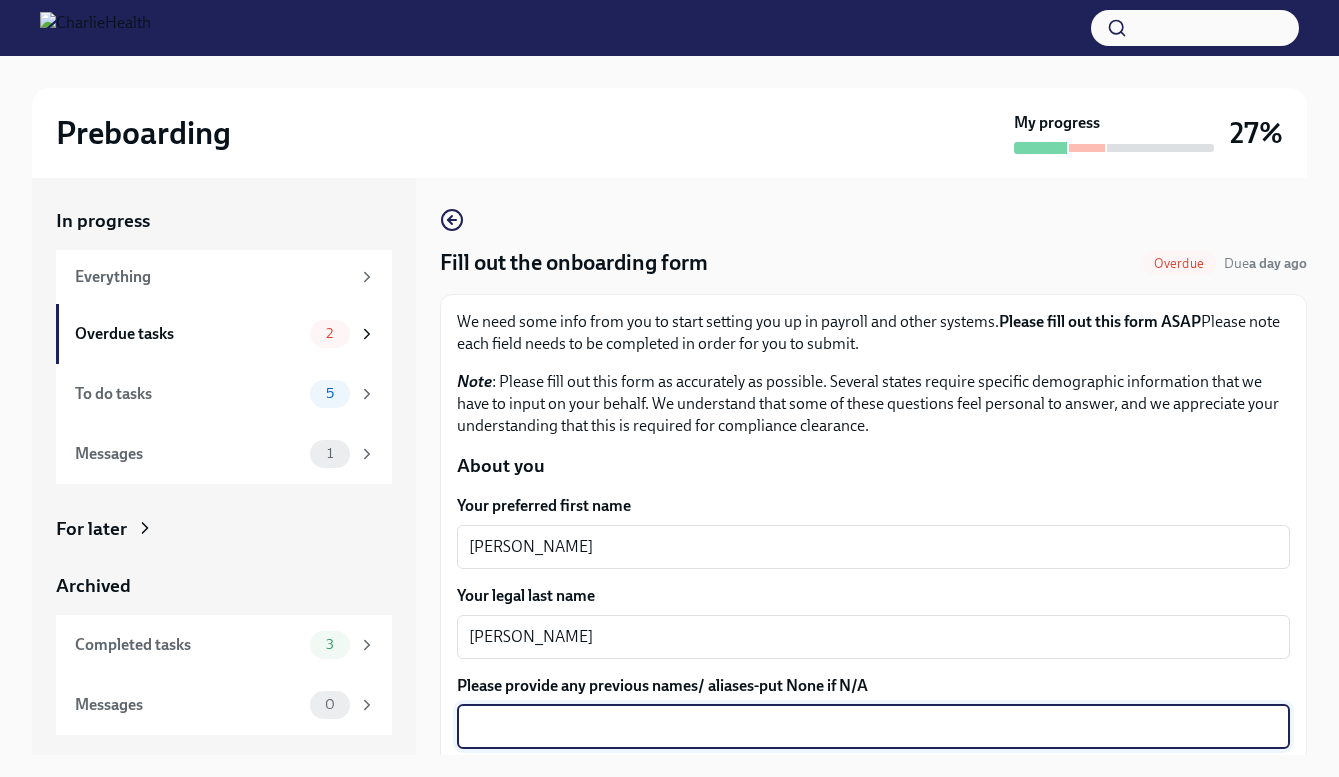 click on "Fill out the onboarding form Overdue Due  a day ago" at bounding box center [873, 263] 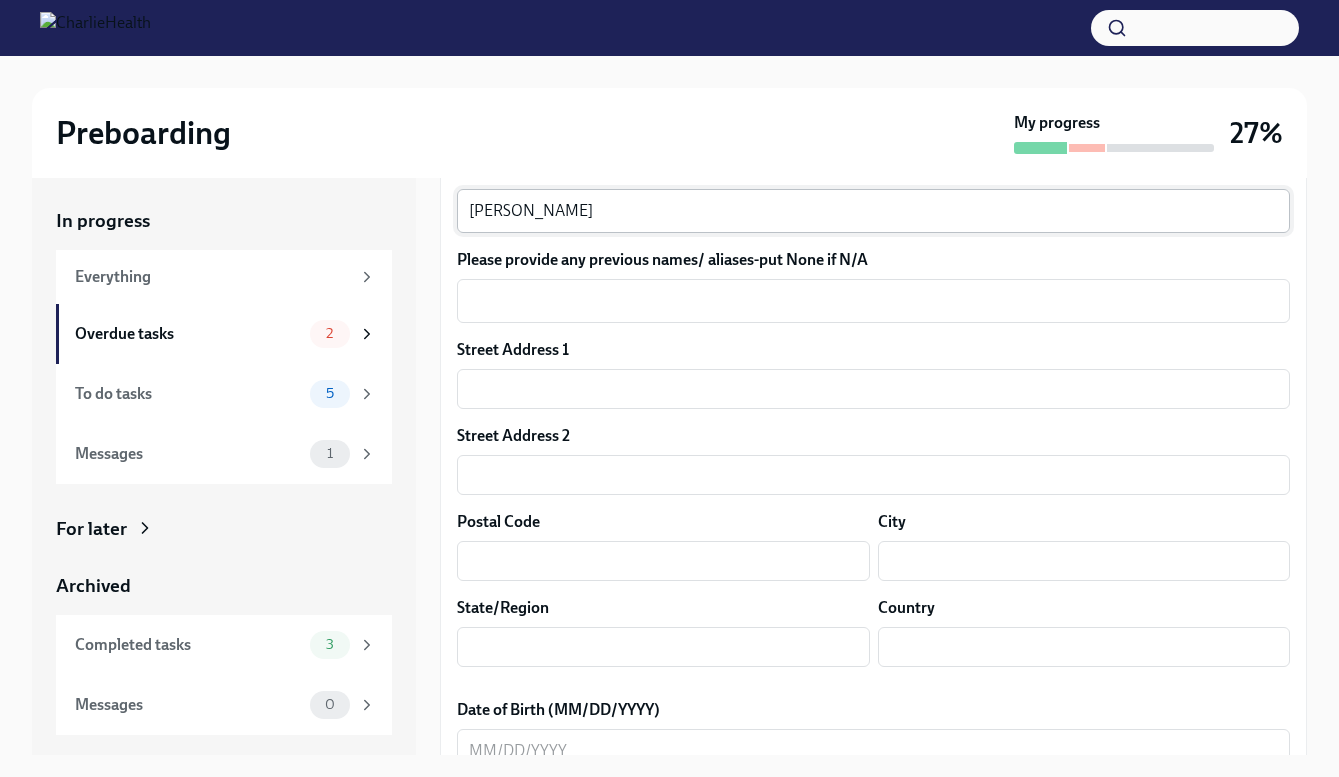scroll, scrollTop: 431, scrollLeft: 0, axis: vertical 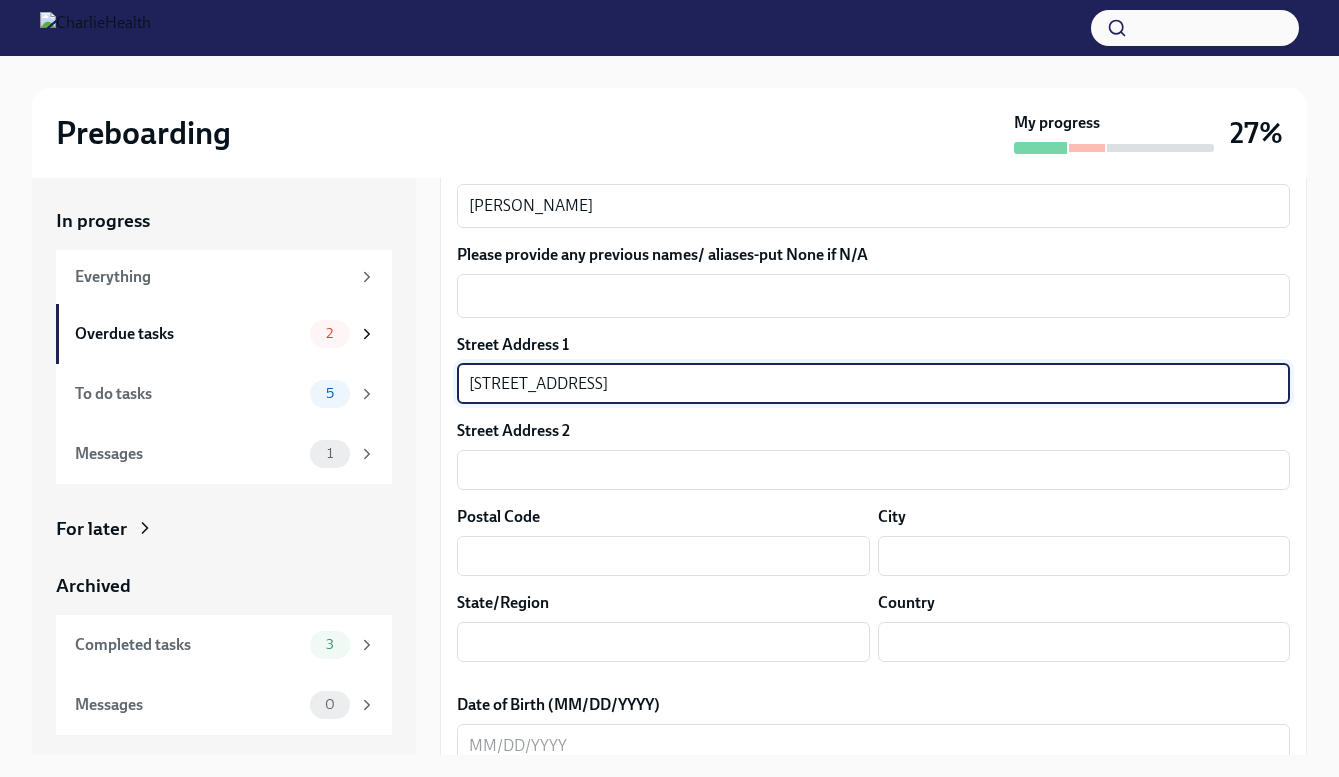 type on "[STREET_ADDRESS]" 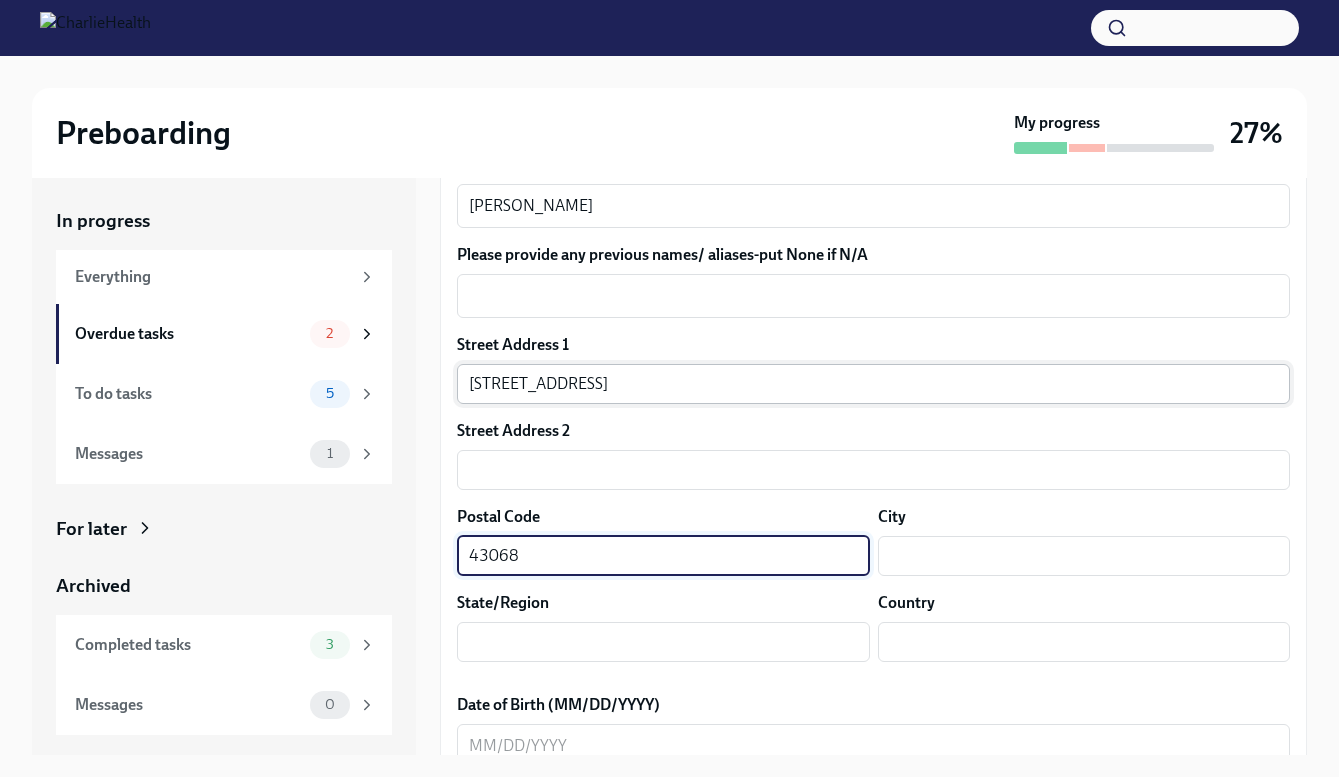 type on "43068" 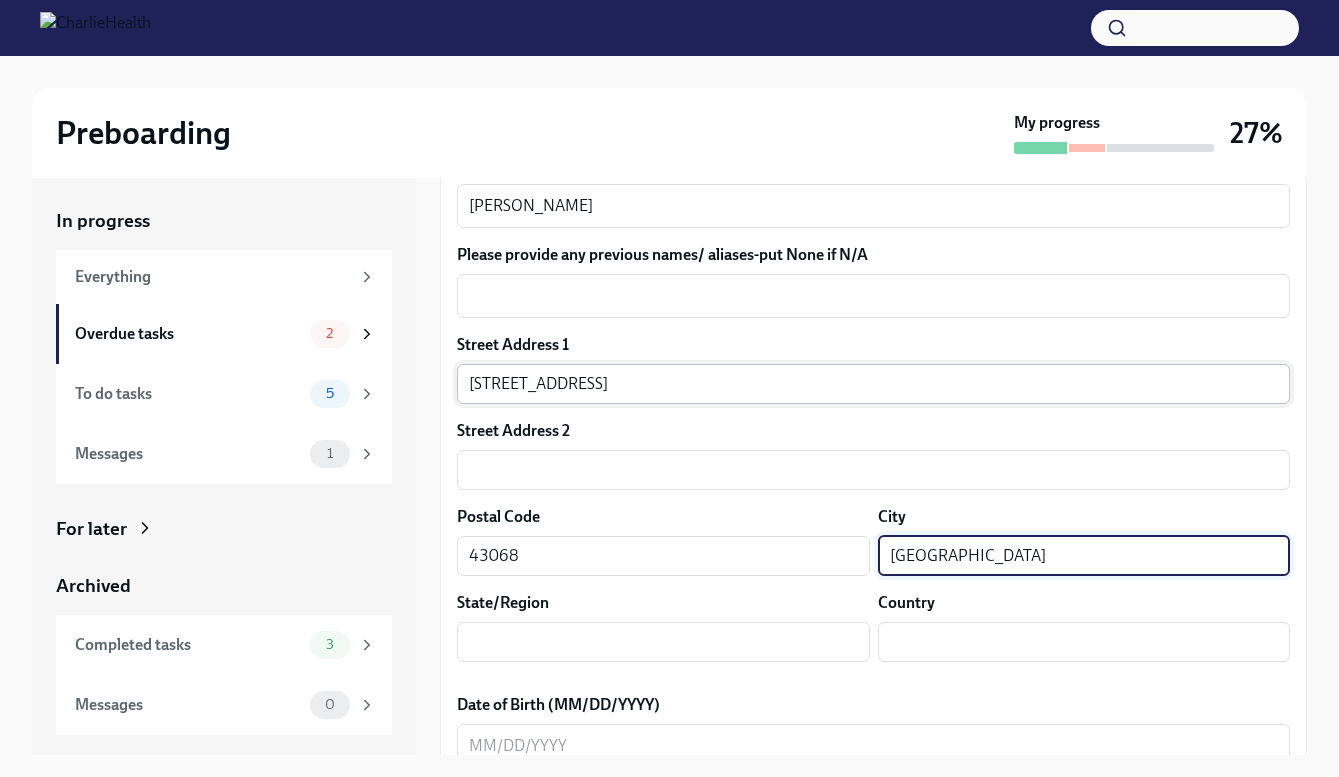 type on "[GEOGRAPHIC_DATA]" 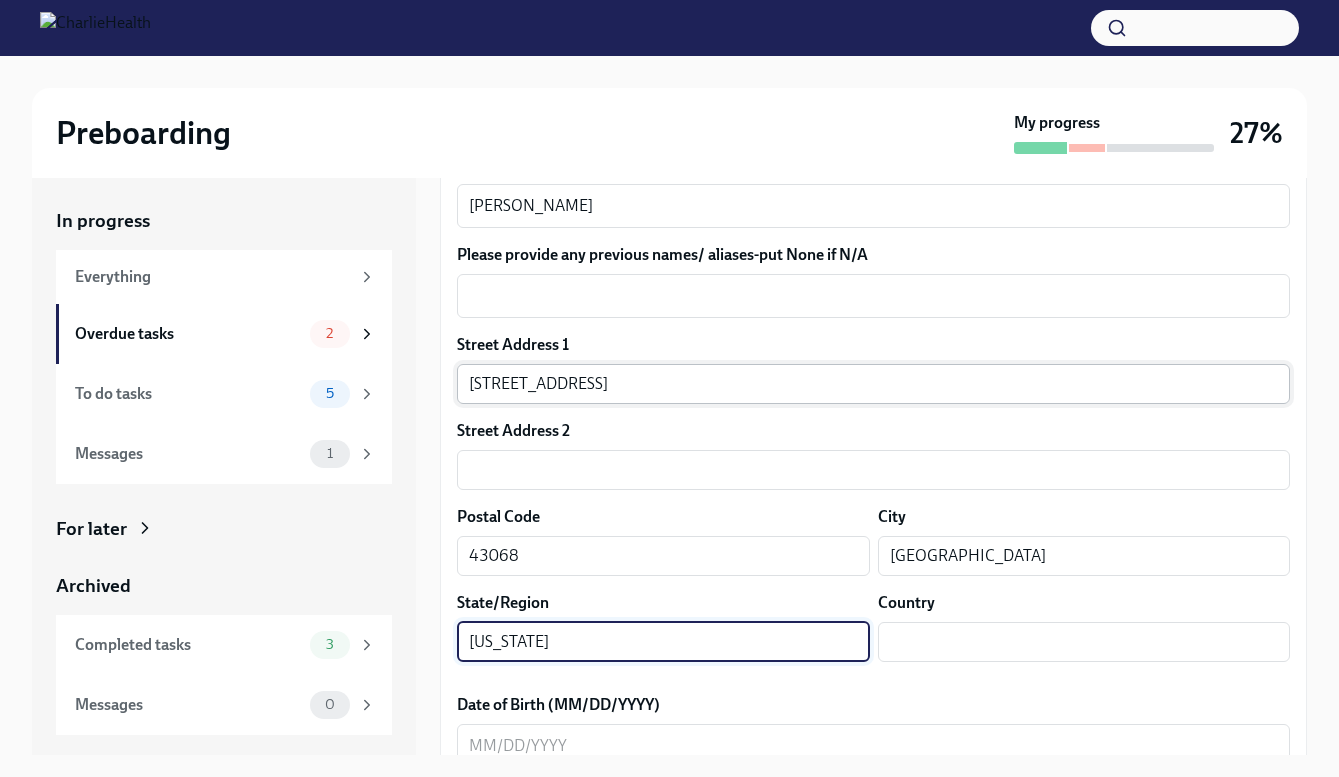 type on "[US_STATE]" 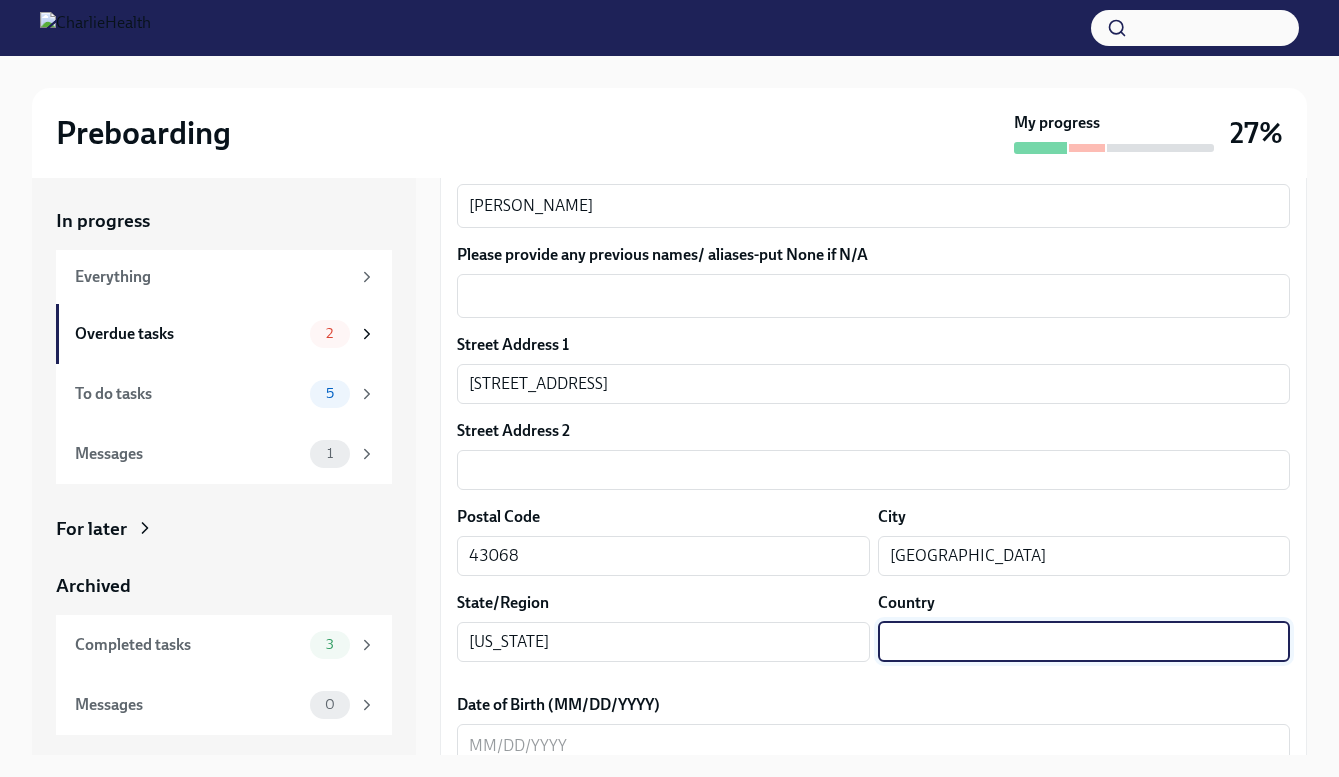 click at bounding box center [1084, 642] 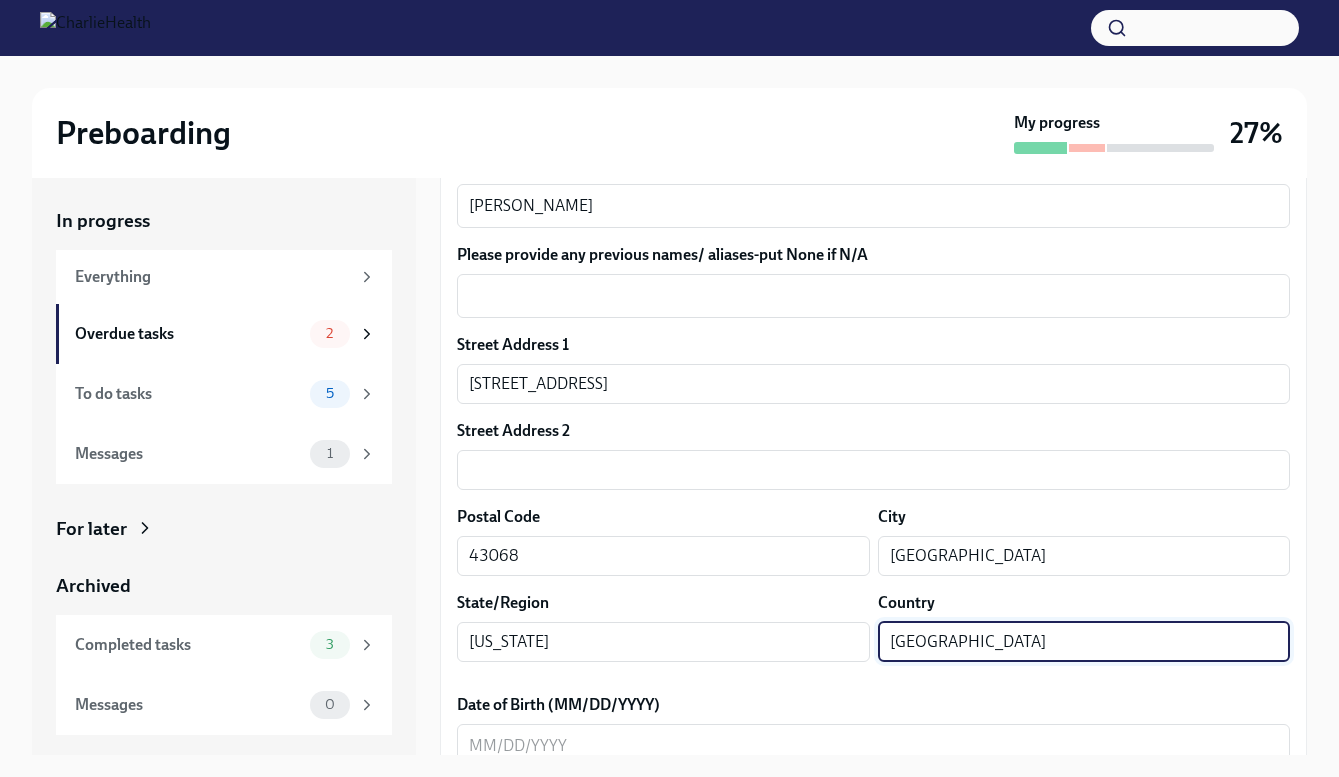 type on "[GEOGRAPHIC_DATA]" 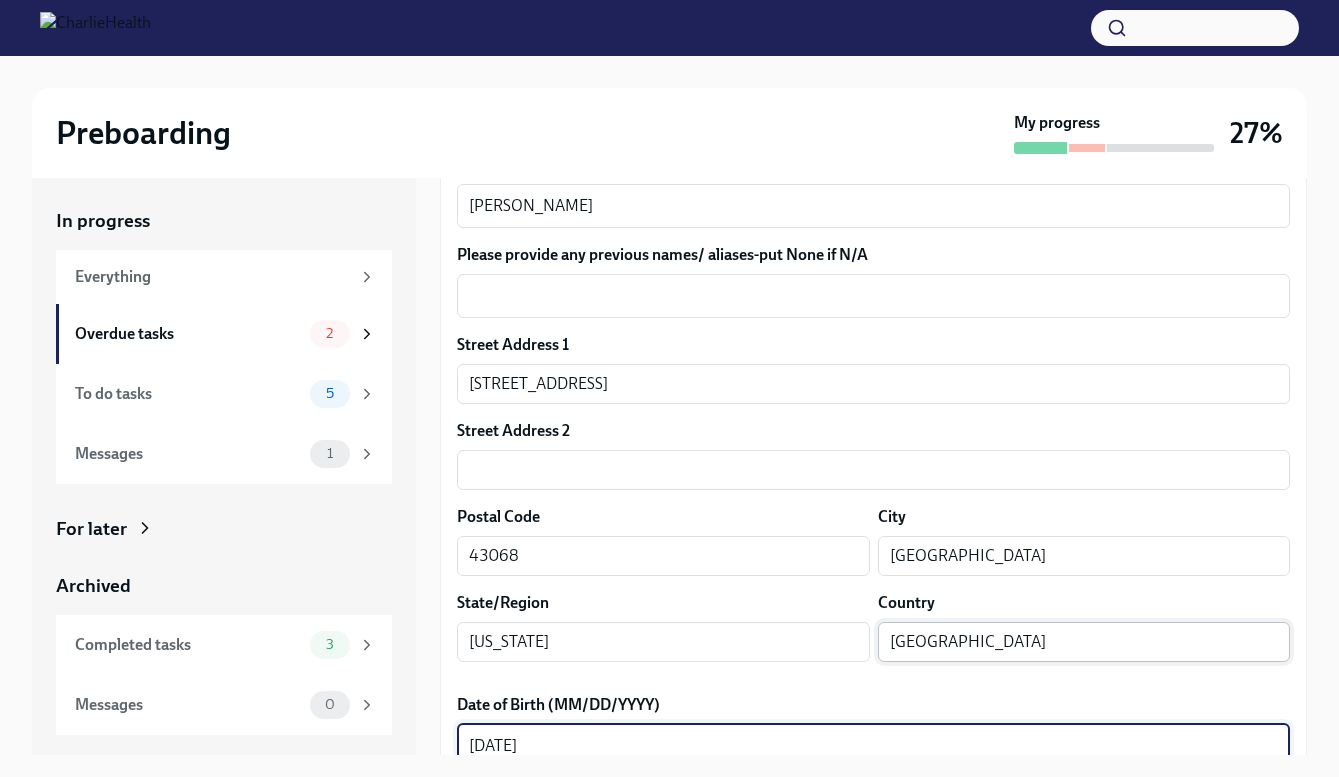 type on "[DATE]" 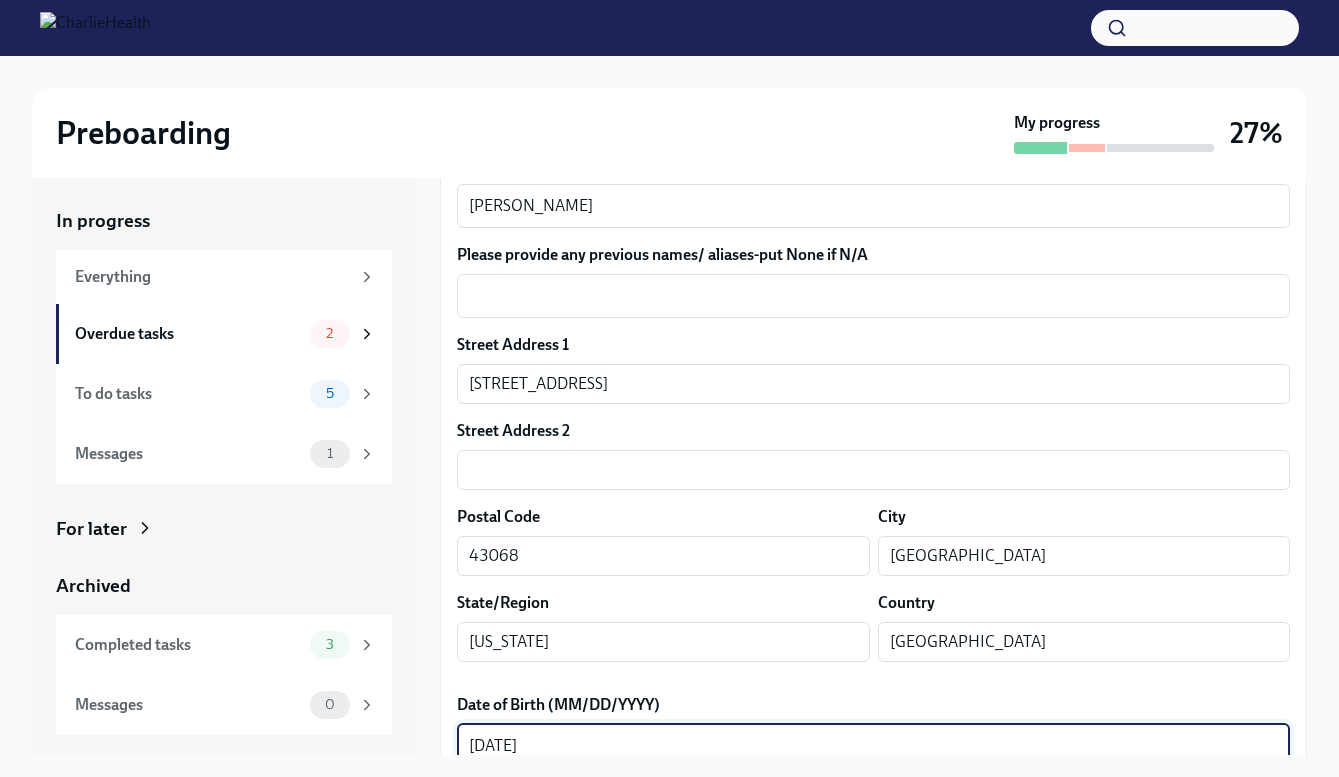 scroll, scrollTop: 800, scrollLeft: 0, axis: vertical 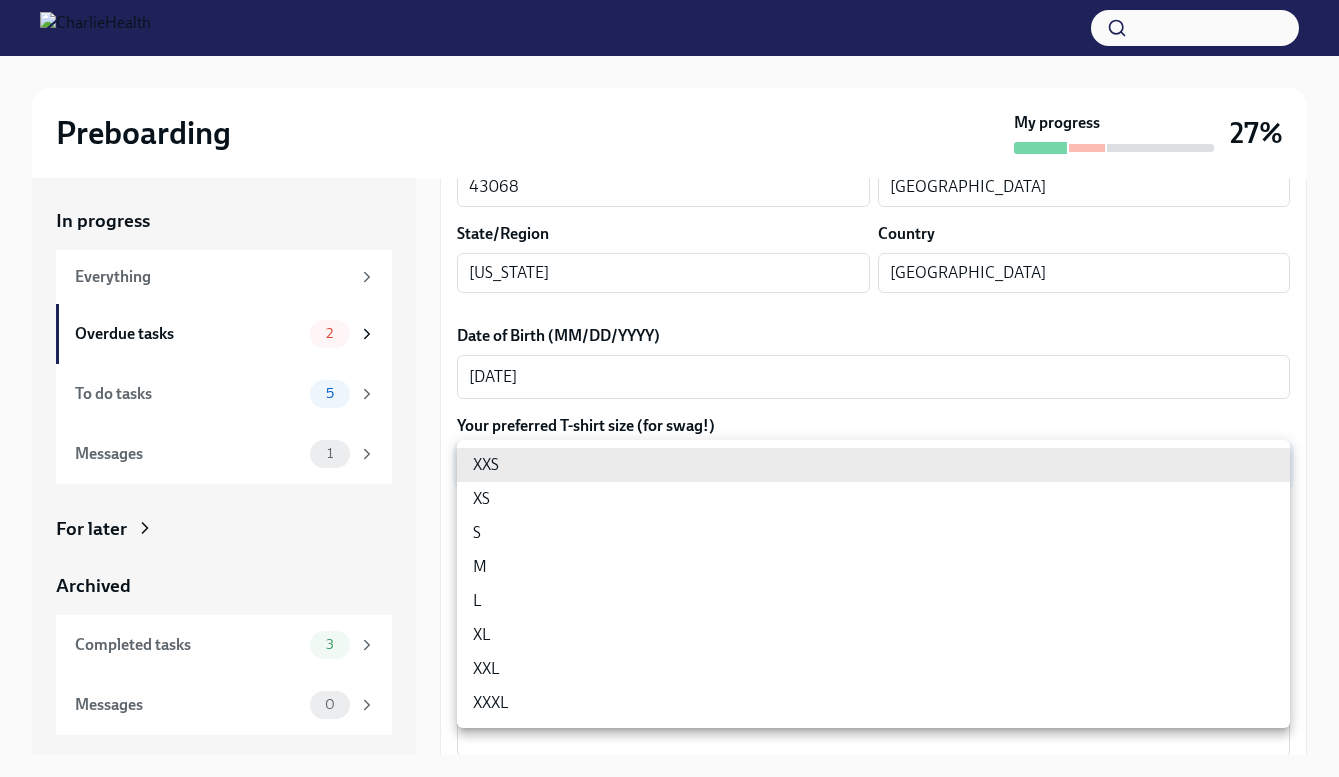click on "Preboarding My progress 27% In progress Everything Overdue tasks 2 To do tasks 5 Messages 1 For later Archived Completed tasks 3 Messages 0 Fill out the onboarding form Overdue Due  a day ago We need some info from you to start setting you up in payroll and other systems.  Please fill out this form ASAP  Please note each field needs to be completed in order for you to submit.
Note : Please fill out this form as accurately as possible. Several states require specific demographic information that we have to input on your behalf. We understand that some of these questions feel personal to answer, and we appreciate your understanding that this is required for compliance clearance. About you Your preferred first name [PERSON_NAME] ​ Your legal last name [PERSON_NAME] x ​ Please provide any previous names/ aliases-put None if N/A x ​ Street Address 1 [STREET_ADDRESS] Address 2 ​ Postal Code [GEOGRAPHIC_DATA] [GEOGRAPHIC_DATA] ​ State/Region [US_STATE] ​ Country [GEOGRAPHIC_DATA] ​ x ​ x" at bounding box center [669, 404] 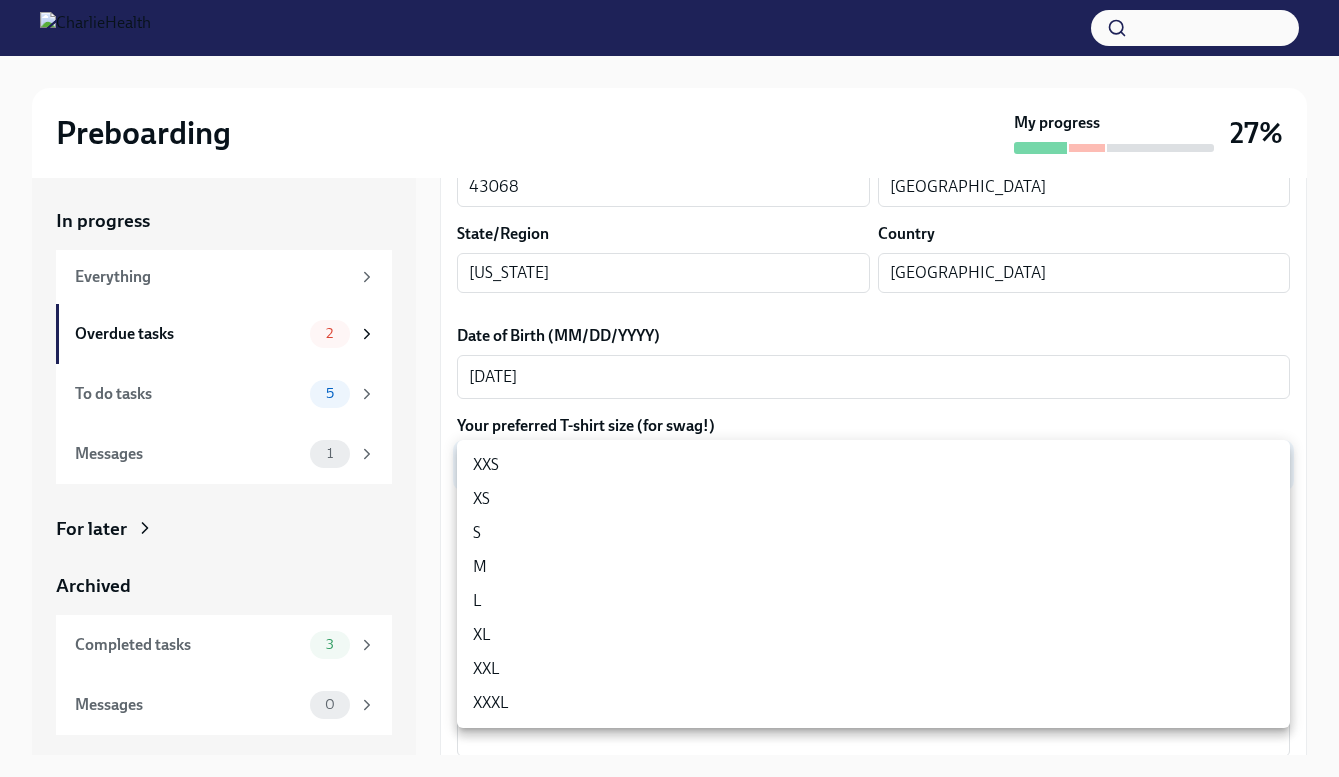 click on "XS" at bounding box center (873, 499) 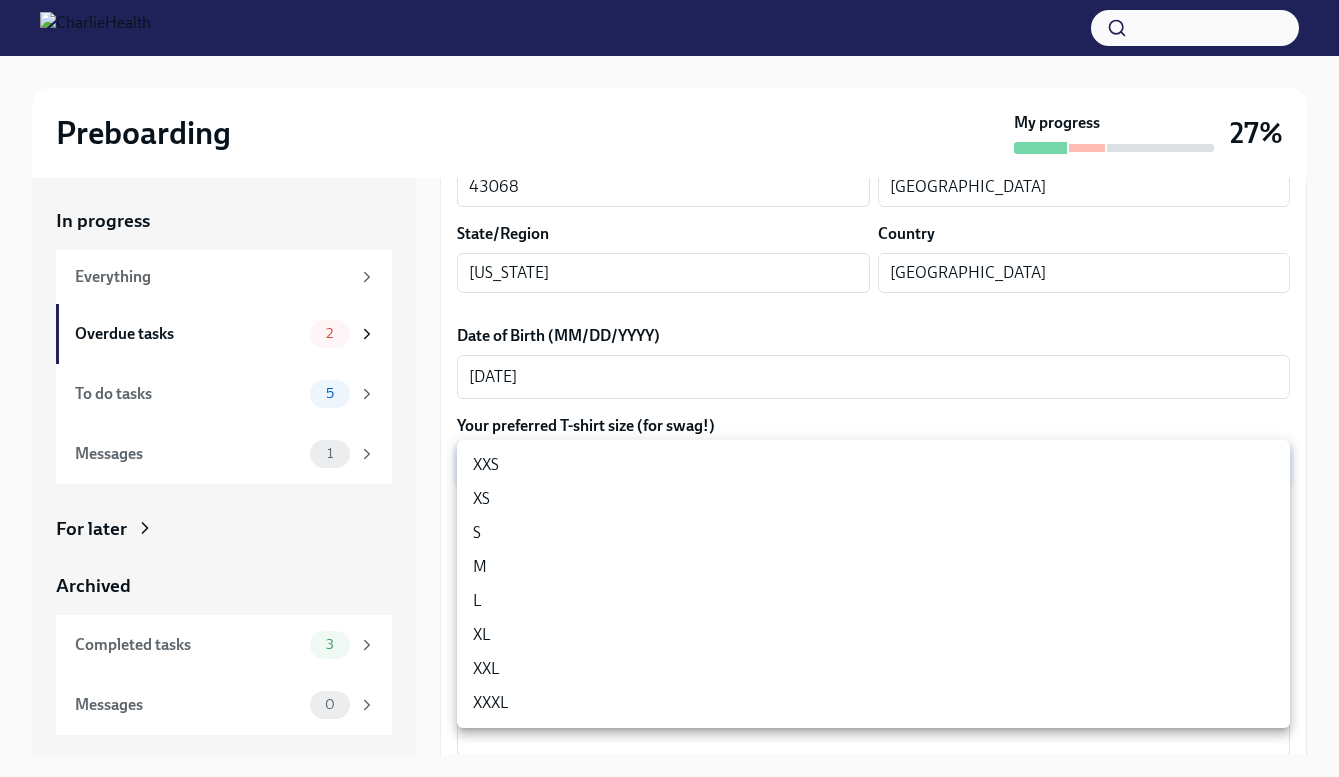 type on "q2NGKPbwm" 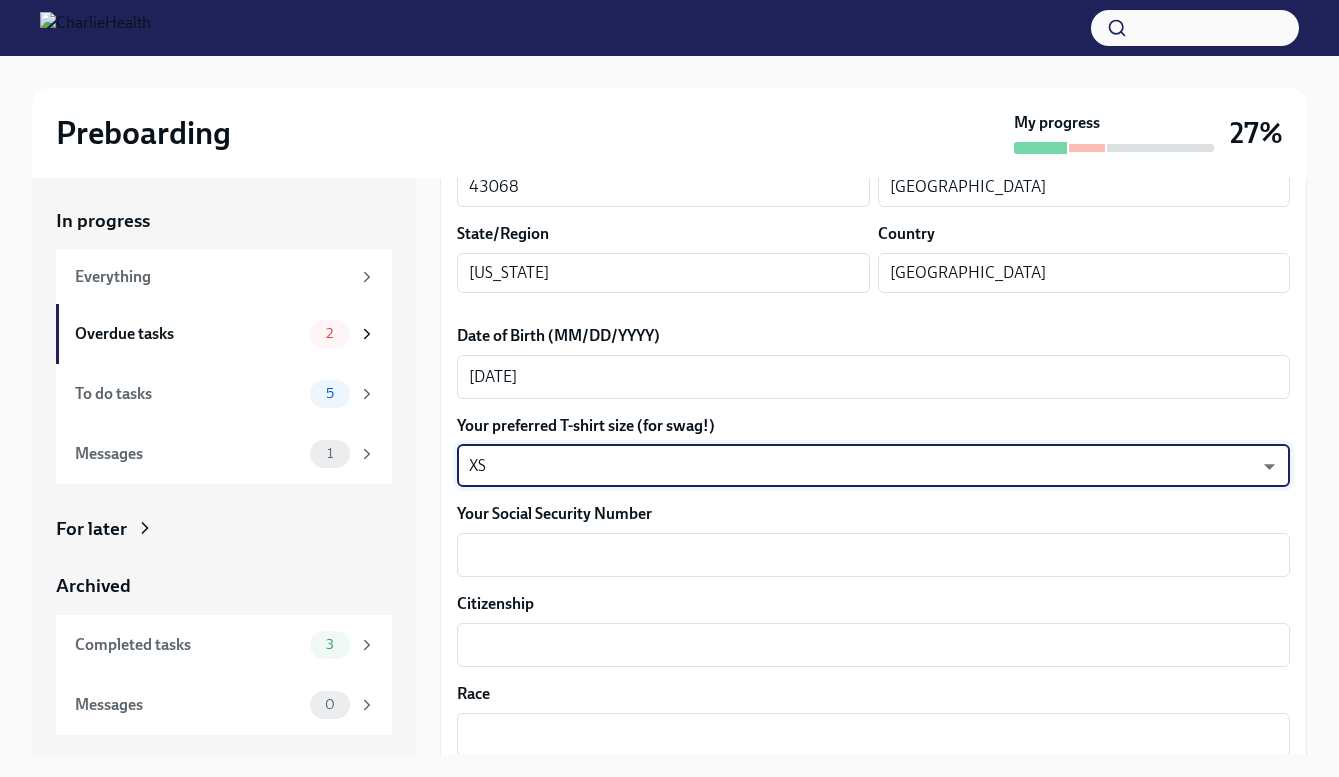 click on "Preboarding My progress 27% In progress Everything Overdue tasks 2 To do tasks 5 Messages 1 For later Archived Completed tasks 3 Messages 0 Fill out the onboarding form Overdue Due  a day ago We need some info from you to start setting you up in payroll and other systems.  Please fill out this form ASAP  Please note each field needs to be completed in order for you to submit.
Note : Please fill out this form as accurately as possible. Several states require specific demographic information that we have to input on your behalf. We understand that some of these questions feel personal to answer, and we appreciate your understanding that this is required for compliance clearance. About you Your preferred first name [PERSON_NAME] ​ Your legal last name [PERSON_NAME] x ​ Please provide any previous names/ aliases-put None if N/A x ​ Street Address 1 [STREET_ADDRESS] Address 2 ​ Postal Code [GEOGRAPHIC_DATA] [GEOGRAPHIC_DATA] ​ State/Region [US_STATE] ​ Country [GEOGRAPHIC_DATA] ​ x ​ XS" at bounding box center [669, 404] 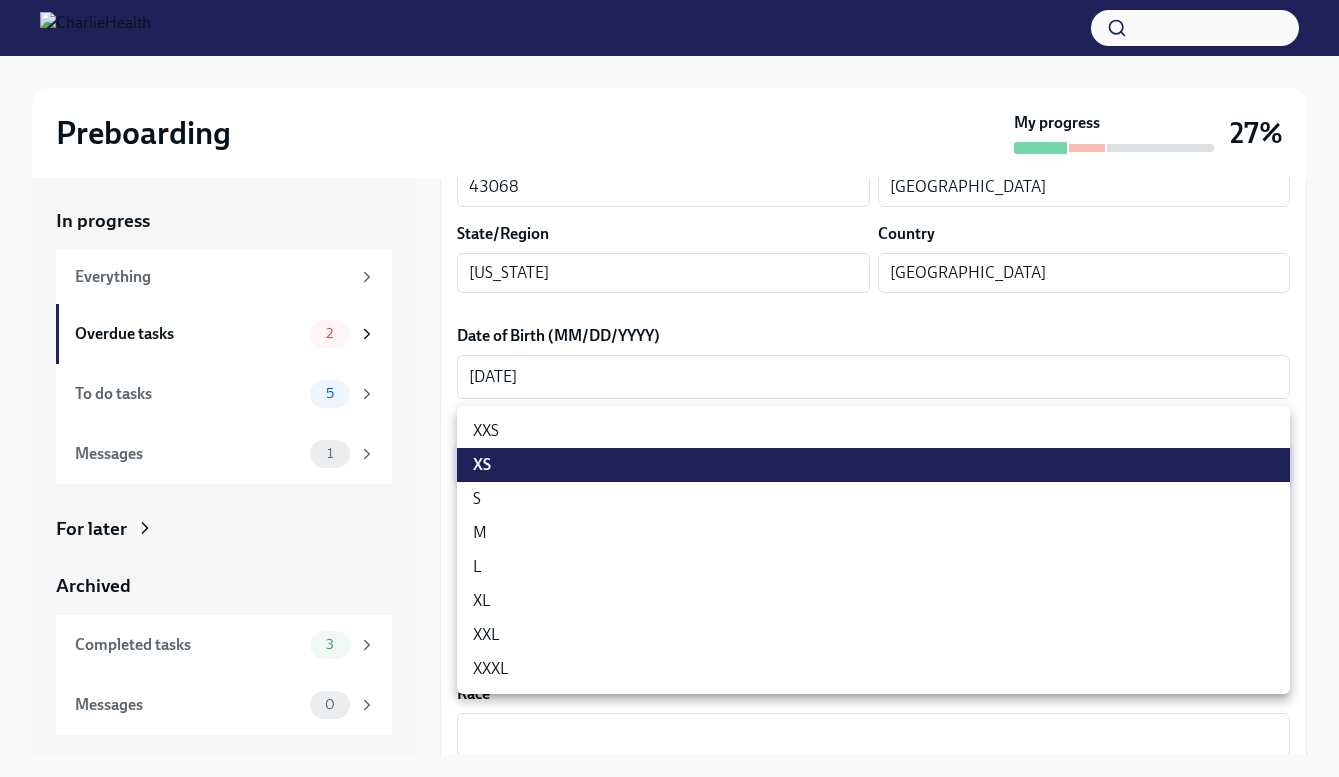 click on "XS" at bounding box center [873, 465] 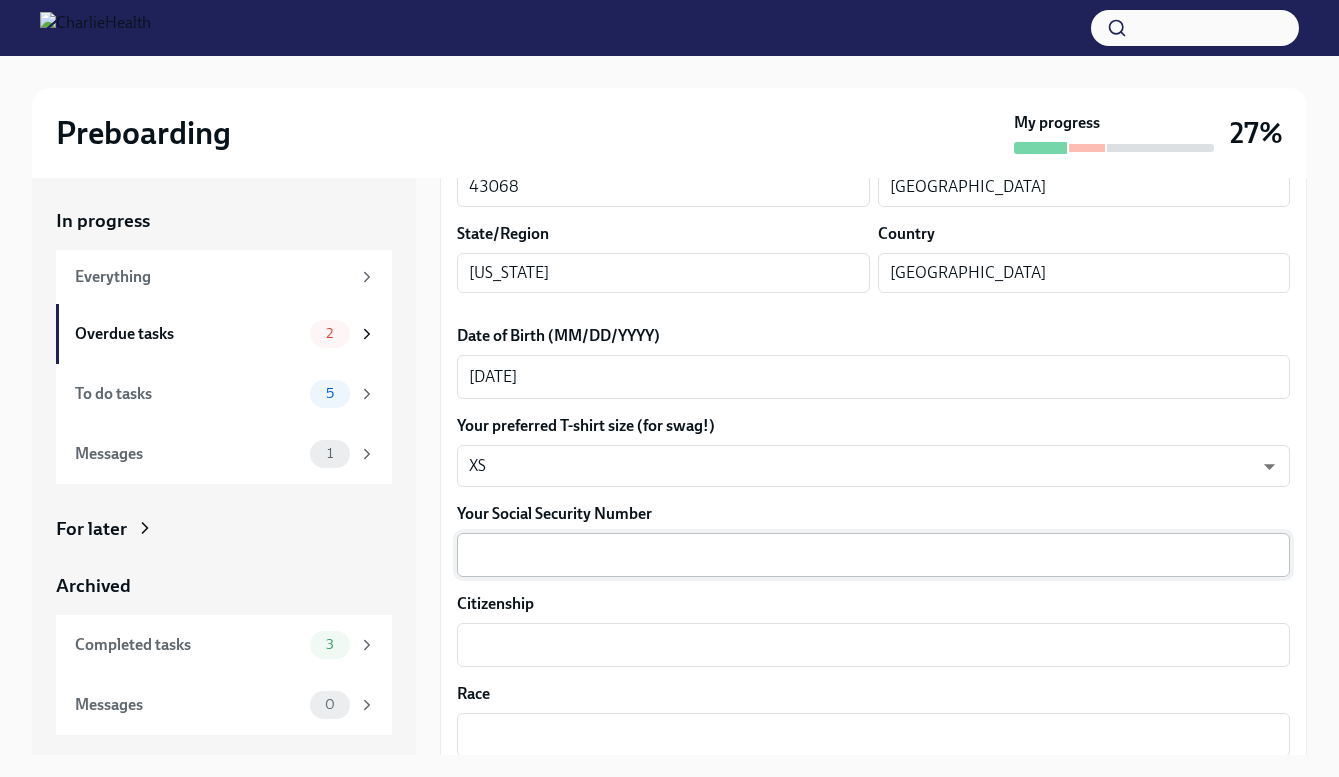 click on "x ​" at bounding box center [873, 555] 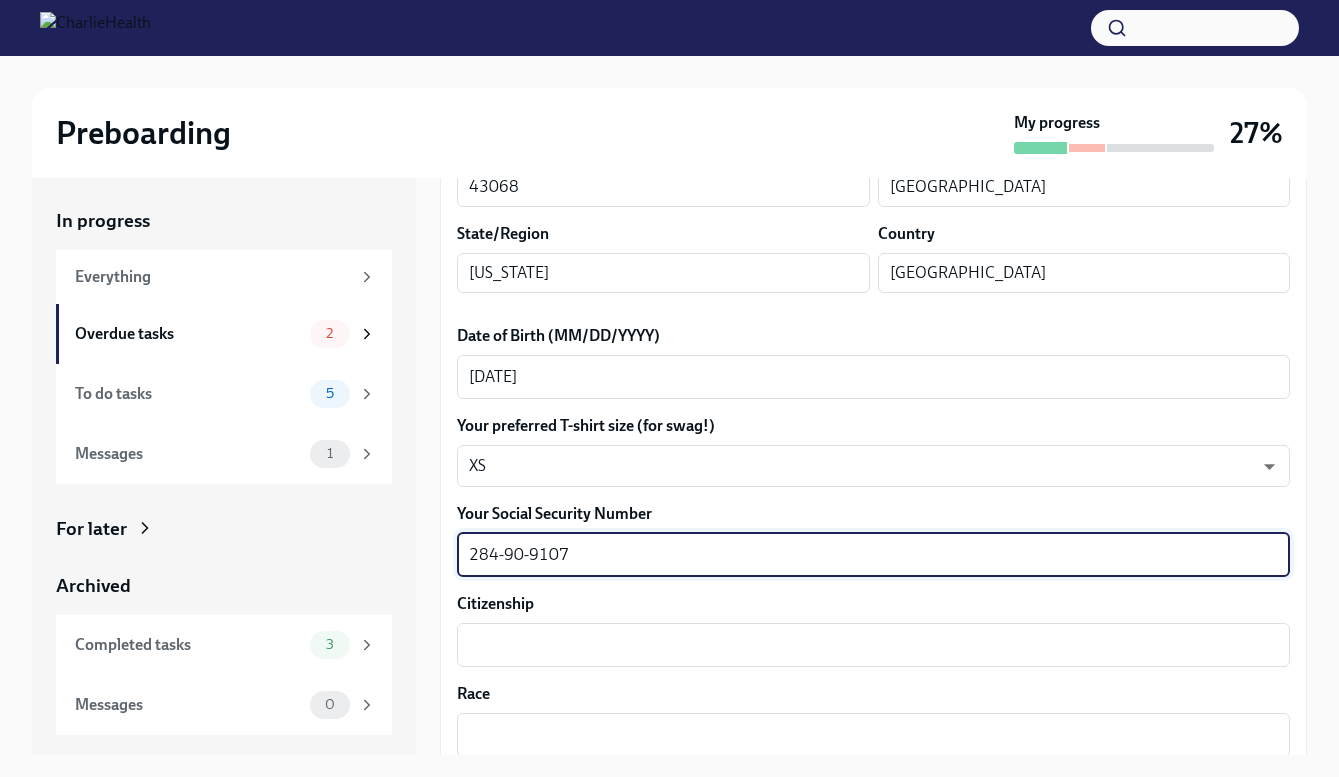 type on "284-90-9107" 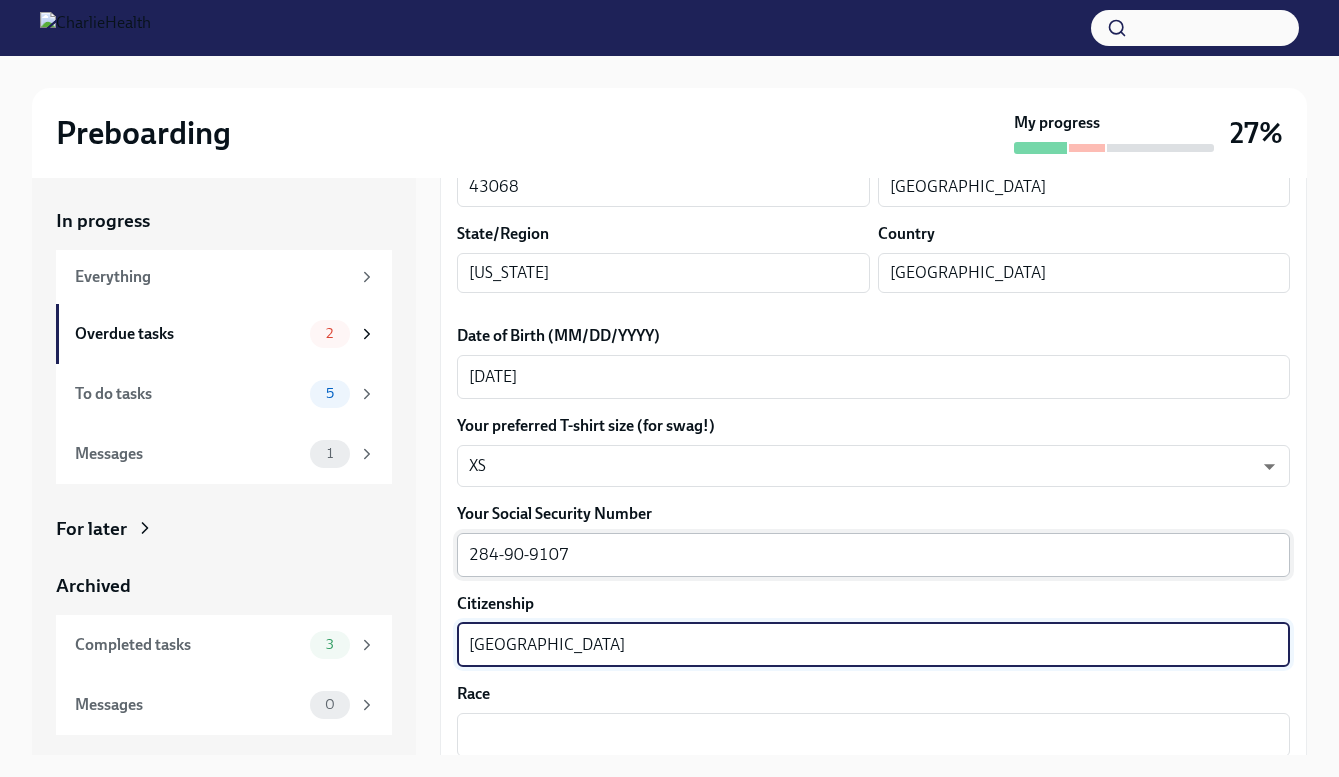 type on "[GEOGRAPHIC_DATA]" 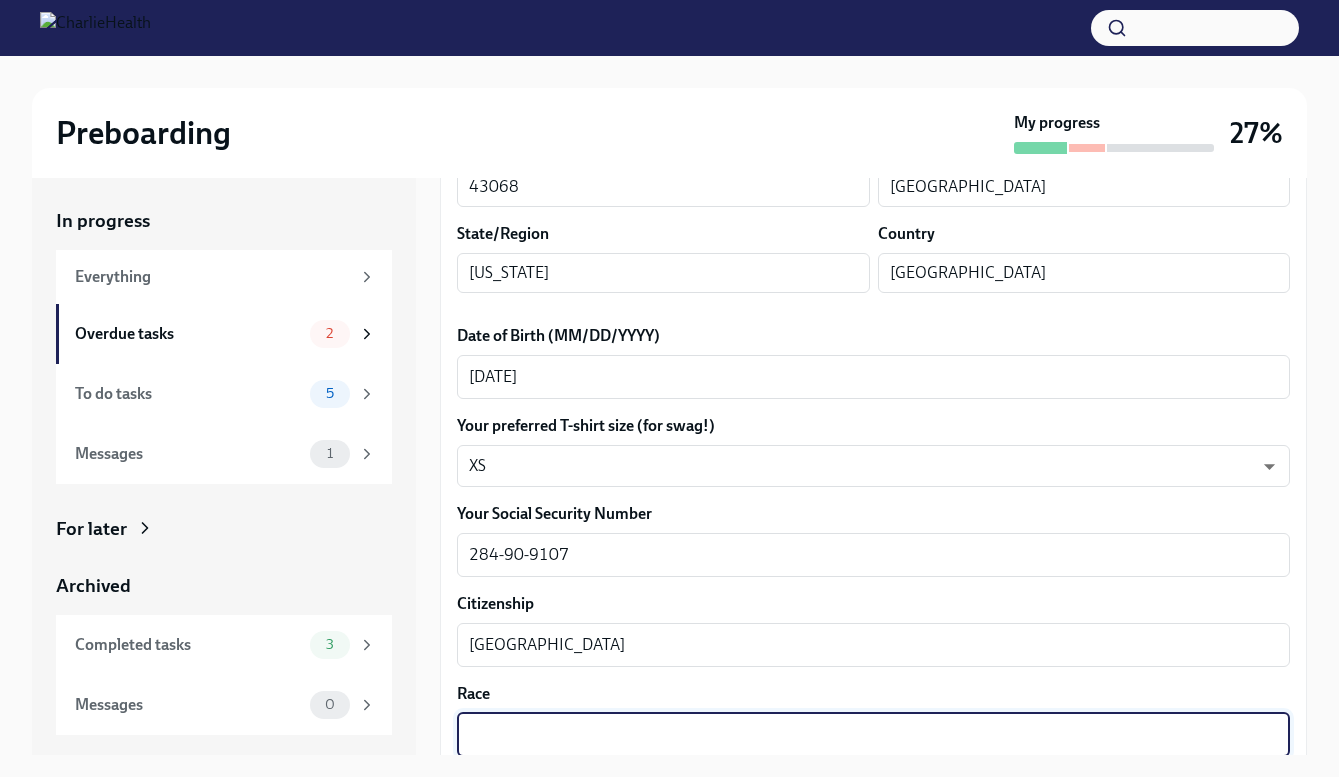 click on "Preboarding My progress 27% In progress Everything Overdue tasks 2 To do tasks 5 Messages 1 For later Archived Completed tasks 3 Messages 0 Fill out the onboarding form Overdue Due  a day ago We need some info from you to start setting you up in payroll and other systems.  Please fill out this form ASAP  Please note each field needs to be completed in order for you to submit.
Note : Please fill out this form as accurately as possible. Several states require specific demographic information that we have to input on your behalf. We understand that some of these questions feel personal to answer, and we appreciate your understanding that this is required for compliance clearance. About you Your preferred first name [PERSON_NAME] ​ Your legal last name [PERSON_NAME] x ​ Please provide any previous names/ aliases-put None if N/A x ​ Street Address 1 [STREET_ADDRESS] Address 2 ​ Postal Code [GEOGRAPHIC_DATA] [GEOGRAPHIC_DATA] ​ State/Region [US_STATE] ​ Country [GEOGRAPHIC_DATA] ​ [DATE] x ​ XS" at bounding box center [669, 432] 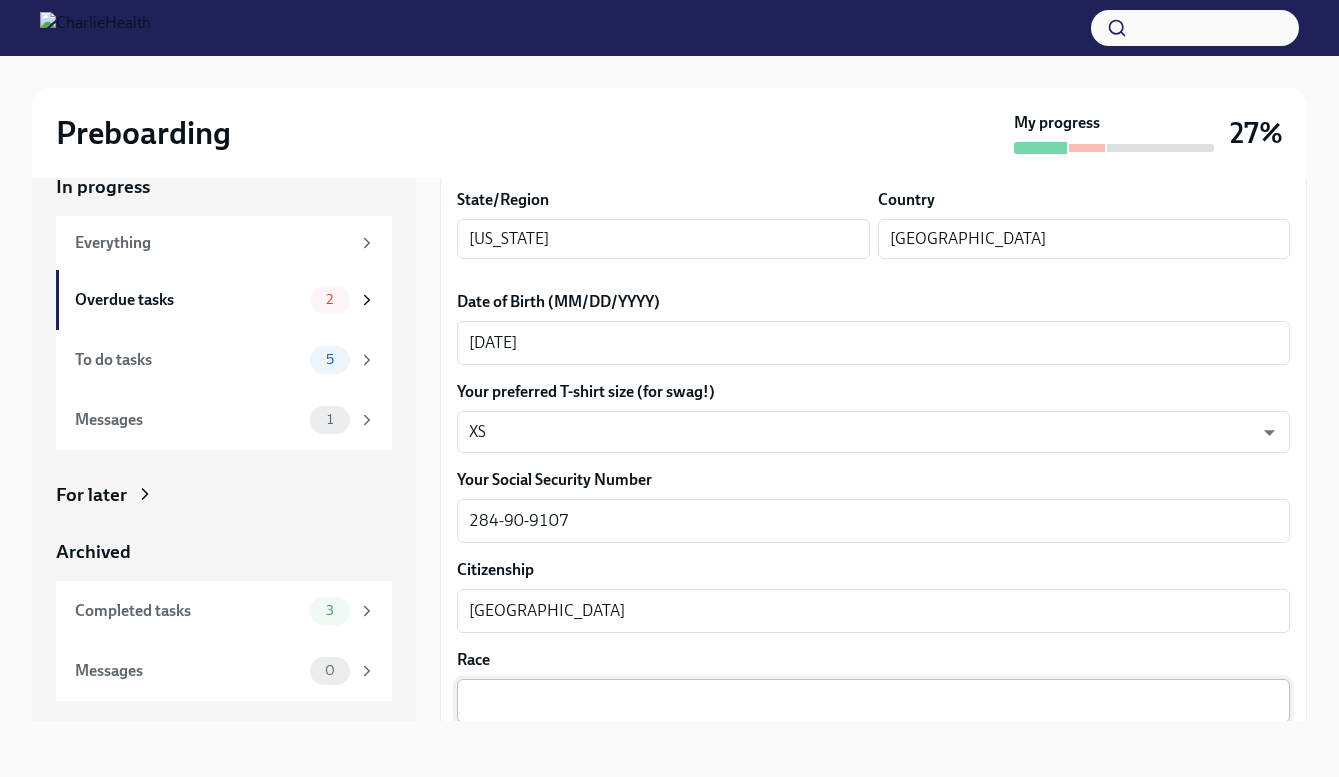 scroll, scrollTop: 36, scrollLeft: 0, axis: vertical 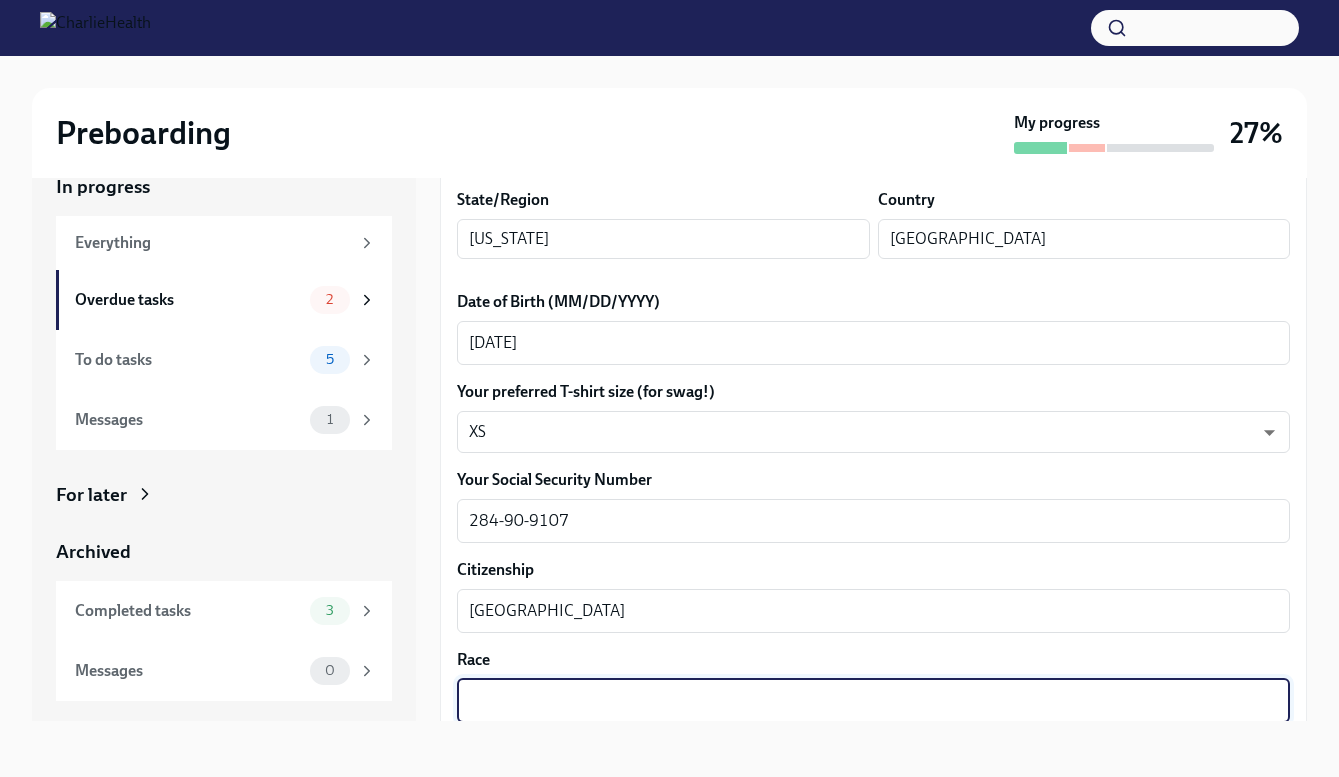 click on "Race" at bounding box center [873, 701] 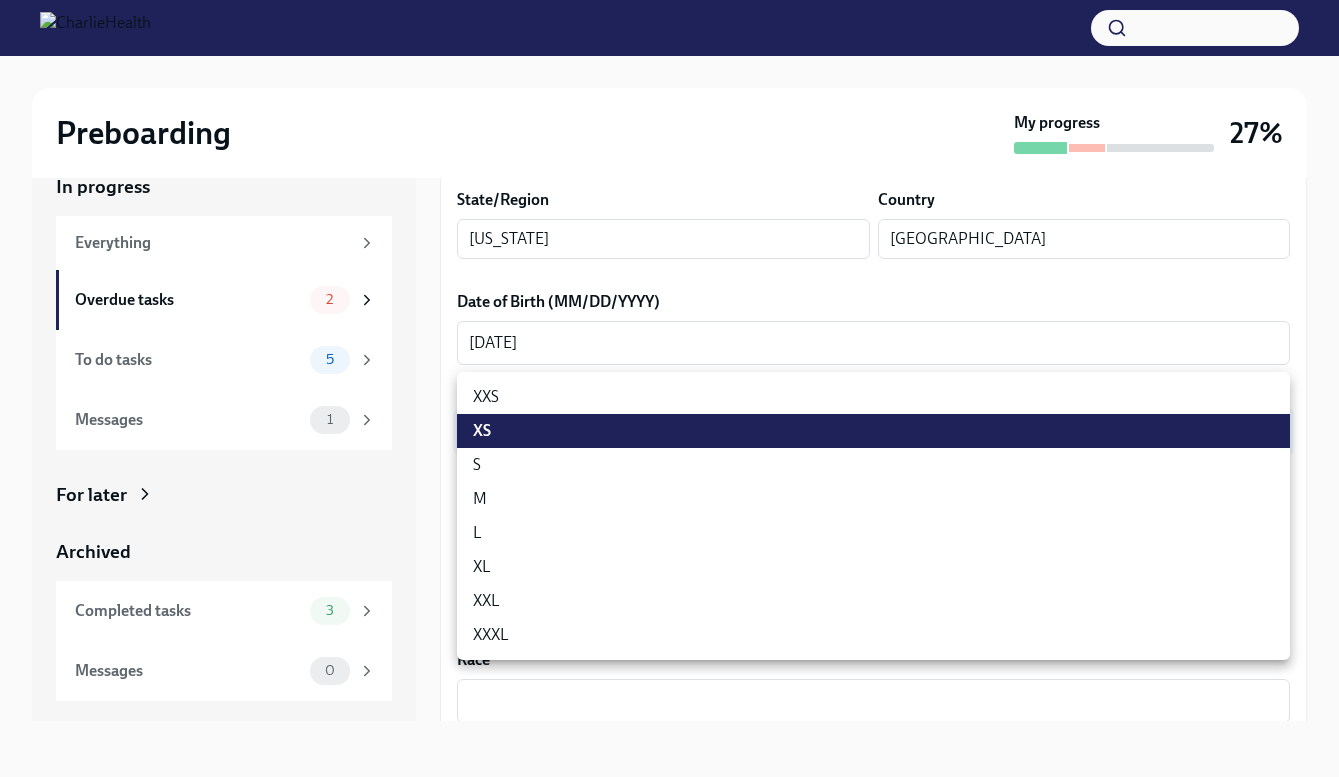 click on "Preboarding My progress 27% In progress Everything Overdue tasks 2 To do tasks 5 Messages 1 For later Archived Completed tasks 3 Messages 0 Fill out the onboarding form Overdue Due  a day ago We need some info from you to start setting you up in payroll and other systems.  Please fill out this form ASAP  Please note each field needs to be completed in order for you to submit.
Note : Please fill out this form as accurately as possible. Several states require specific demographic information that we have to input on your behalf. We understand that some of these questions feel personal to answer, and we appreciate your understanding that this is required for compliance clearance. About you Your preferred first name [PERSON_NAME] ​ Your legal last name [PERSON_NAME] x ​ Please provide any previous names/ aliases-put None if N/A x ​ Street Address 1 [STREET_ADDRESS] Address 2 ​ Postal Code [GEOGRAPHIC_DATA] [GEOGRAPHIC_DATA] ​ State/Region [US_STATE] ​ Country [GEOGRAPHIC_DATA] ​ x ​ XS" at bounding box center (669, 370) 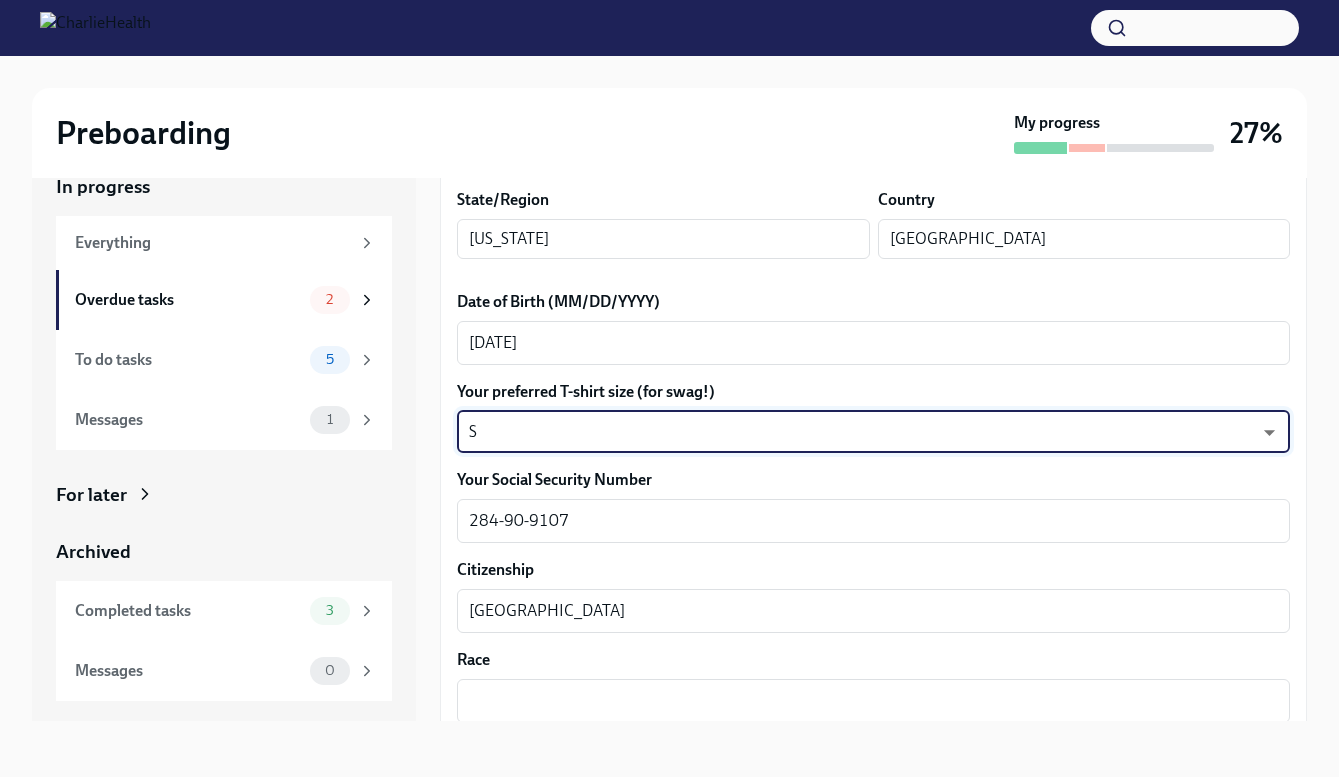 click on "Your Social Security Number" at bounding box center [873, 480] 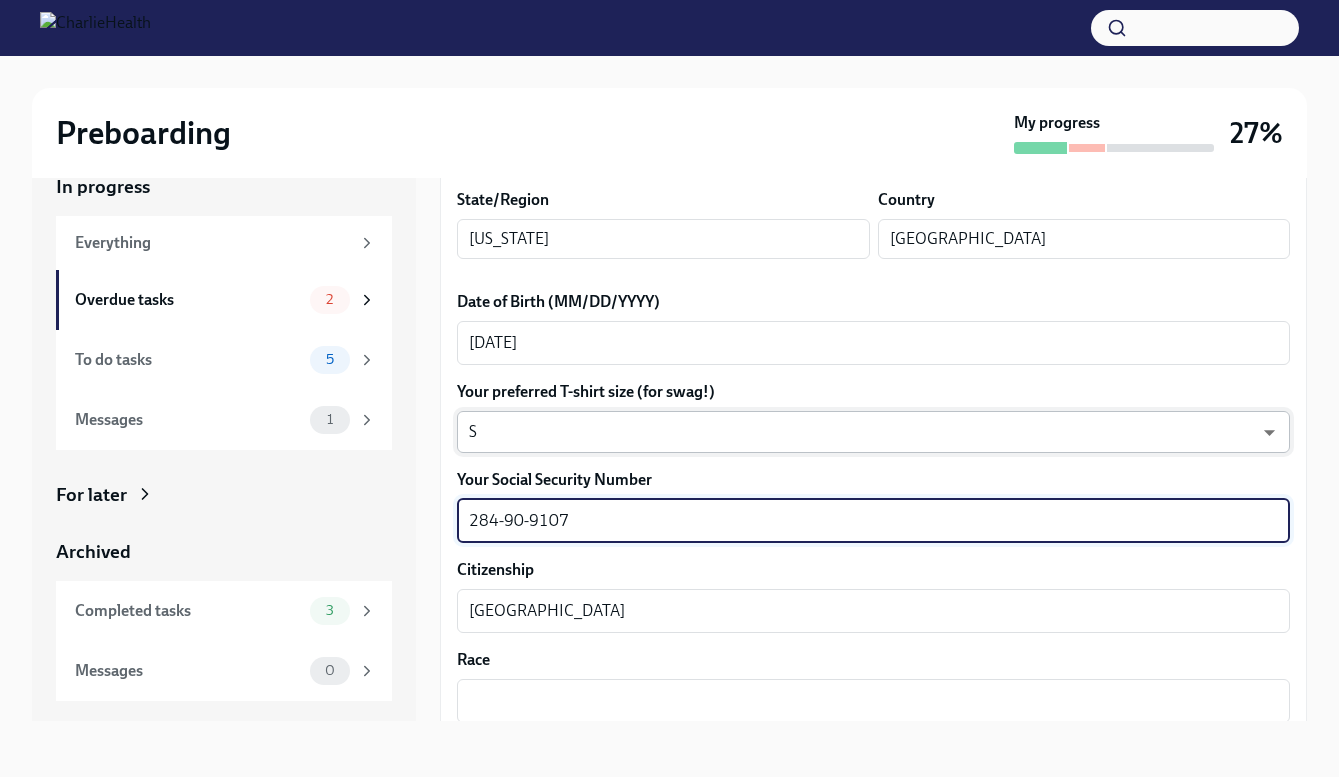 click on "Preboarding My progress 27% In progress Everything Overdue tasks 2 To do tasks 5 Messages 1 For later Archived Completed tasks 3 Messages 0 Fill out the onboarding form Overdue Due  a day ago We need some info from you to start setting you up in payroll and other systems.  Please fill out this form ASAP  Please note each field needs to be completed in order for you to submit.
Note : Please fill out this form as accurately as possible. Several states require specific demographic information that we have to input on your behalf. We understand that some of these questions feel personal to answer, and we appreciate your understanding that this is required for compliance clearance. About you Your preferred first name [PERSON_NAME] ​ Your legal last name [PERSON_NAME] x ​ Please provide any previous names/ aliases-put None if N/A x ​ Street Address 1 [STREET_ADDRESS] Address 2 ​ Postal Code [GEOGRAPHIC_DATA] [GEOGRAPHIC_DATA] ​ State/Region [US_STATE] ​ Country [GEOGRAPHIC_DATA] ​ x ​ S" at bounding box center (669, 370) 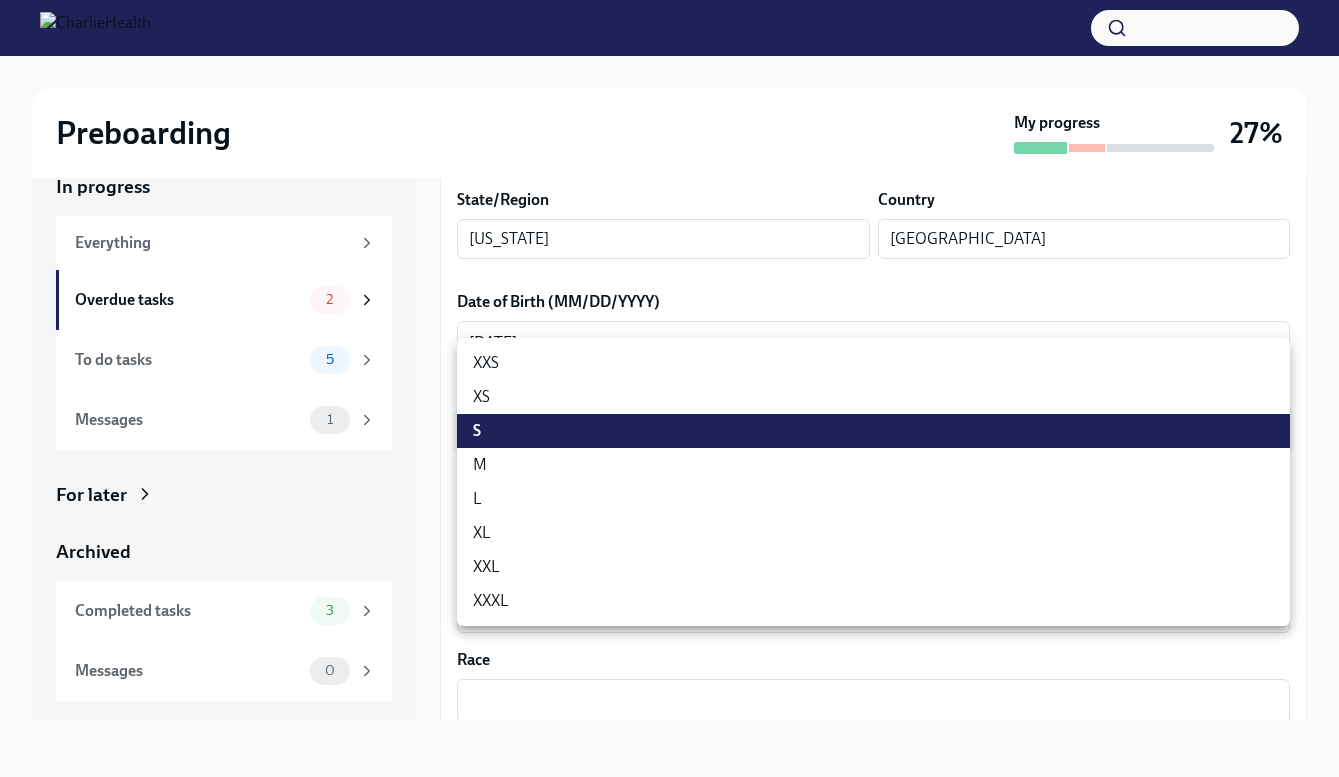 click on "XS" at bounding box center (873, 397) 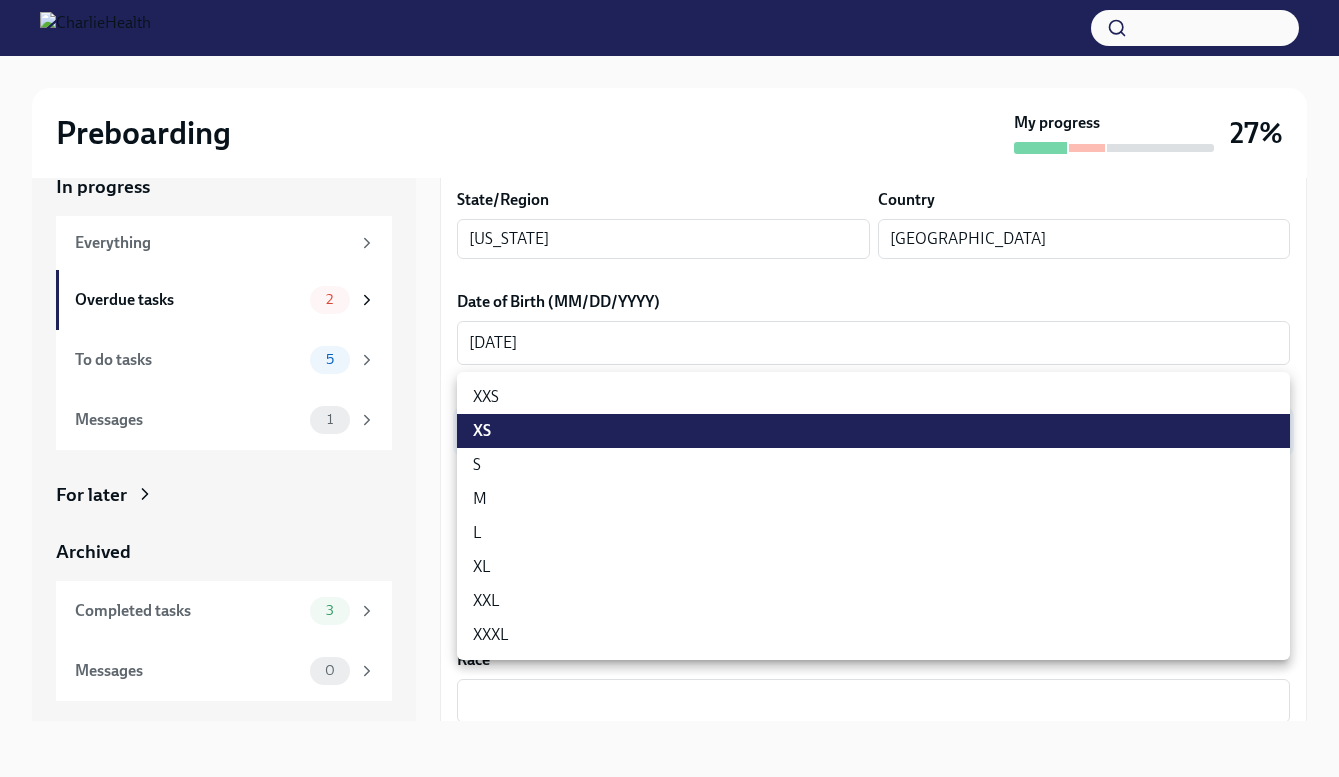 click on "Preboarding My progress 27% In progress Everything Overdue tasks 2 To do tasks 5 Messages 1 For later Archived Completed tasks 3 Messages 0 Fill out the onboarding form Overdue Due  a day ago We need some info from you to start setting you up in payroll and other systems.  Please fill out this form ASAP  Please note each field needs to be completed in order for you to submit.
Note : Please fill out this form as accurately as possible. Several states require specific demographic information that we have to input on your behalf. We understand that some of these questions feel personal to answer, and we appreciate your understanding that this is required for compliance clearance. About you Your preferred first name [PERSON_NAME] ​ Your legal last name [PERSON_NAME] x ​ Please provide any previous names/ aliases-put None if N/A x ​ Street Address 1 [STREET_ADDRESS] Address 2 ​ Postal Code [GEOGRAPHIC_DATA] [GEOGRAPHIC_DATA] ​ State/Region [US_STATE] ​ Country [GEOGRAPHIC_DATA] ​ x ​ XS" at bounding box center (669, 370) 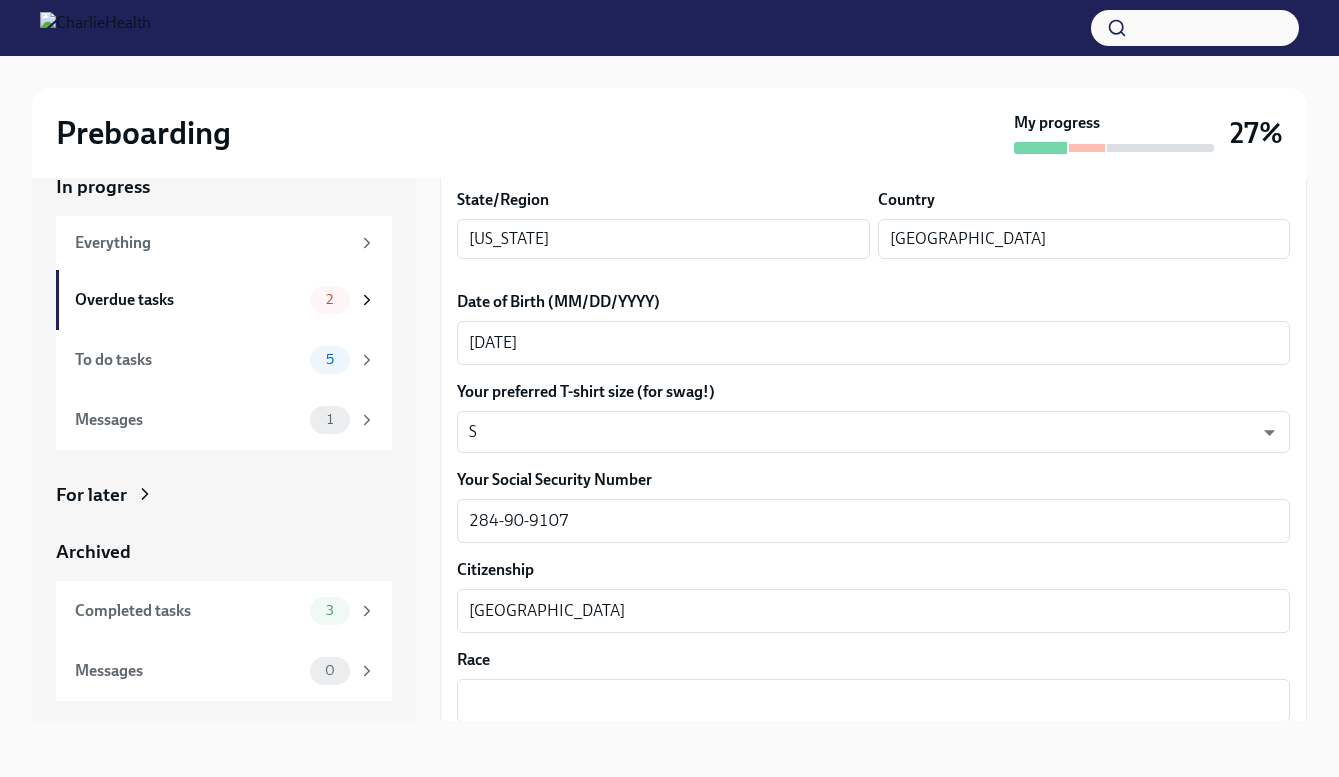 click on "Preboarding My progress 27% In progress Everything Overdue tasks 2 To do tasks 5 Messages 1 For later Archived Completed tasks 3 Messages 0 Fill out the onboarding form Overdue Due  a day ago We need some info from you to start setting you up in payroll and other systems.  Please fill out this form ASAP  Please note each field needs to be completed in order for you to submit.
Note : Please fill out this form as accurately as possible. Several states require specific demographic information that we have to input on your behalf. We understand that some of these questions feel personal to answer, and we appreciate your understanding that this is required for compliance clearance. About you Your preferred first name [PERSON_NAME] ​ Your legal last name [PERSON_NAME] x ​ Please provide any previous names/ aliases-put None if N/A x ​ Street Address 1 [STREET_ADDRESS] Address 2 ​ Postal Code [GEOGRAPHIC_DATA] [GEOGRAPHIC_DATA] ​ State/Region [US_STATE] ​ Country [GEOGRAPHIC_DATA] ​ [DATE] x ​ S x" at bounding box center [669, 398] 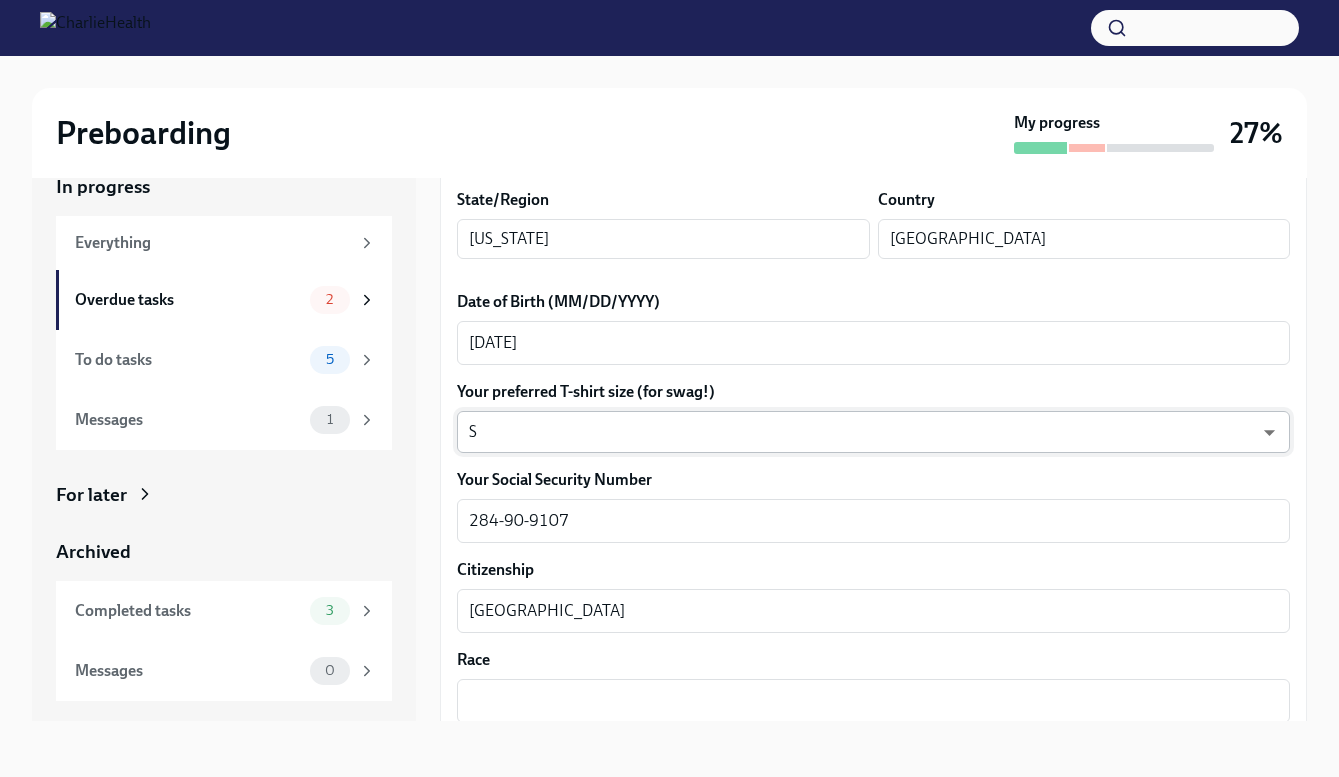 scroll, scrollTop: 36, scrollLeft: 0, axis: vertical 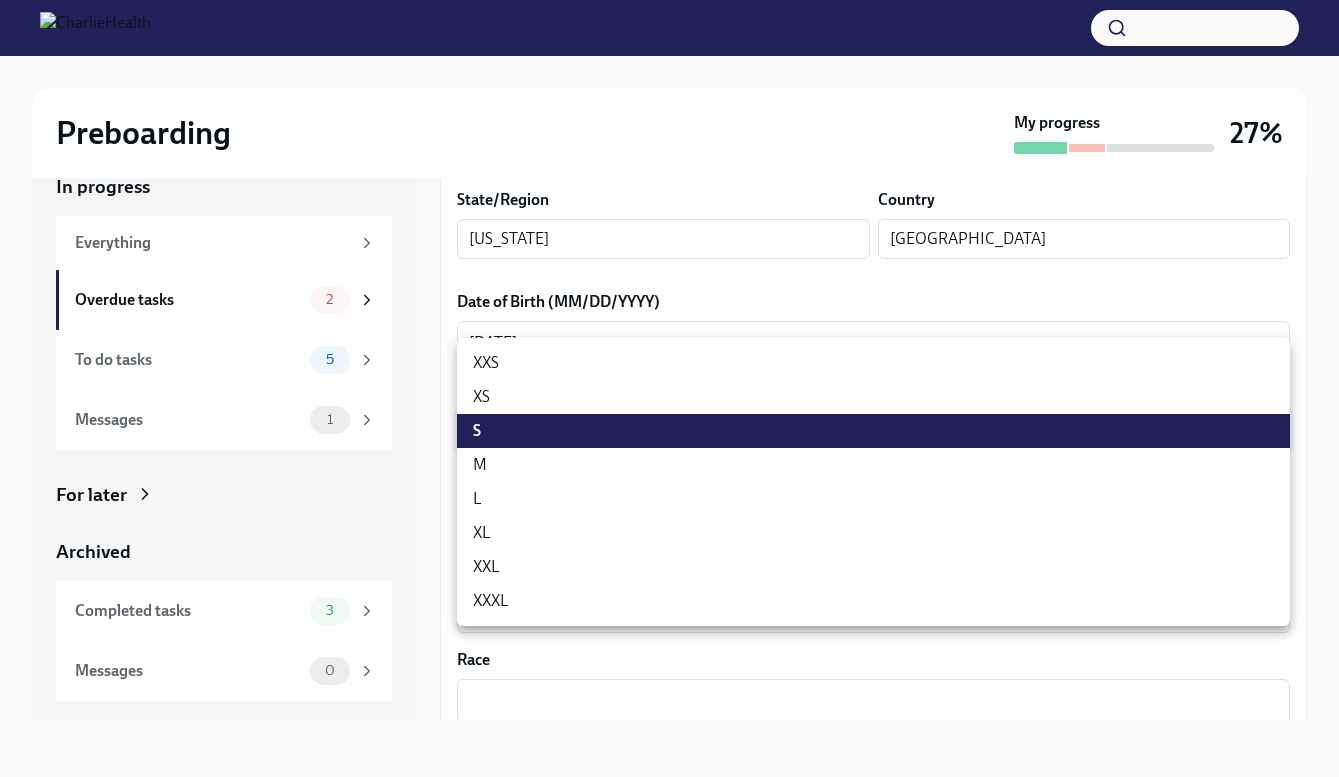 click on "S" at bounding box center (873, 431) 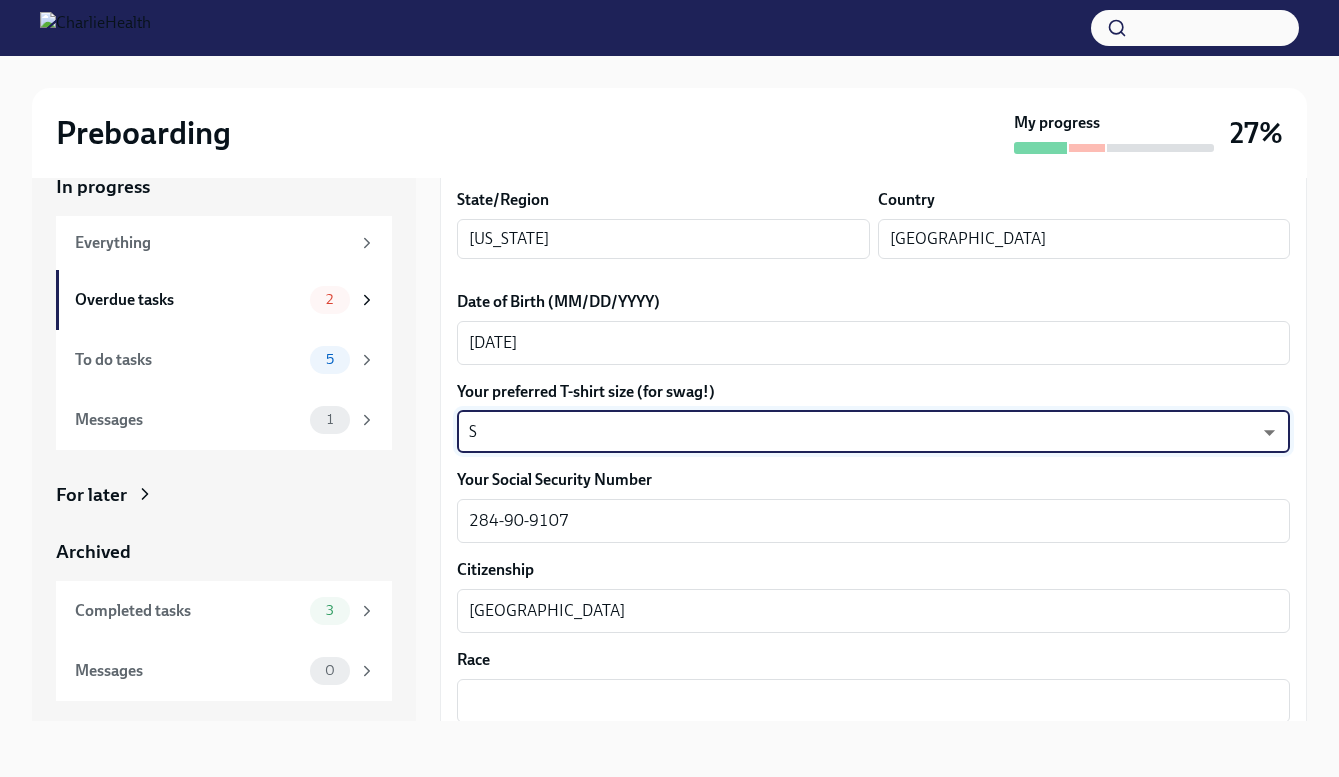 click on "Preboarding My progress 27% In progress Everything Overdue tasks 2 To do tasks 5 Messages 1 For later Archived Completed tasks 3 Messages 0 Fill out the onboarding form Overdue Due  a day ago We need some info from you to start setting you up in payroll and other systems.  Please fill out this form ASAP  Please note each field needs to be completed in order for you to submit.
Note : Please fill out this form as accurately as possible. Several states require specific demographic information that we have to input on your behalf. We understand that some of these questions feel personal to answer, and we appreciate your understanding that this is required for compliance clearance. About you Your preferred first name [PERSON_NAME] ​ Your legal last name [PERSON_NAME] x ​ Please provide any previous names/ aliases-put None if N/A x ​ Street Address 1 [STREET_ADDRESS] Address 2 ​ Postal Code [GEOGRAPHIC_DATA] [GEOGRAPHIC_DATA] ​ State/Region [US_STATE] ​ Country [GEOGRAPHIC_DATA] ​ x ​ S" at bounding box center (669, 370) 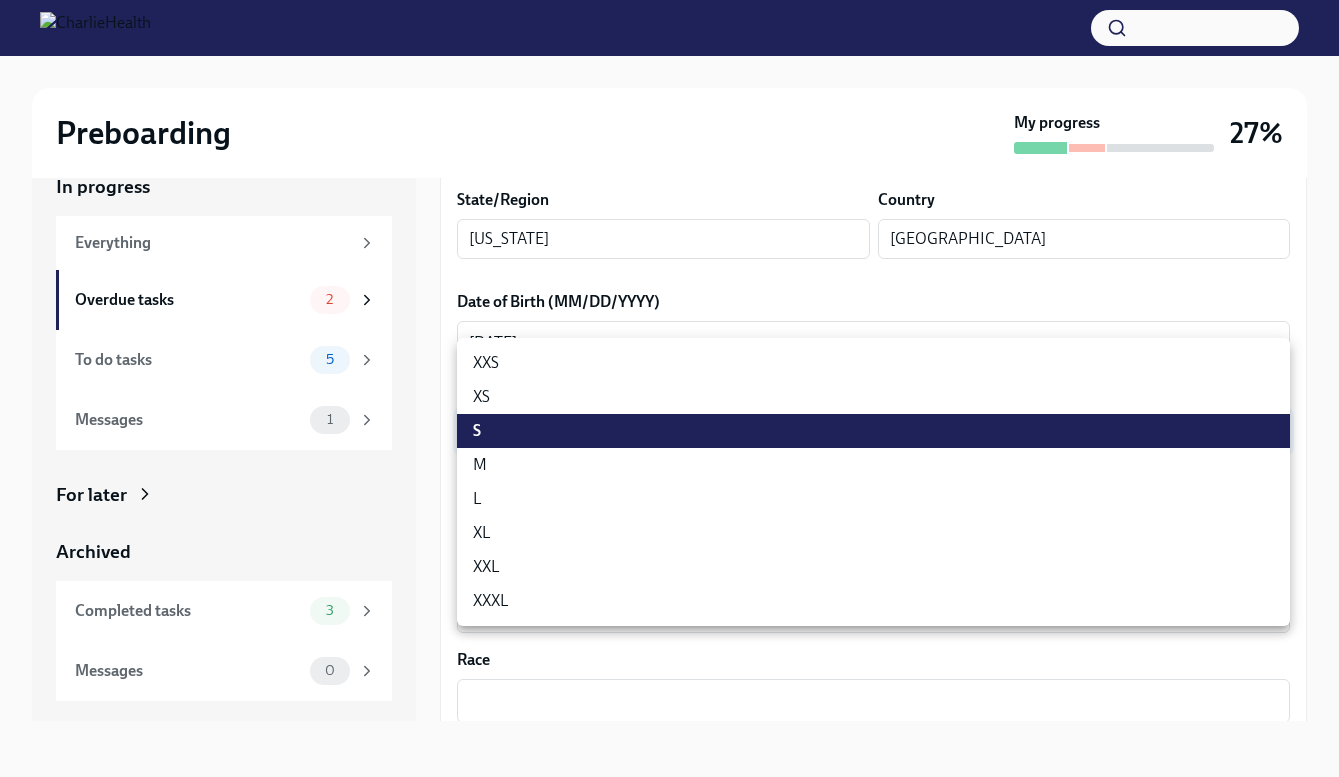 click on "XS" at bounding box center [873, 397] 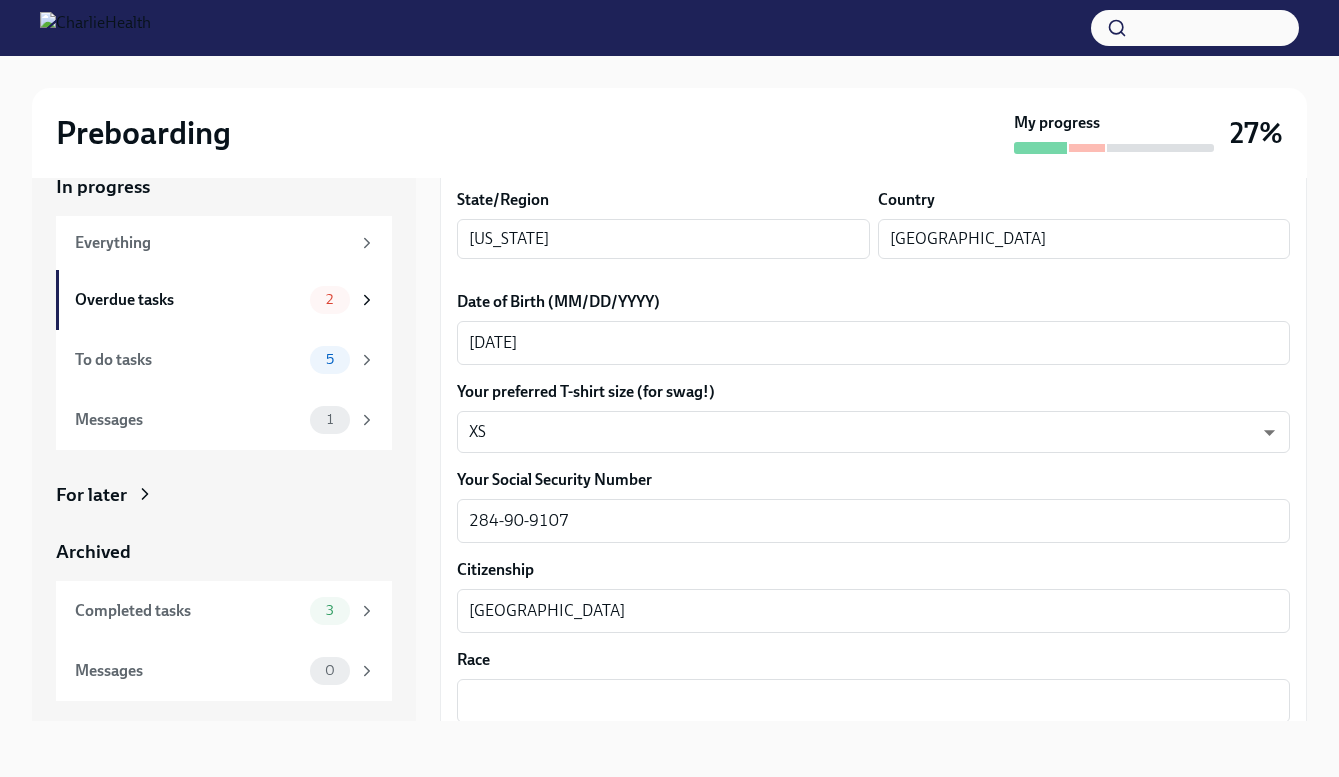 click on "Preboarding My progress 27% In progress Everything Overdue tasks 2 To do tasks 5 Messages 1 For later Archived Completed tasks 3 Messages 0 Fill out the onboarding form Overdue Due  a day ago We need some info from you to start setting you up in payroll and other systems.  Please fill out this form ASAP  Please note each field needs to be completed in order for you to submit.
Note : Please fill out this form as accurately as possible. Several states require specific demographic information that we have to input on your behalf. We understand that some of these questions feel personal to answer, and we appreciate your understanding that this is required for compliance clearance. About you Your preferred first name [PERSON_NAME] ​ Your legal last name [PERSON_NAME] x ​ Please provide any previous names/ aliases-put None if N/A x ​ Street Address 1 [STREET_ADDRESS] Address 2 ​ Postal Code [GEOGRAPHIC_DATA] [GEOGRAPHIC_DATA] ​ State/Region [US_STATE] ​ Country [GEOGRAPHIC_DATA] ​ [DATE] x ​ XS" at bounding box center (669, 398) 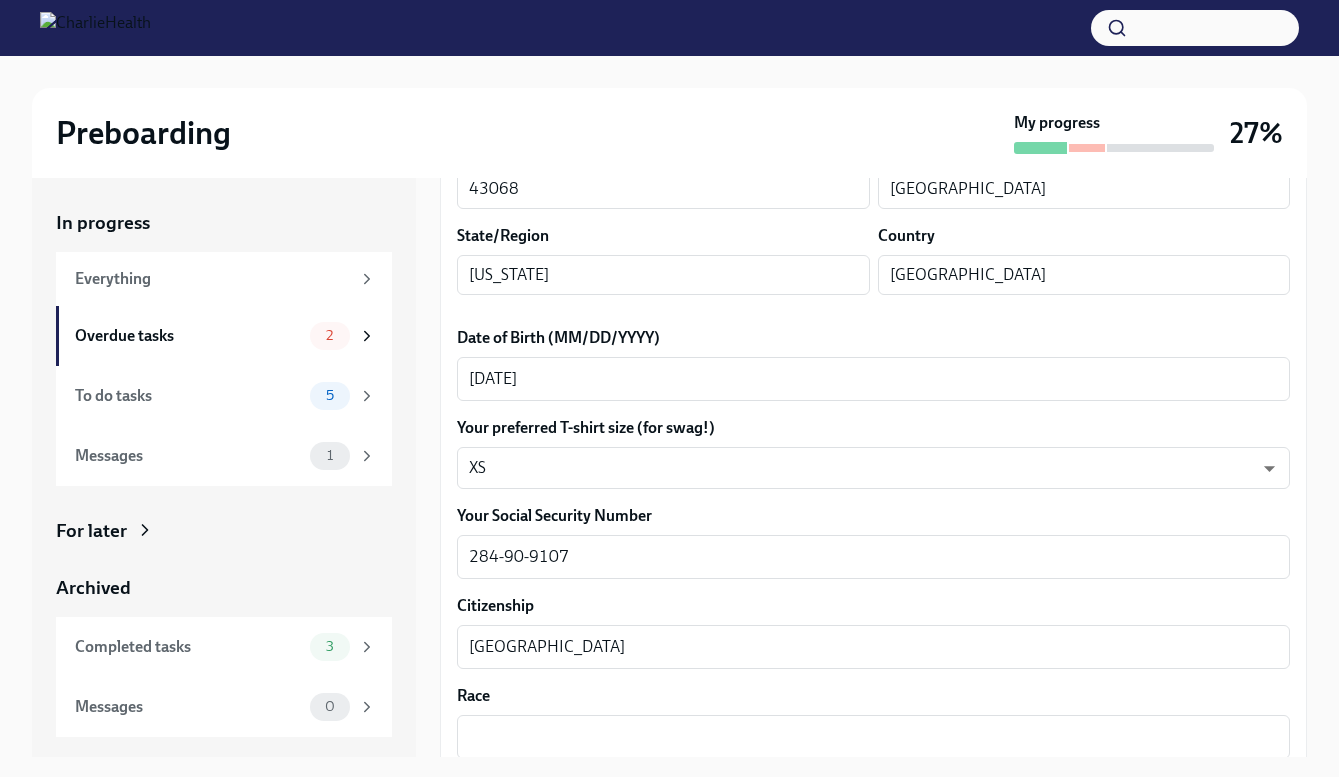scroll, scrollTop: 36, scrollLeft: 0, axis: vertical 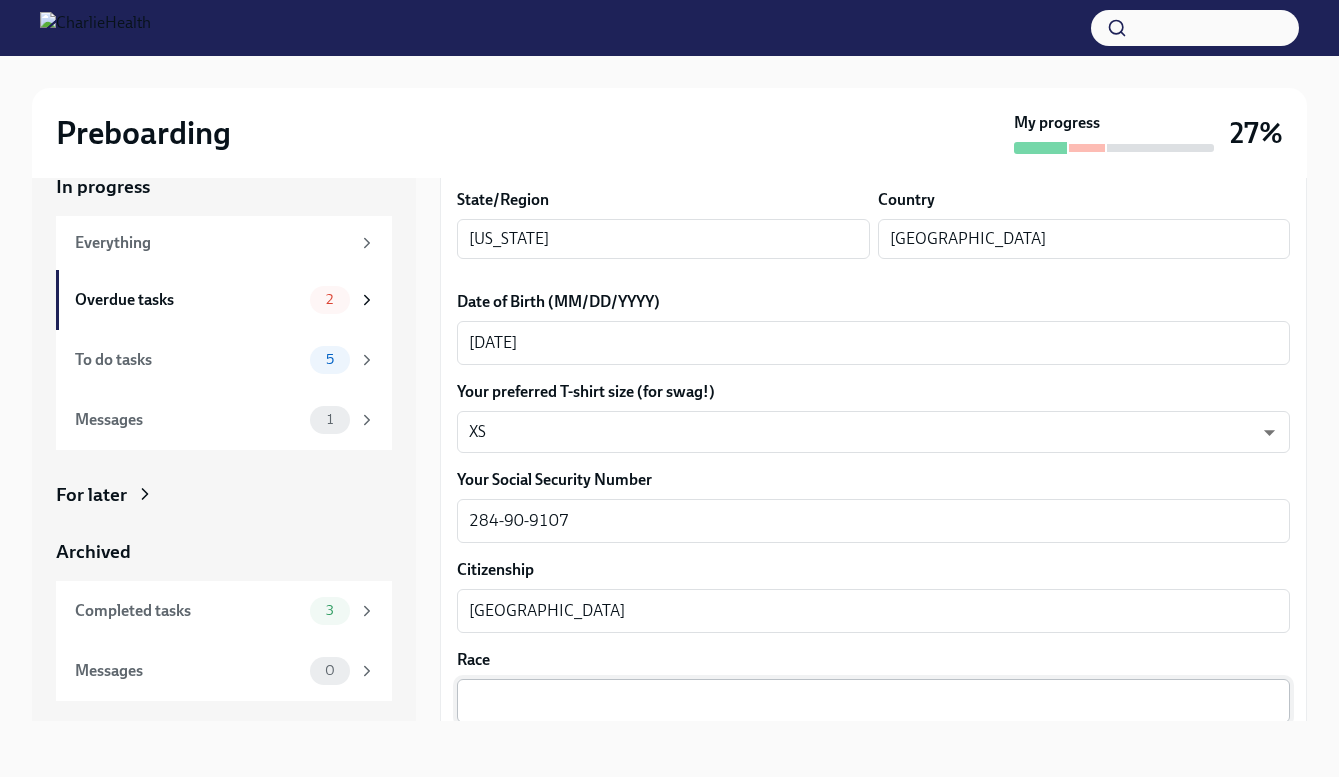 click on "Race" at bounding box center [873, 701] 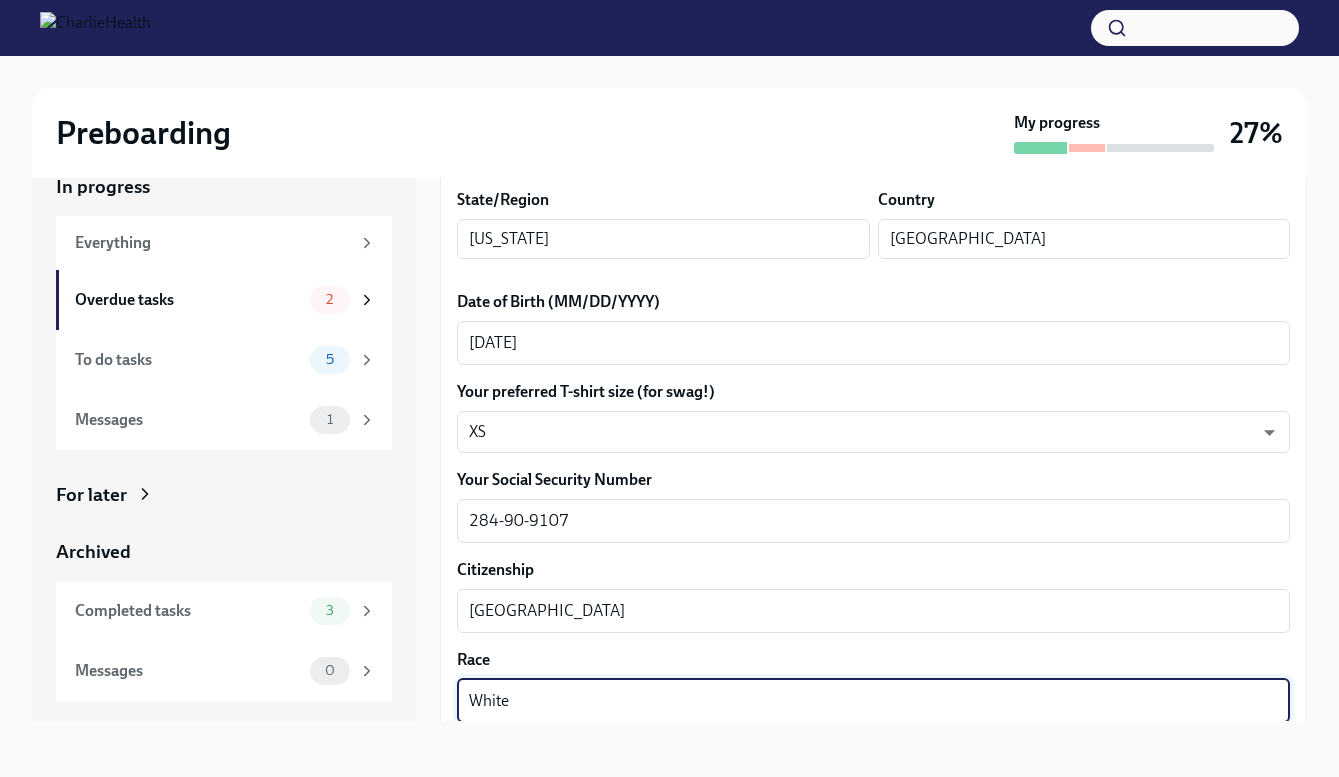 type on "White" 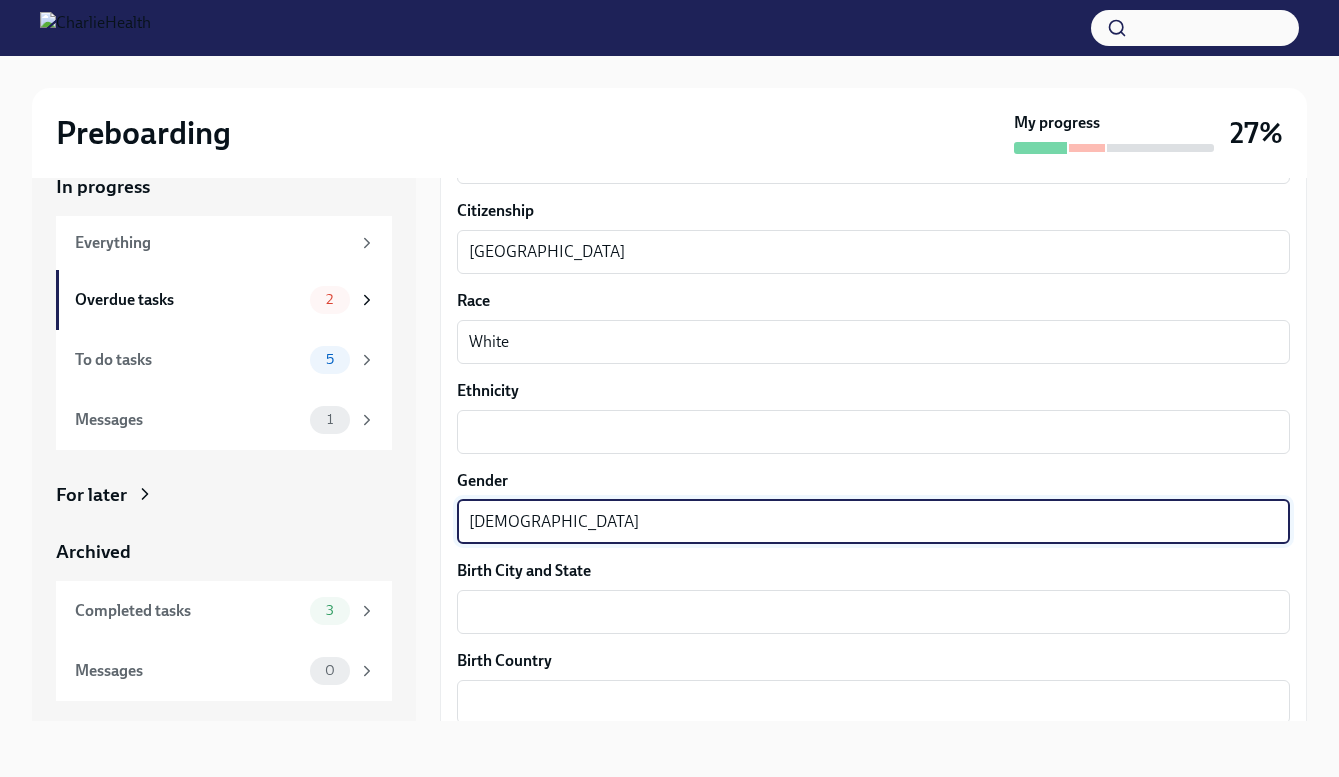 type on "[DEMOGRAPHIC_DATA]" 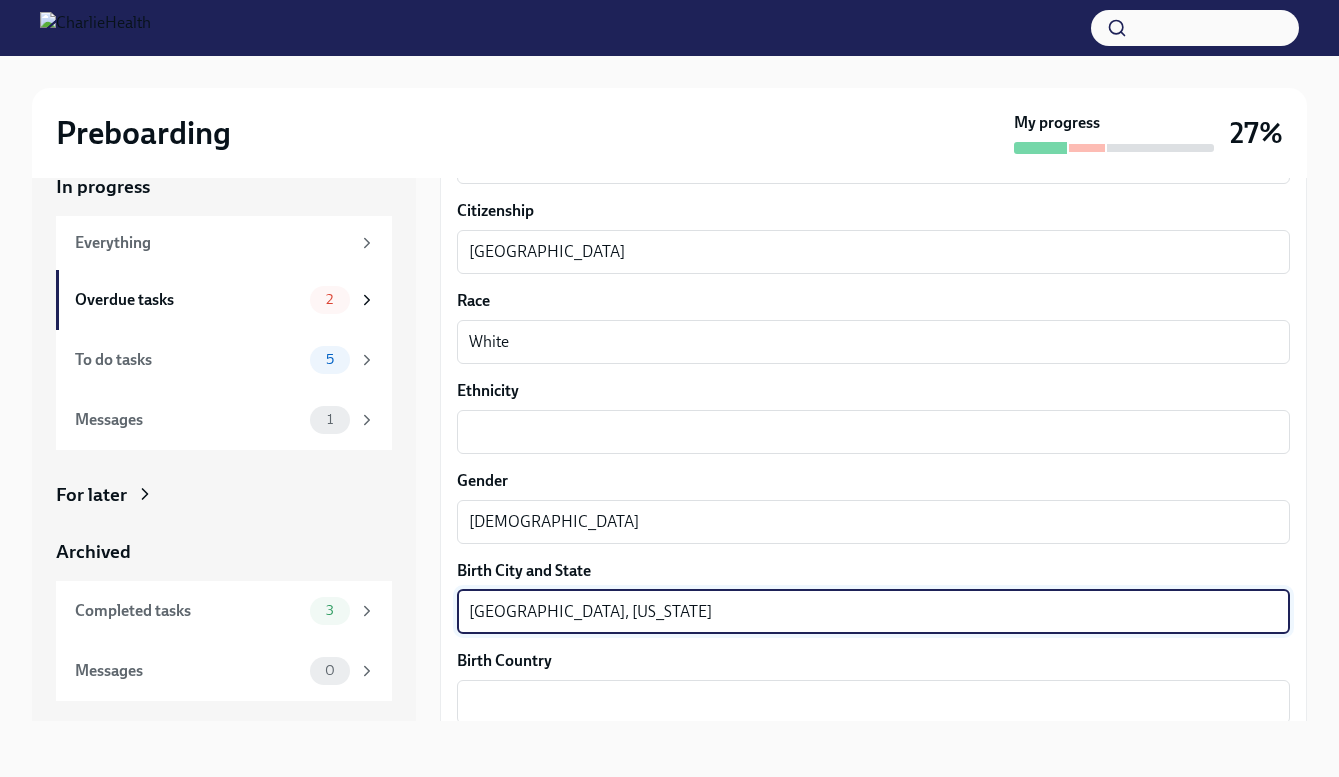 type on "[GEOGRAPHIC_DATA], [US_STATE]" 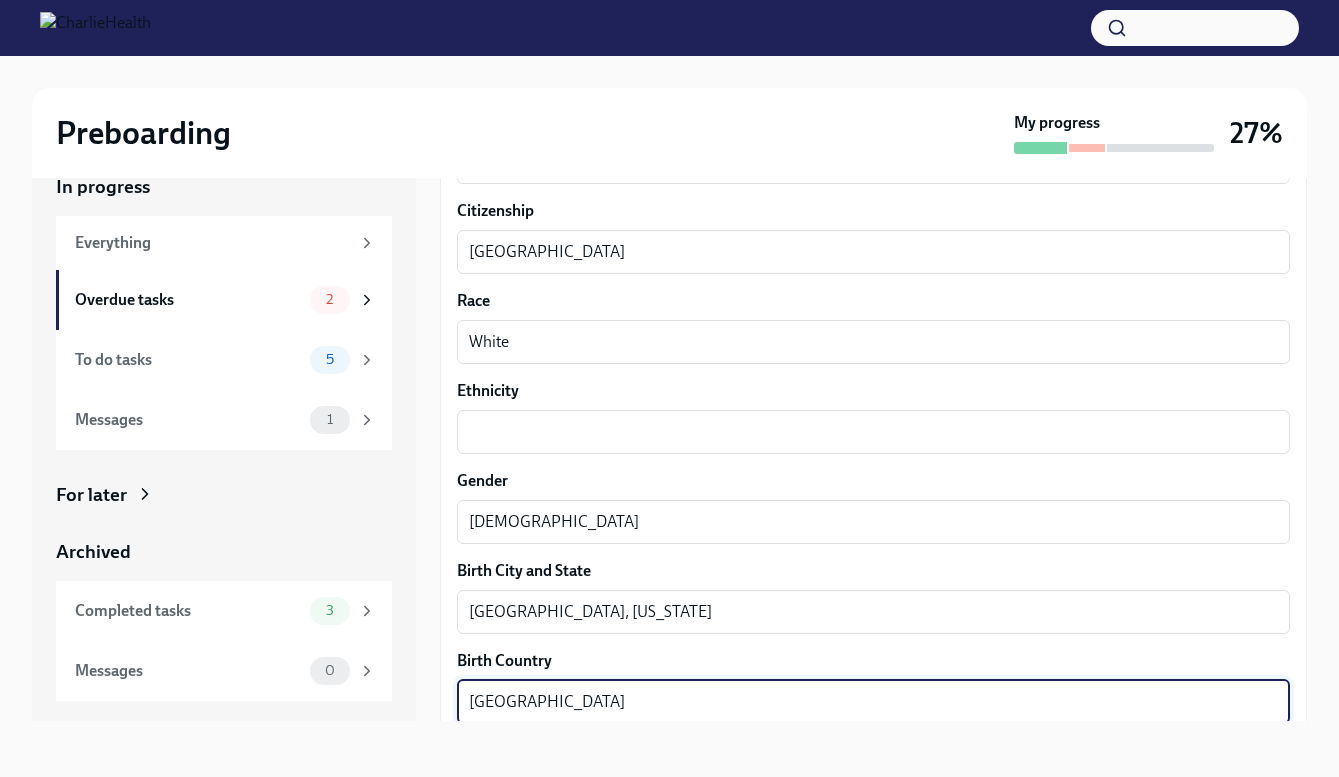 type on "[GEOGRAPHIC_DATA]" 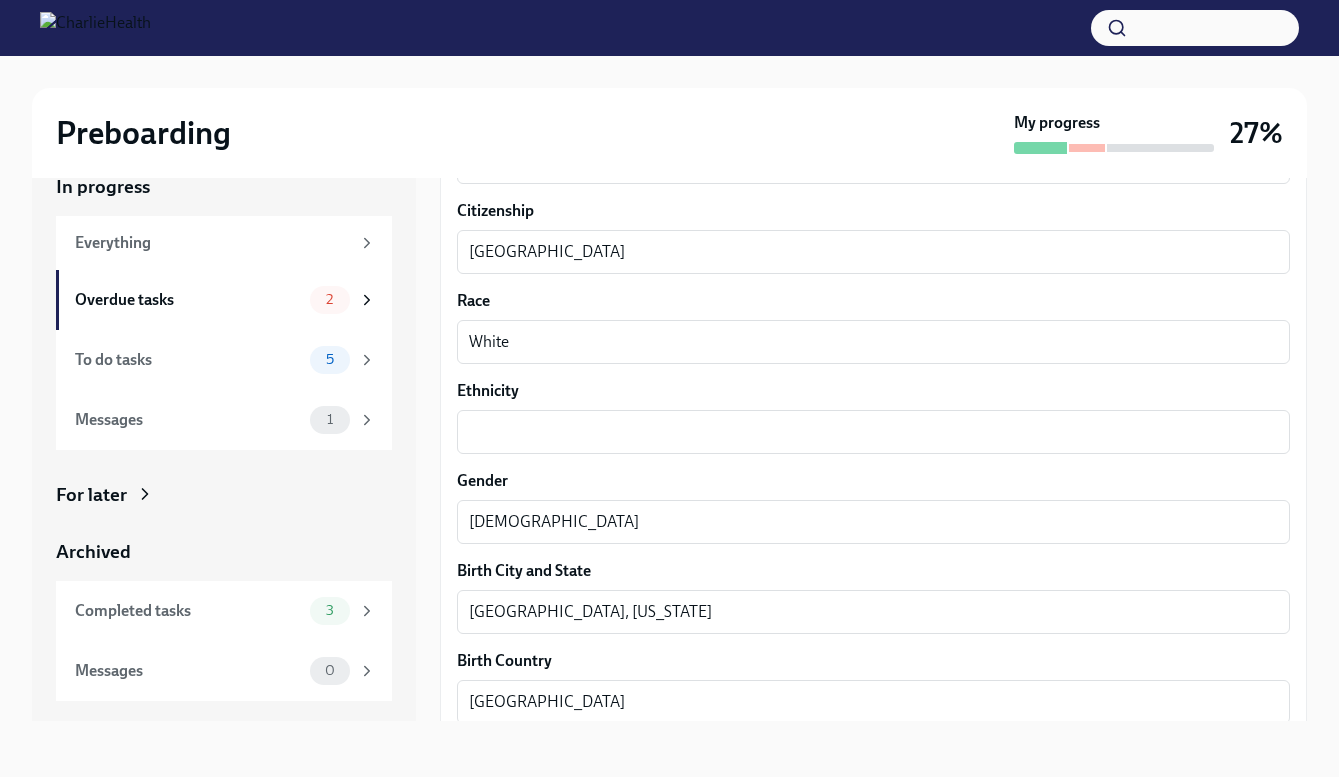 scroll, scrollTop: 1519, scrollLeft: 0, axis: vertical 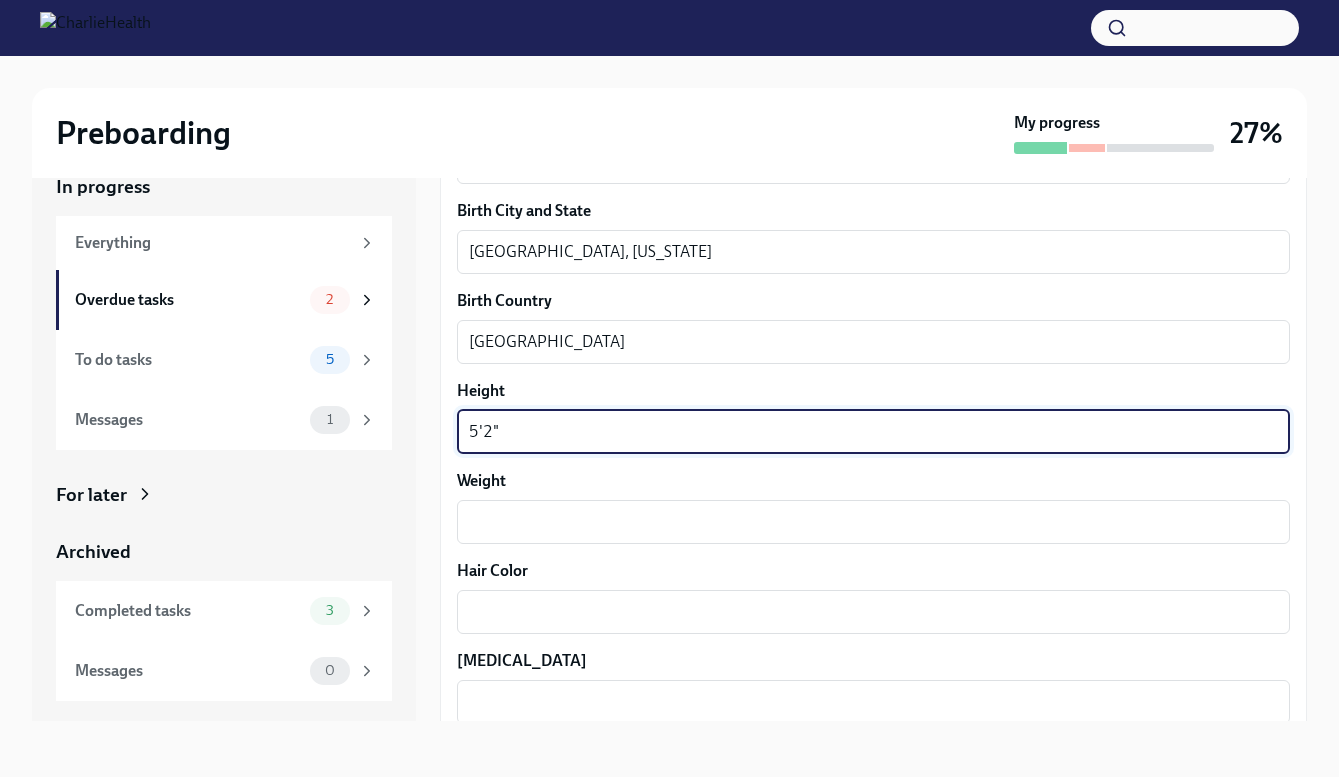 type on "5'2"" 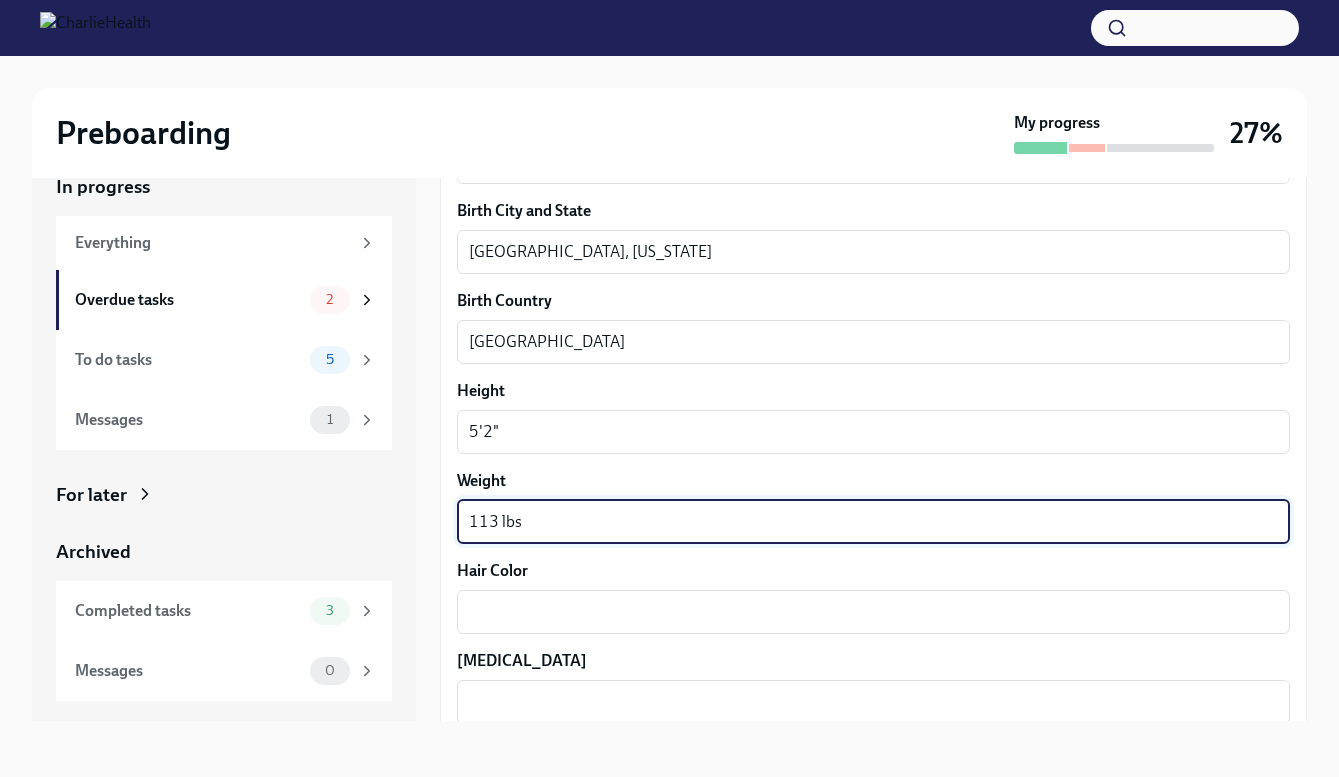 type on "113 lbs" 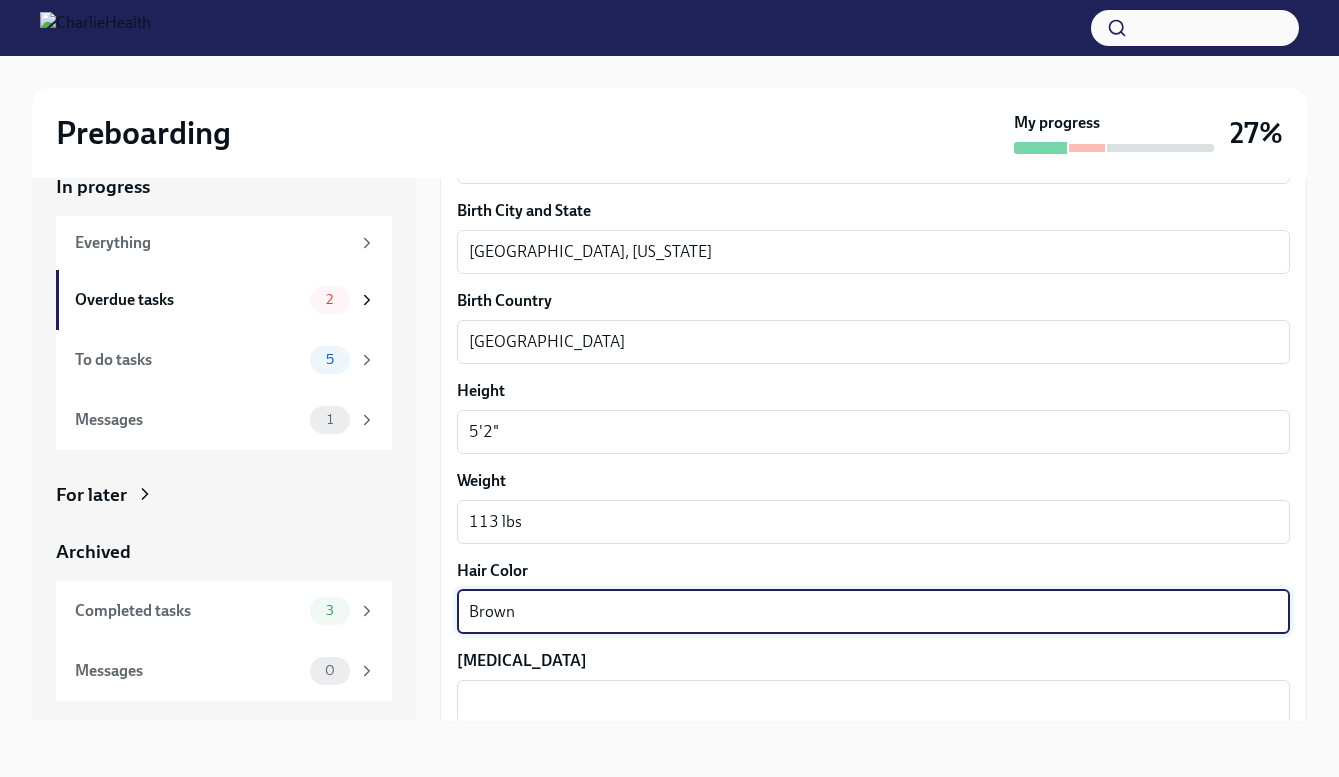 type on "Brown" 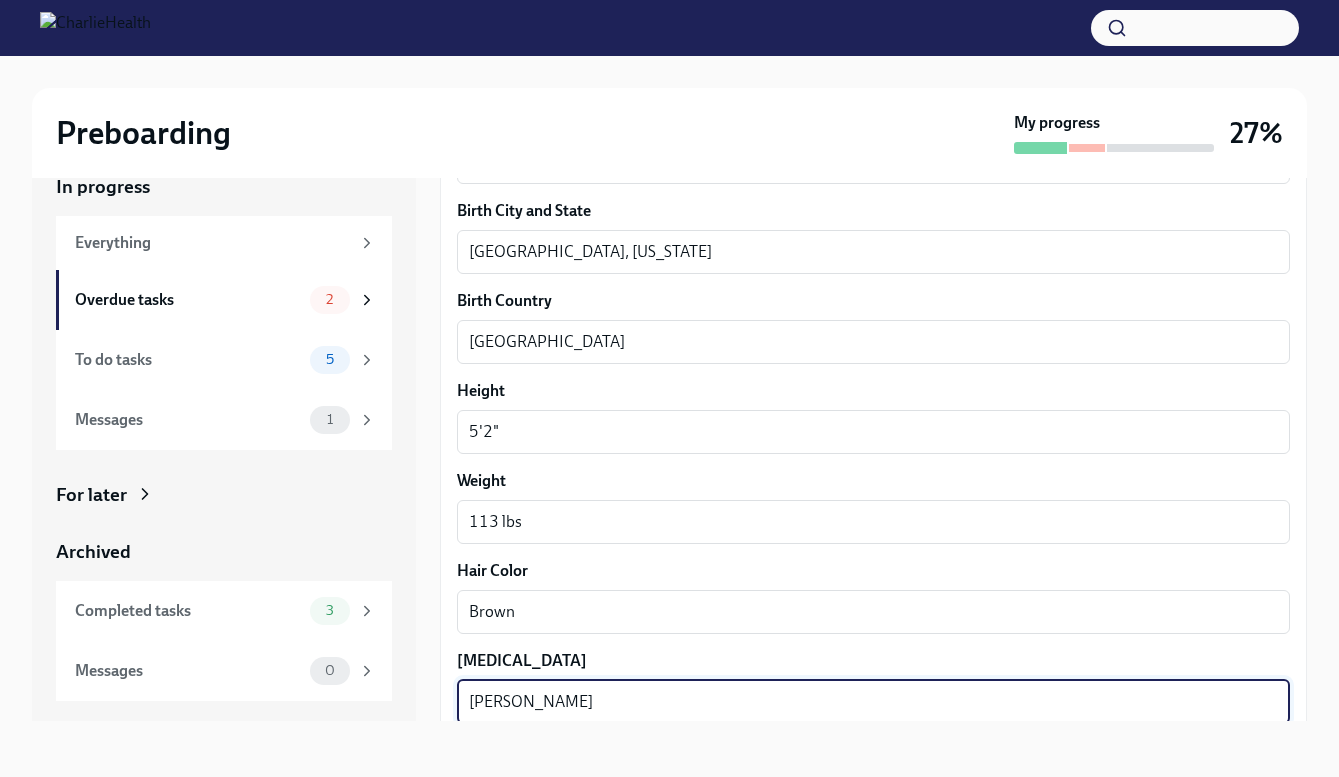 type on "[PERSON_NAME]" 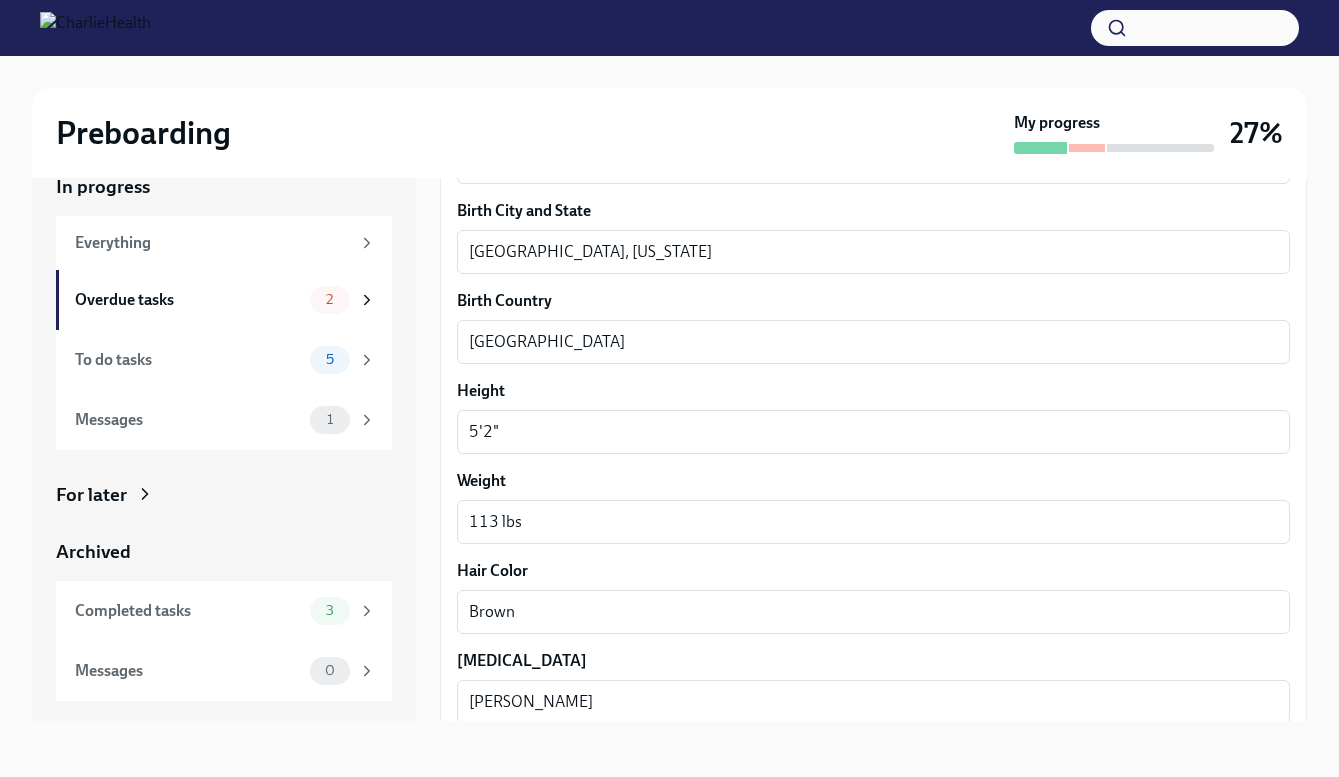 scroll, scrollTop: 1836, scrollLeft: 0, axis: vertical 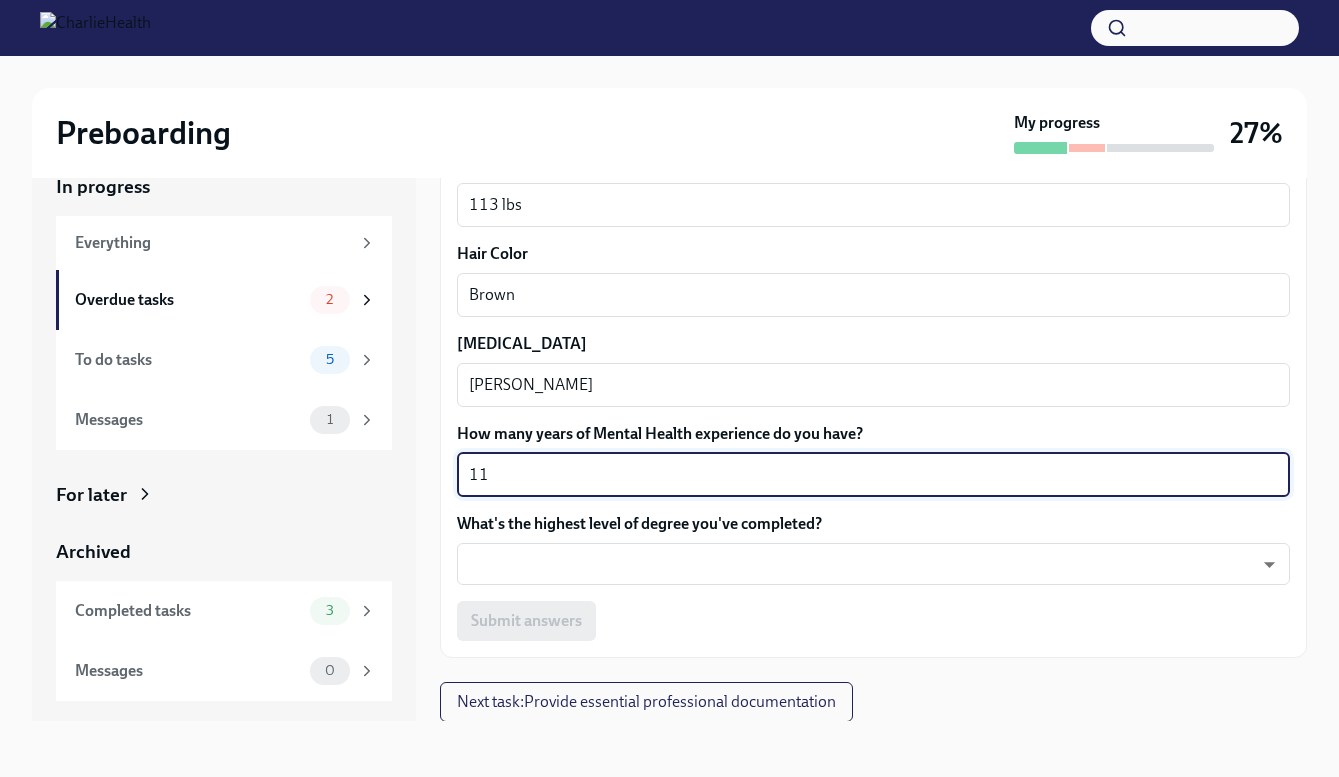 type on "11" 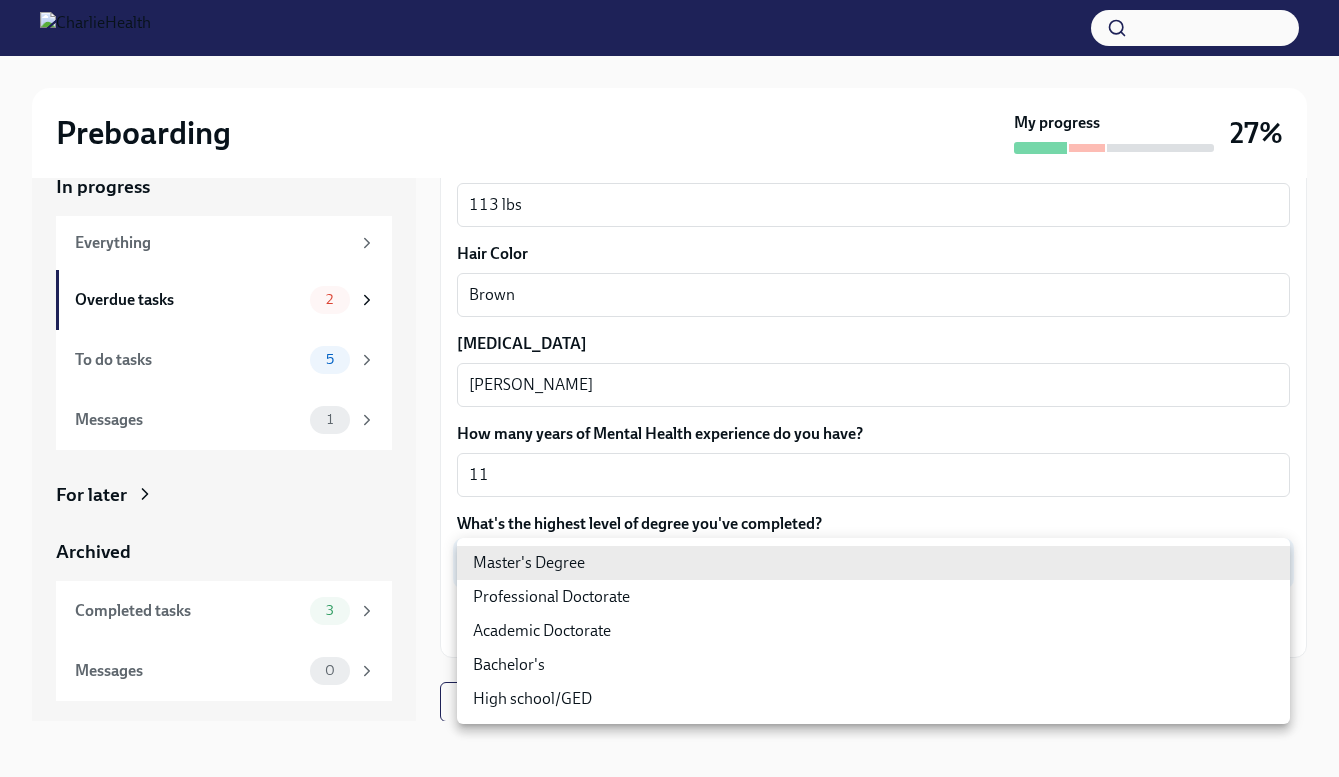 click on "Preboarding My progress 27% In progress Everything Overdue tasks 2 To do tasks 5 Messages 1 For later Archived Completed tasks 3 Messages 0 Fill out the onboarding form Overdue Due  a day ago We need some info from you to start setting you up in payroll and other systems.  Please fill out this form ASAP  Please note each field needs to be completed in order for you to submit.
Note : Please fill out this form as accurately as possible. Several states require specific demographic information that we have to input on your behalf. We understand that some of these questions feel personal to answer, and we appreciate your understanding that this is required for compliance clearance. About you Your preferred first name [PERSON_NAME] ​ Your legal last name [PERSON_NAME] x ​ Please provide any previous names/ aliases-put None if N/A x ​ Street Address 1 [STREET_ADDRESS] Address 2 ​ Postal Code [GEOGRAPHIC_DATA] [GEOGRAPHIC_DATA] ​ State/Region [US_STATE] ​ Country [GEOGRAPHIC_DATA] ​ x ​ XS" at bounding box center (669, 370) 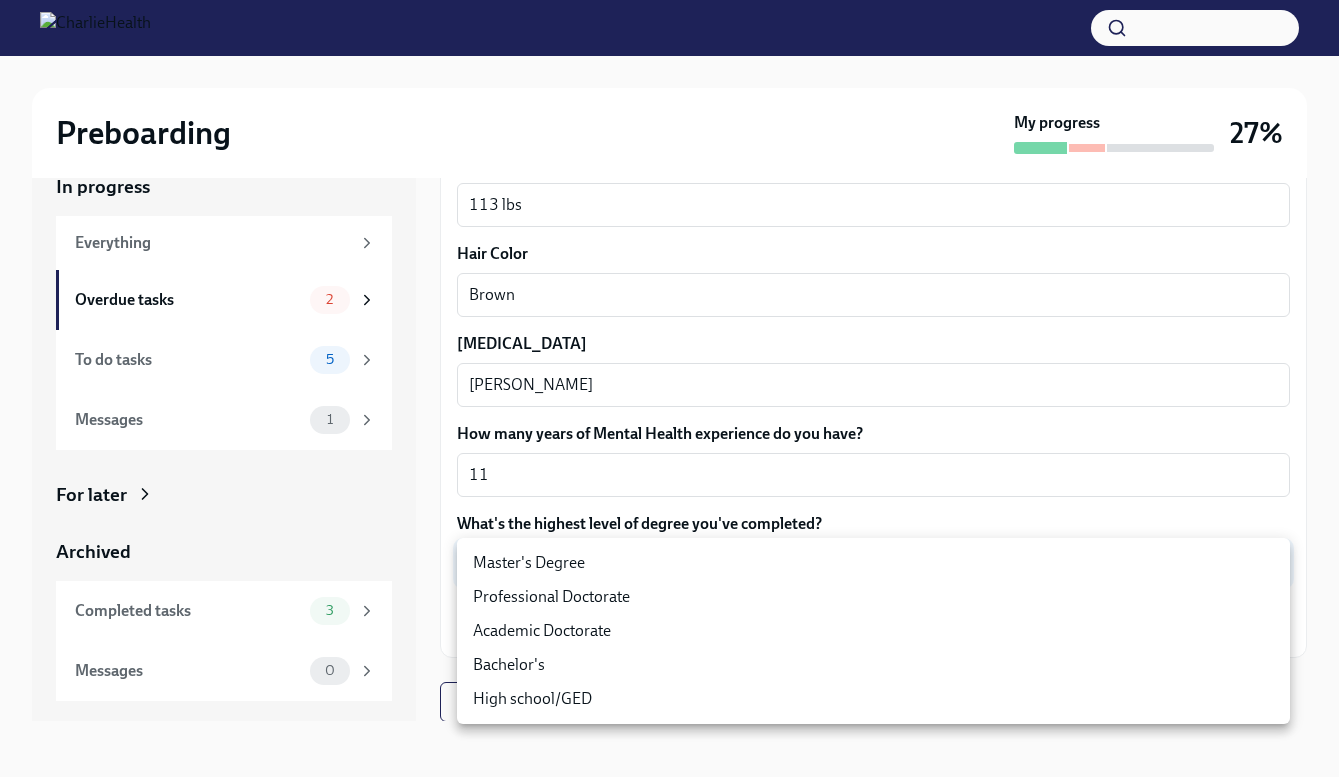 click on "Master's Degree" at bounding box center [873, 563] 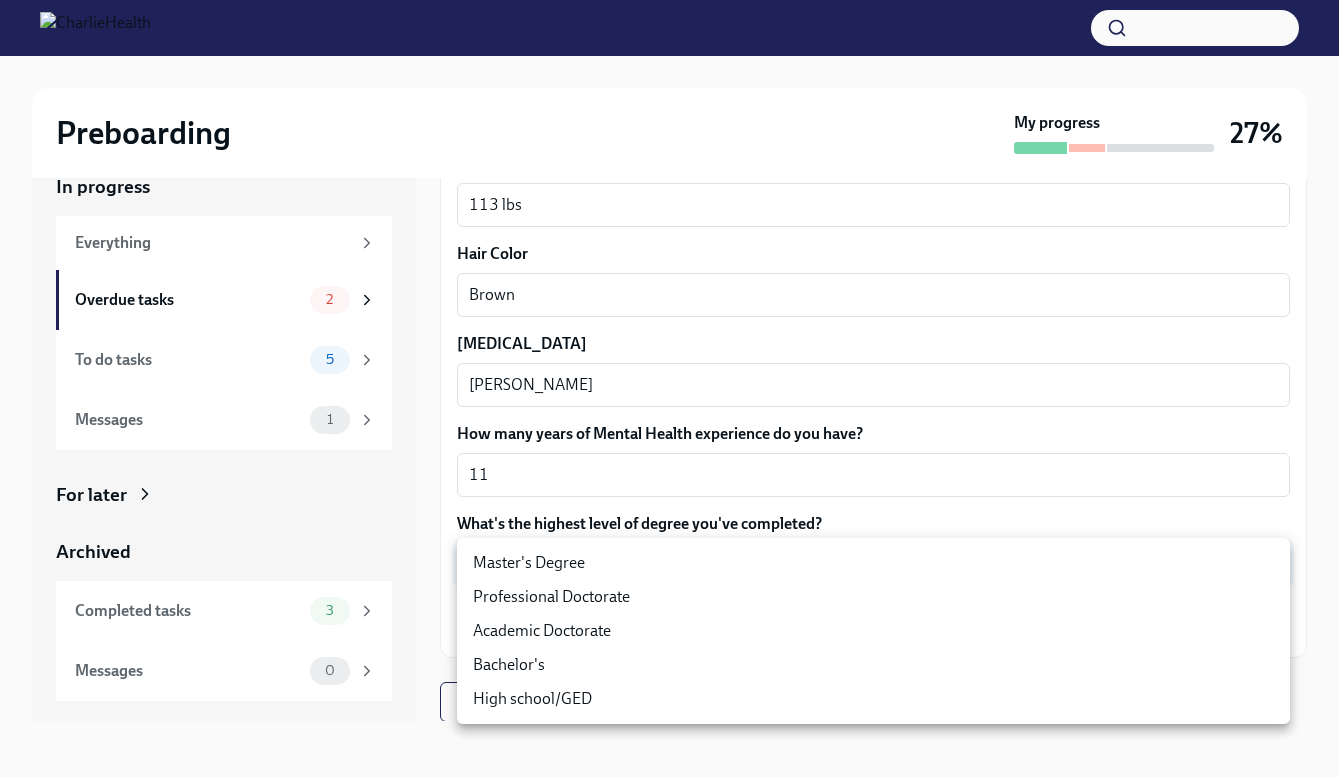 type on "2vBr-ghkD" 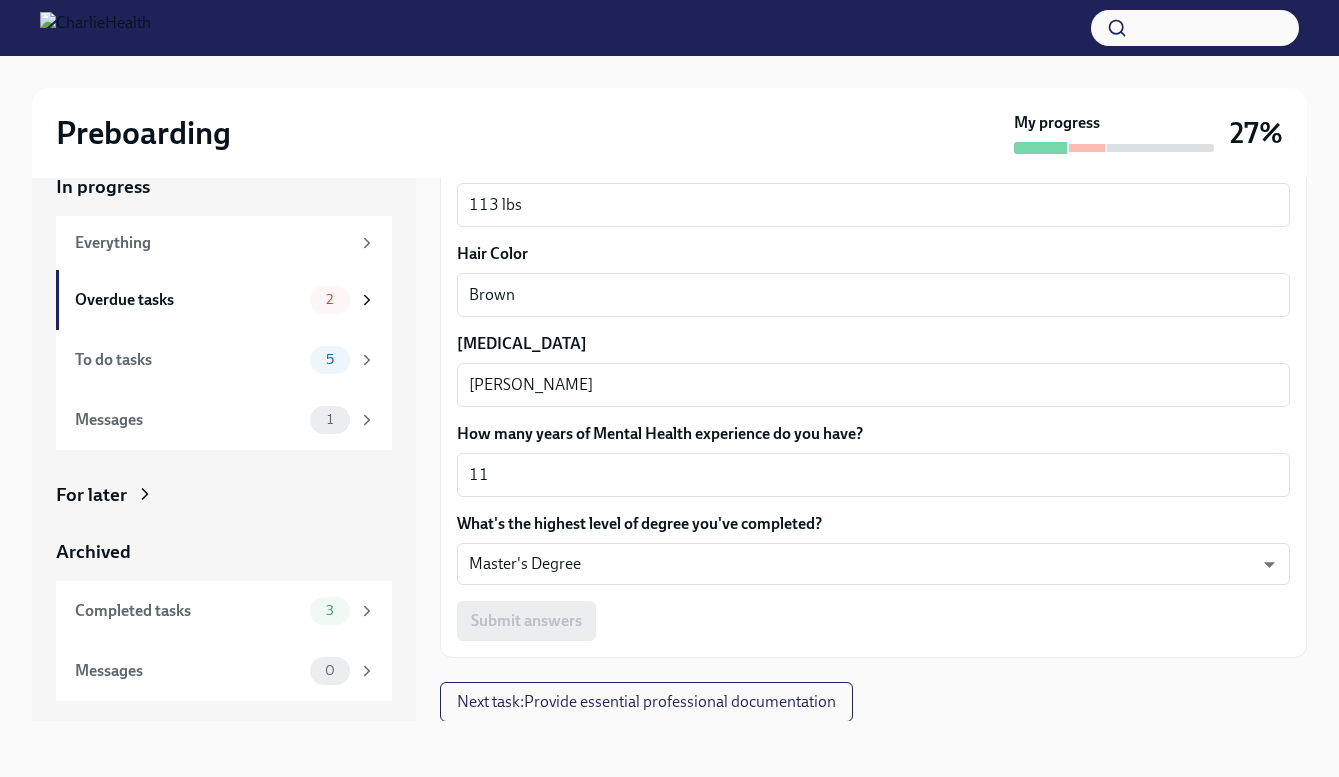 click on "Preboarding My progress 27% In progress Everything Overdue tasks 2 To do tasks 5 Messages 1 For later Archived Completed tasks 3 Messages 0 Fill out the onboarding form Overdue Due  a day ago We need some info from you to start setting you up in payroll and other systems.  Please fill out this form ASAP  Please note each field needs to be completed in order for you to submit.
Note : Please fill out this form as accurately as possible. Several states require specific demographic information that we have to input on your behalf. We understand that some of these questions feel personal to answer, and we appreciate your understanding that this is required for compliance clearance. About you Your preferred first name [PERSON_NAME] ​ Your legal last name [PERSON_NAME] x ​ Please provide any previous names/ aliases-put None if N/A x ​ Street Address 1 [STREET_ADDRESS] Address 2 ​ Postal Code [GEOGRAPHIC_DATA] [GEOGRAPHIC_DATA] ​ State/Region [US_STATE] ​ Country [GEOGRAPHIC_DATA] ​ [DATE] x ​ XS" at bounding box center [669, 398] 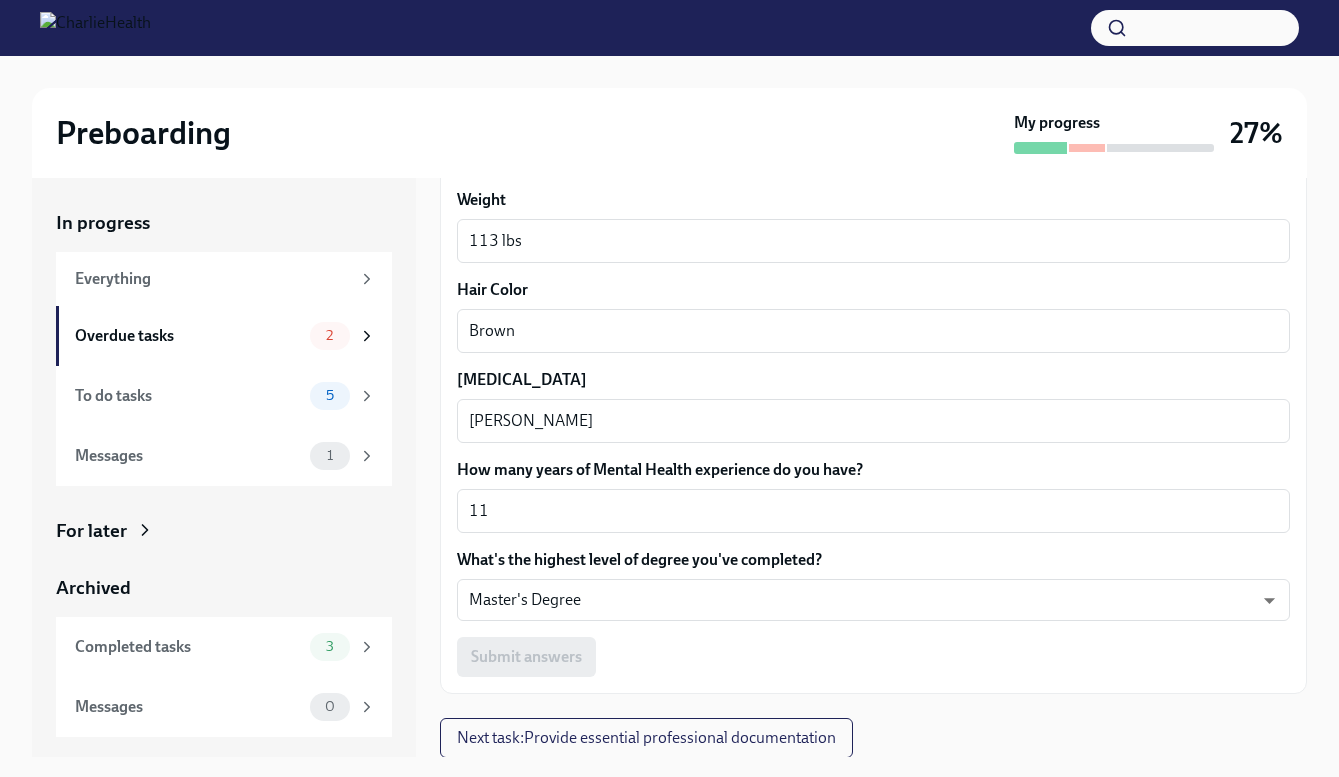 scroll, scrollTop: -11, scrollLeft: 0, axis: vertical 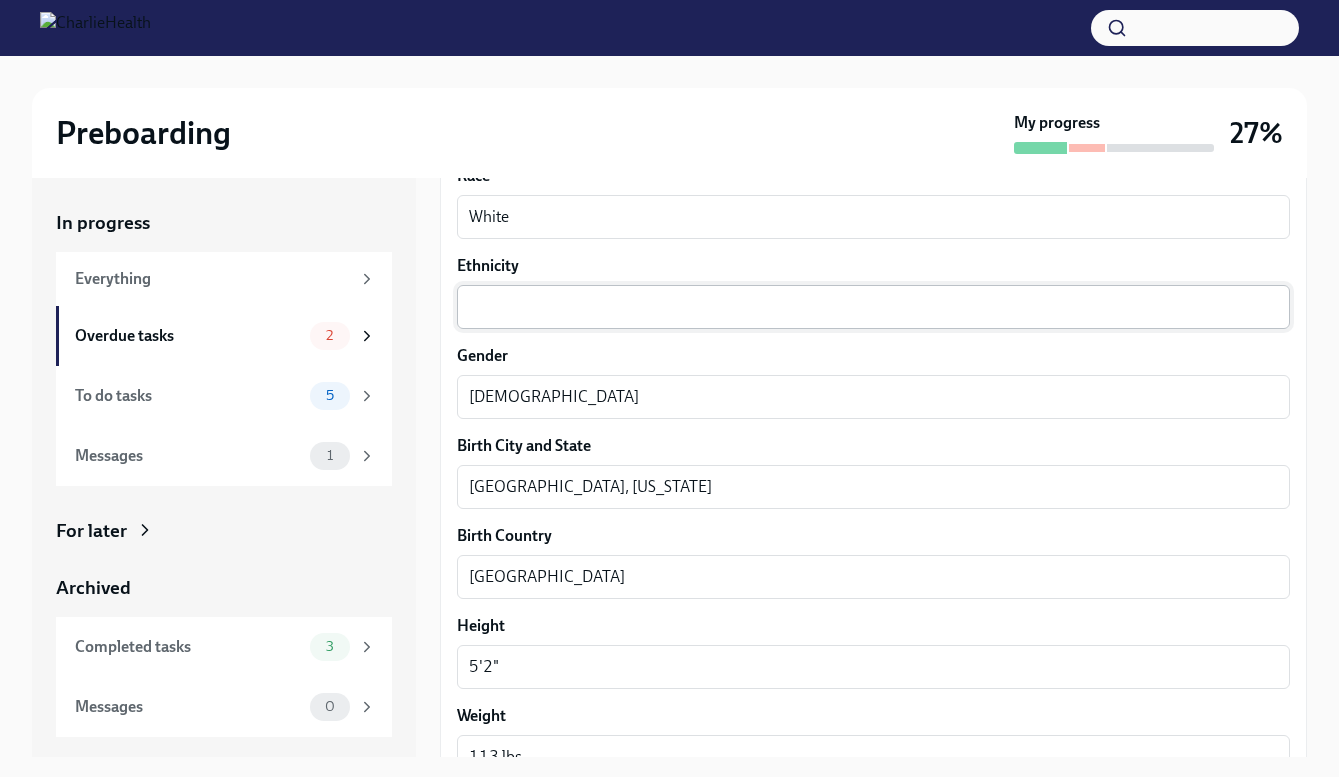 click on "x ​" at bounding box center (873, 307) 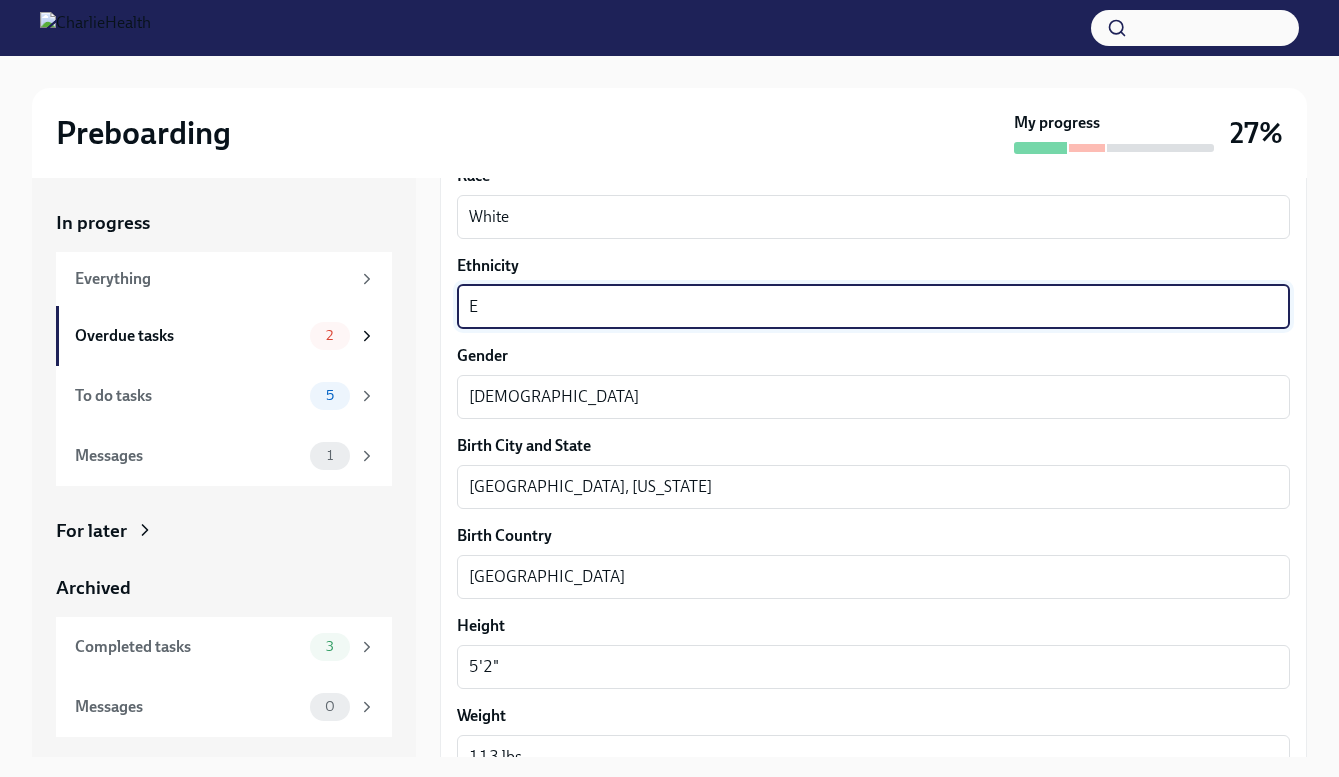 scroll, scrollTop: 0, scrollLeft: 0, axis: both 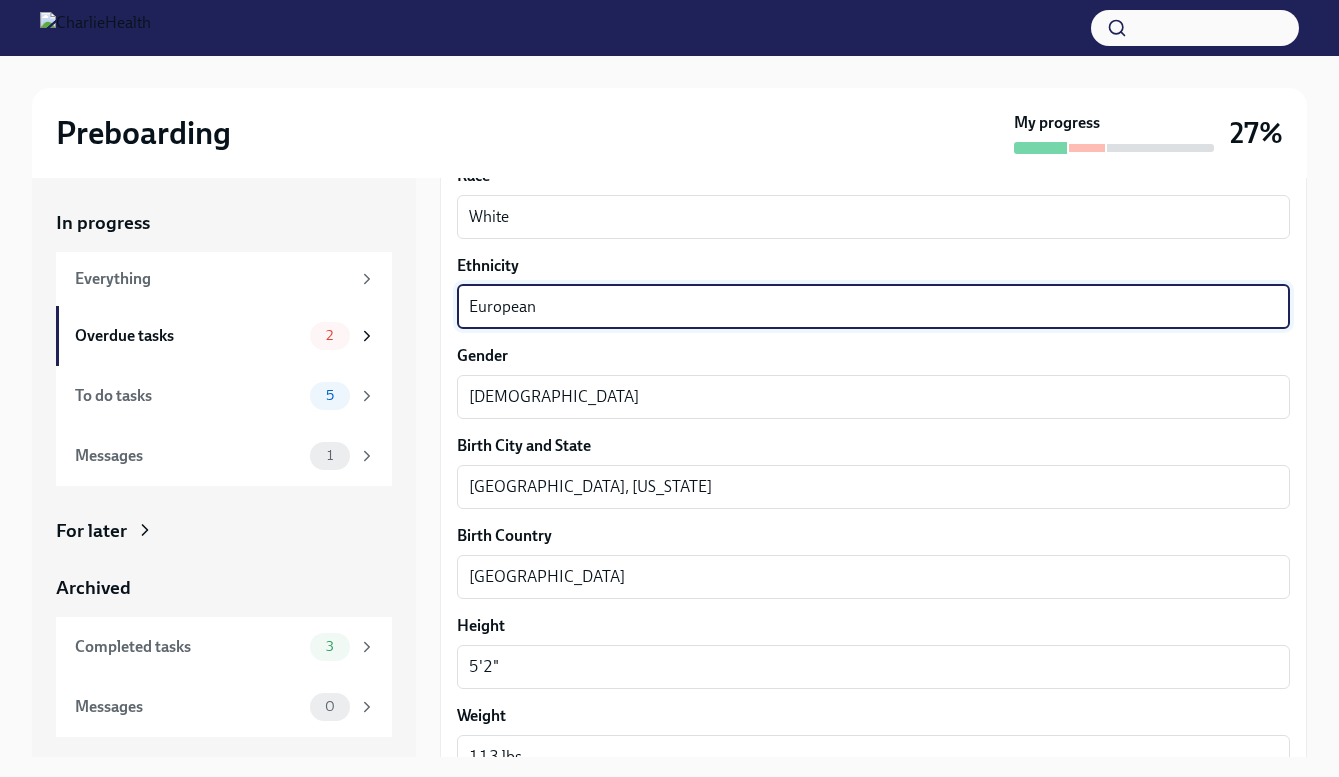 type on "European" 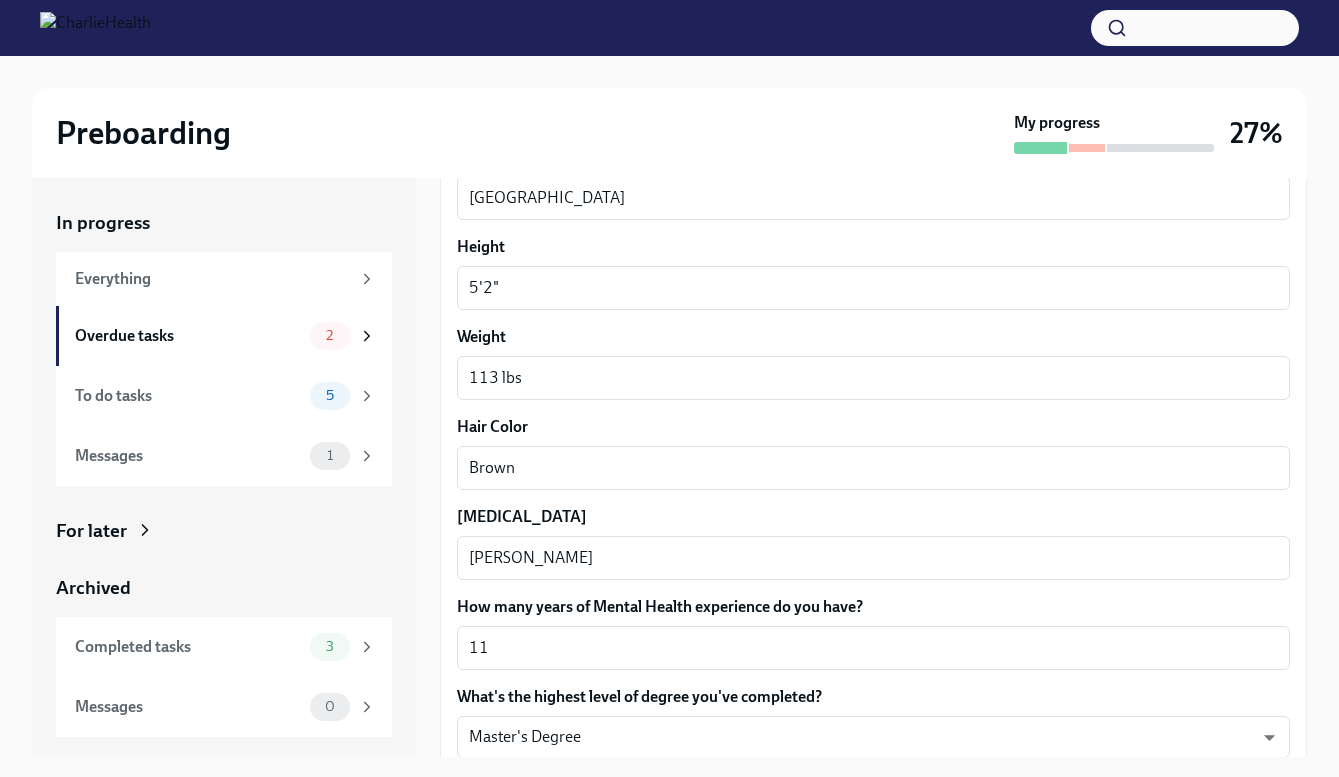 scroll, scrollTop: 1836, scrollLeft: 0, axis: vertical 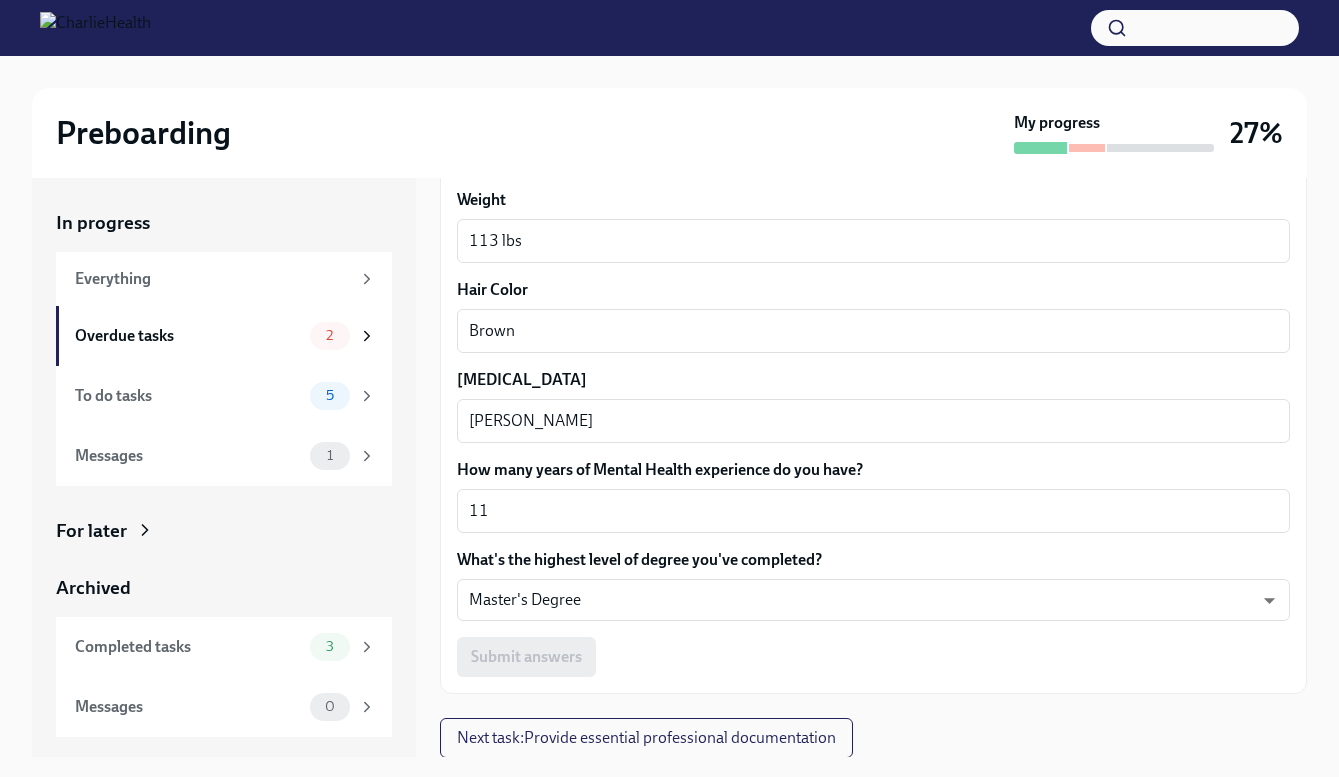 type 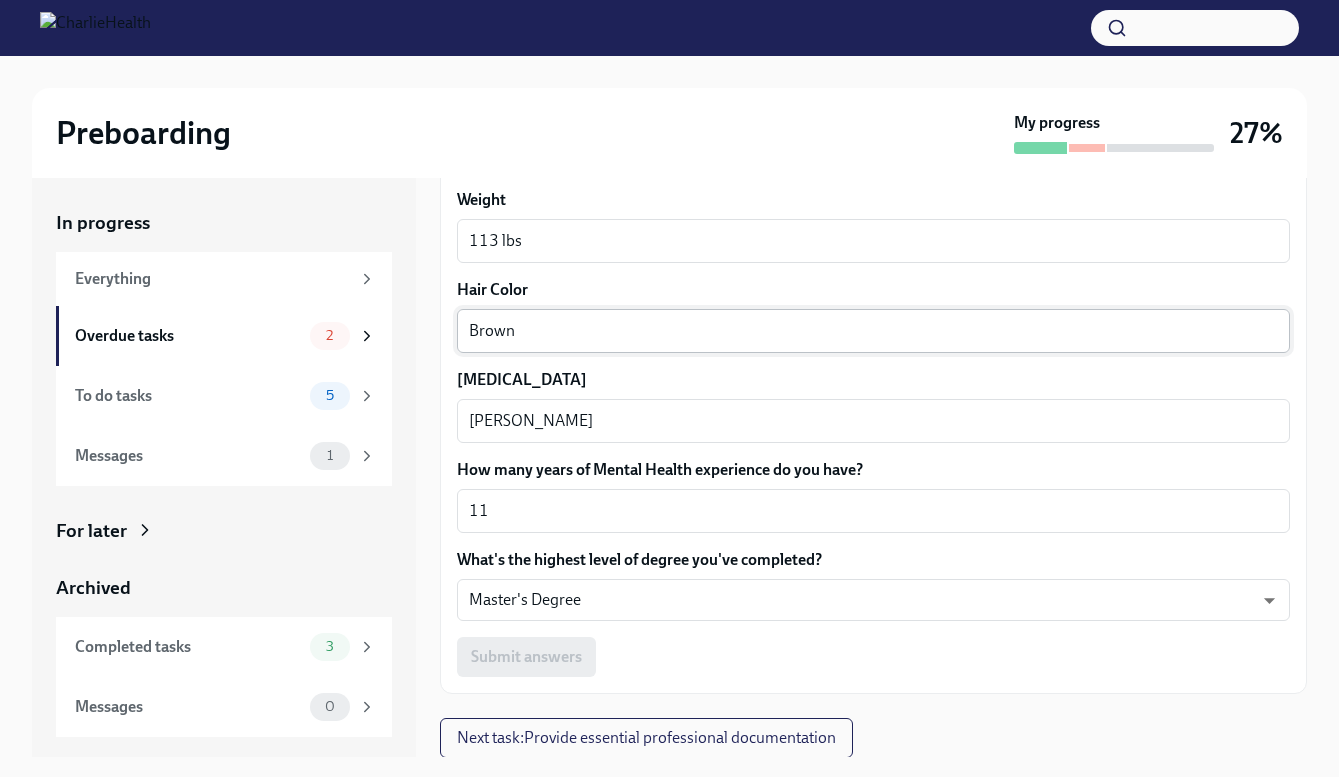 type 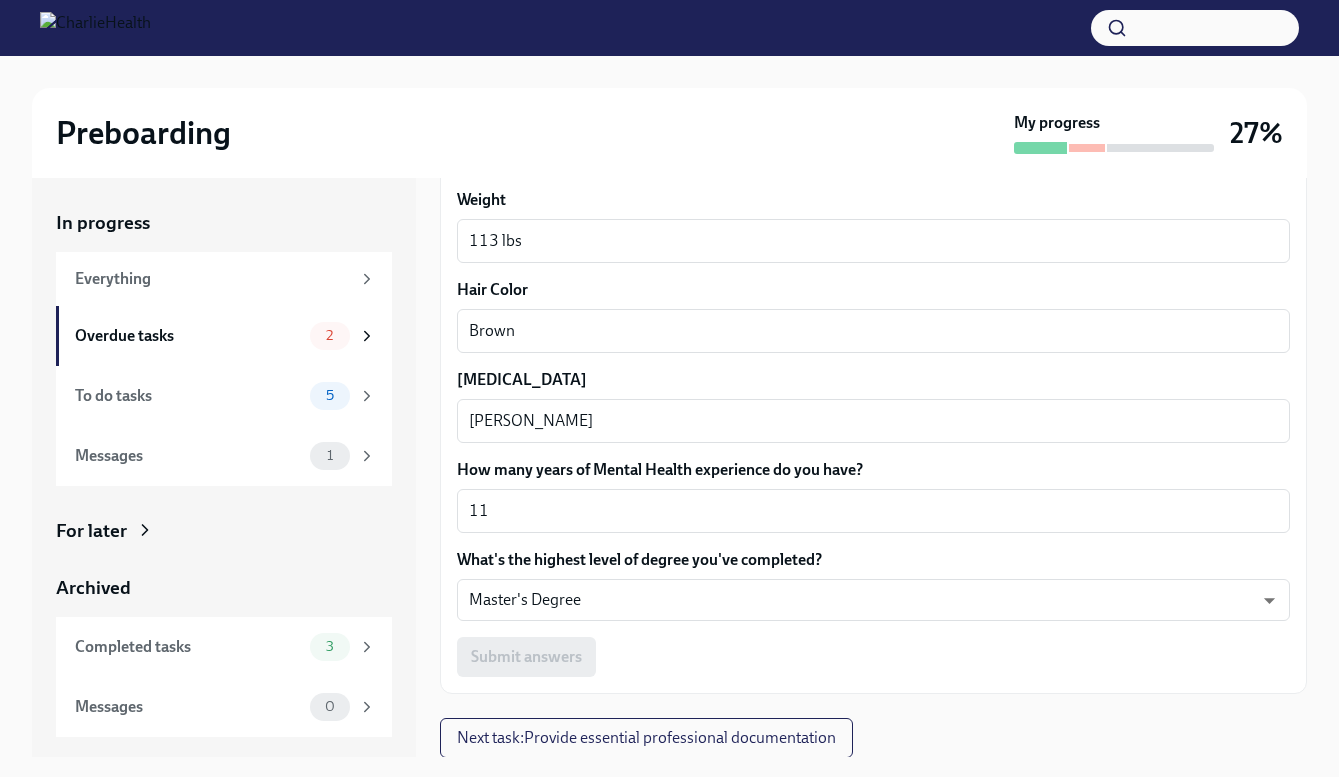 click on "Submit answers" at bounding box center (873, 657) 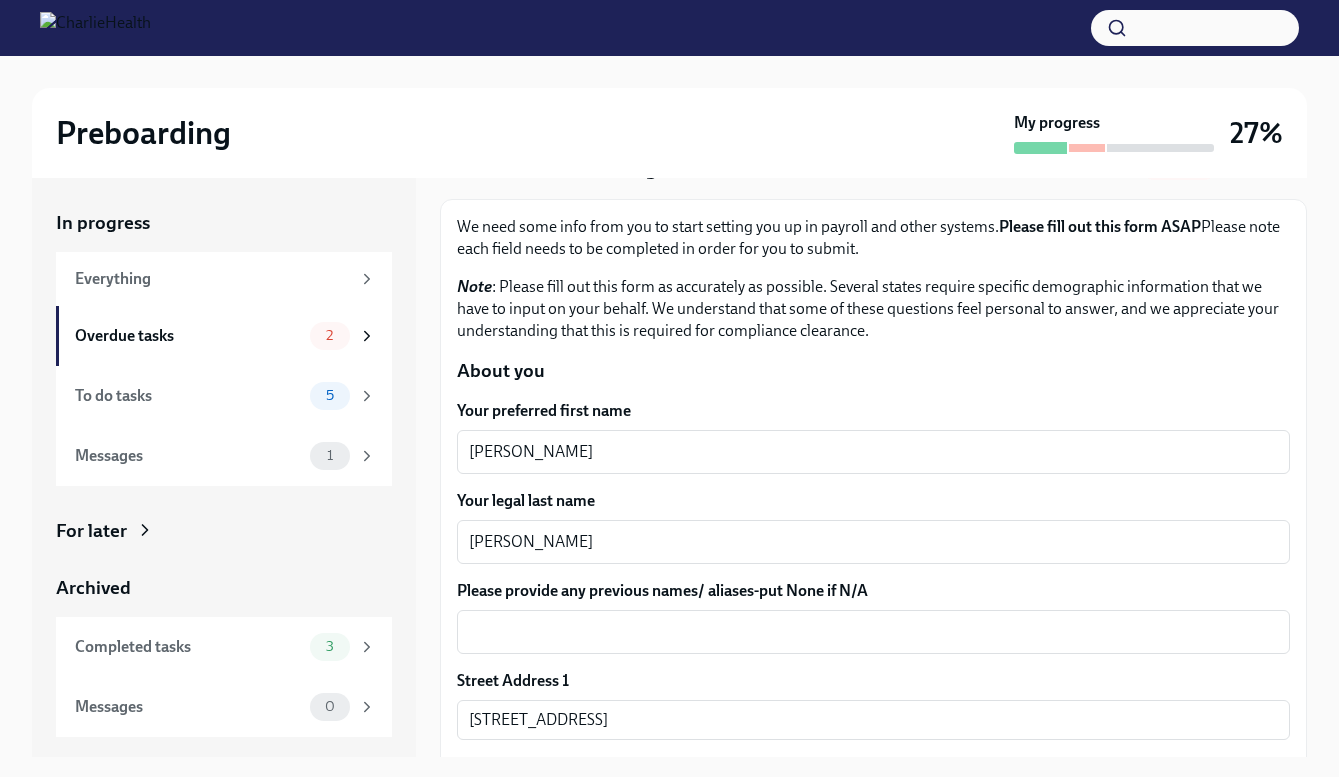 scroll, scrollTop: 149, scrollLeft: 0, axis: vertical 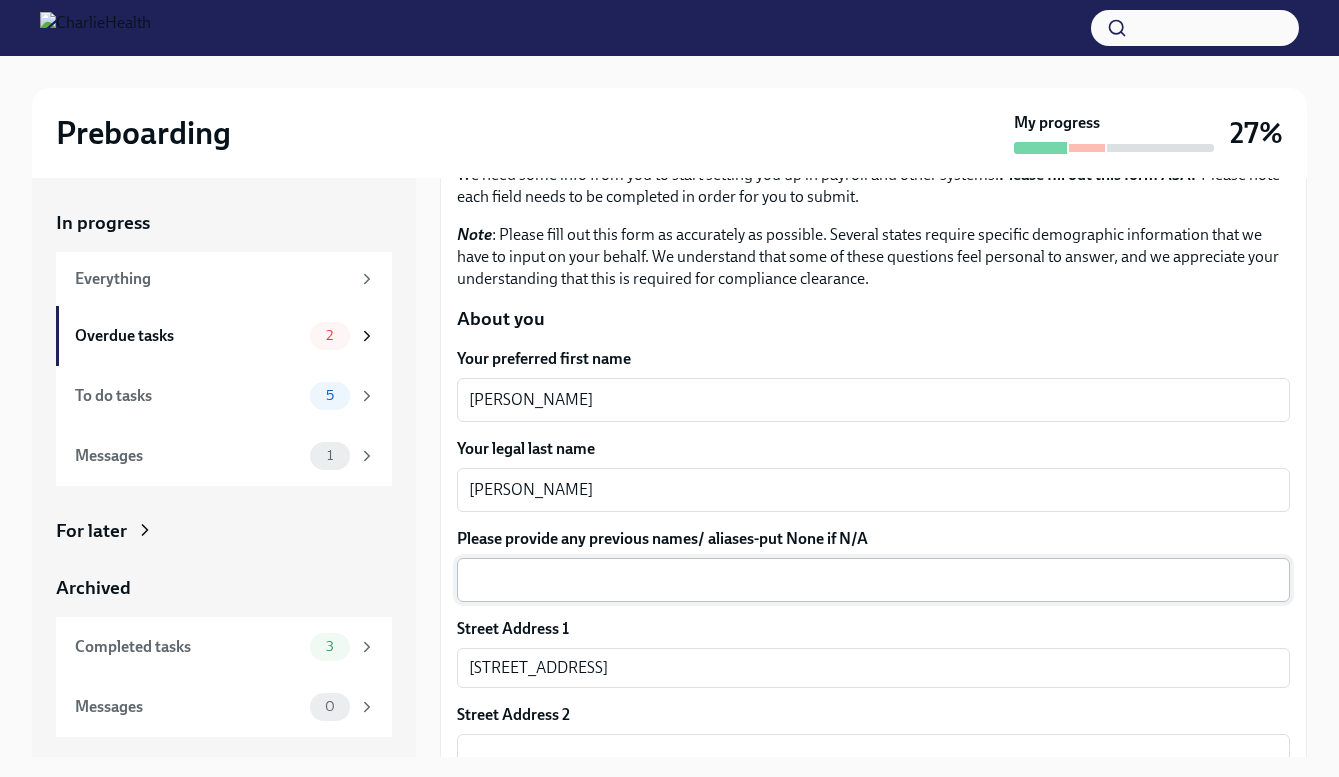 click on "Please provide any previous names/ aliases-put None if N/A" at bounding box center [873, 580] 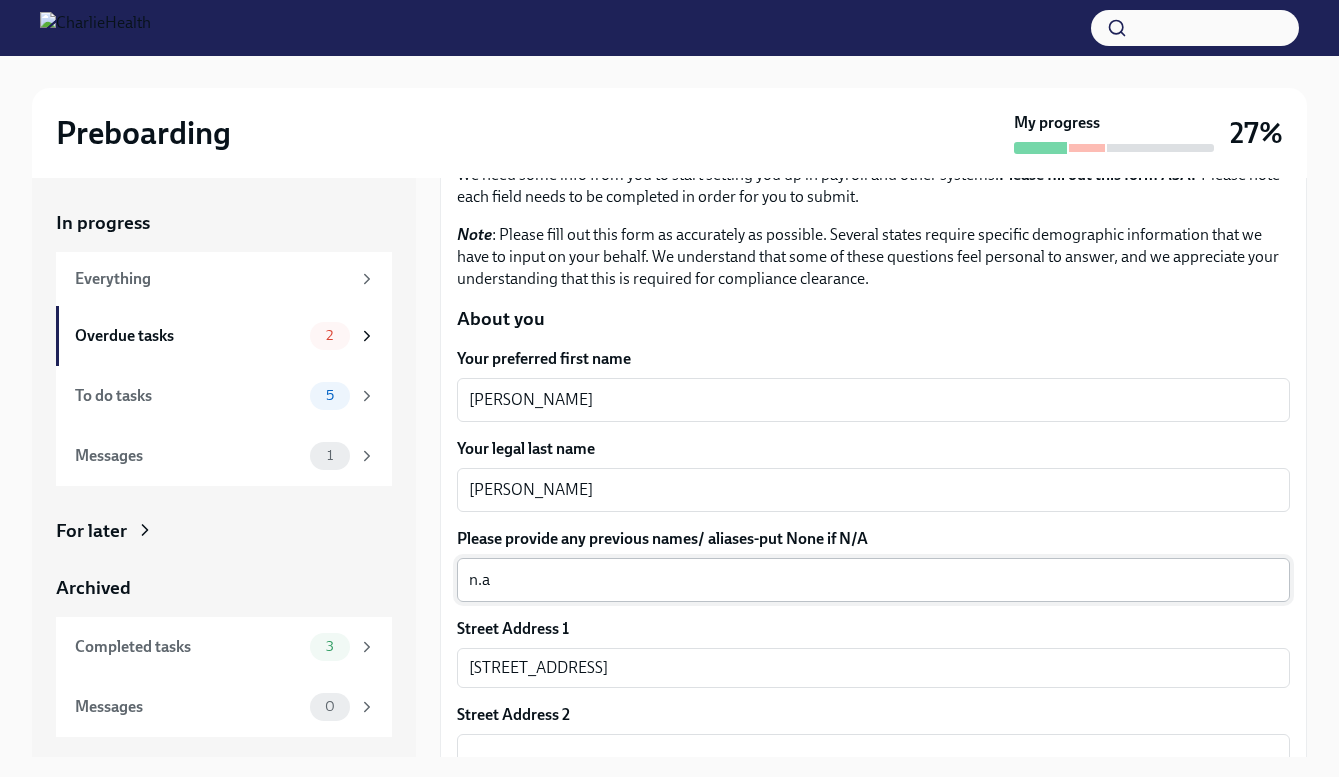 click on "n.a x ​" at bounding box center (873, 580) 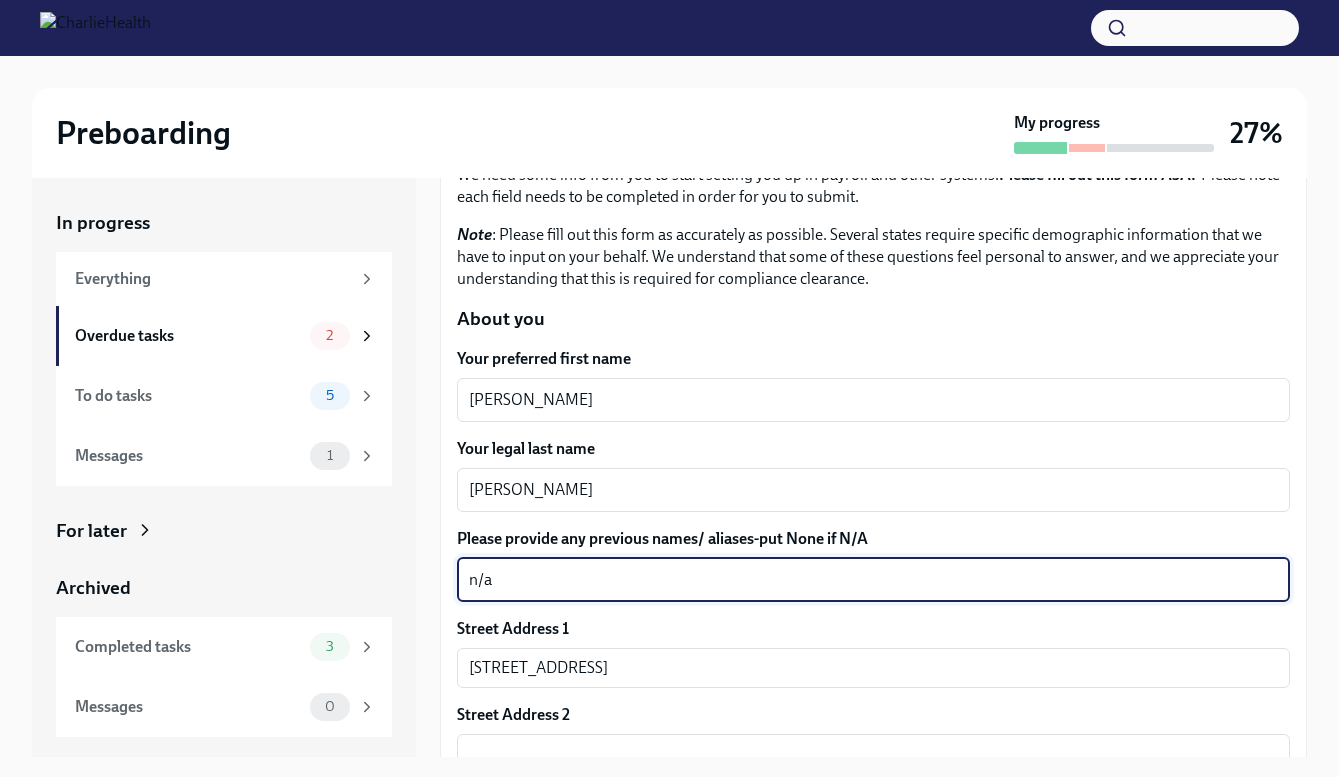 type on "n/a" 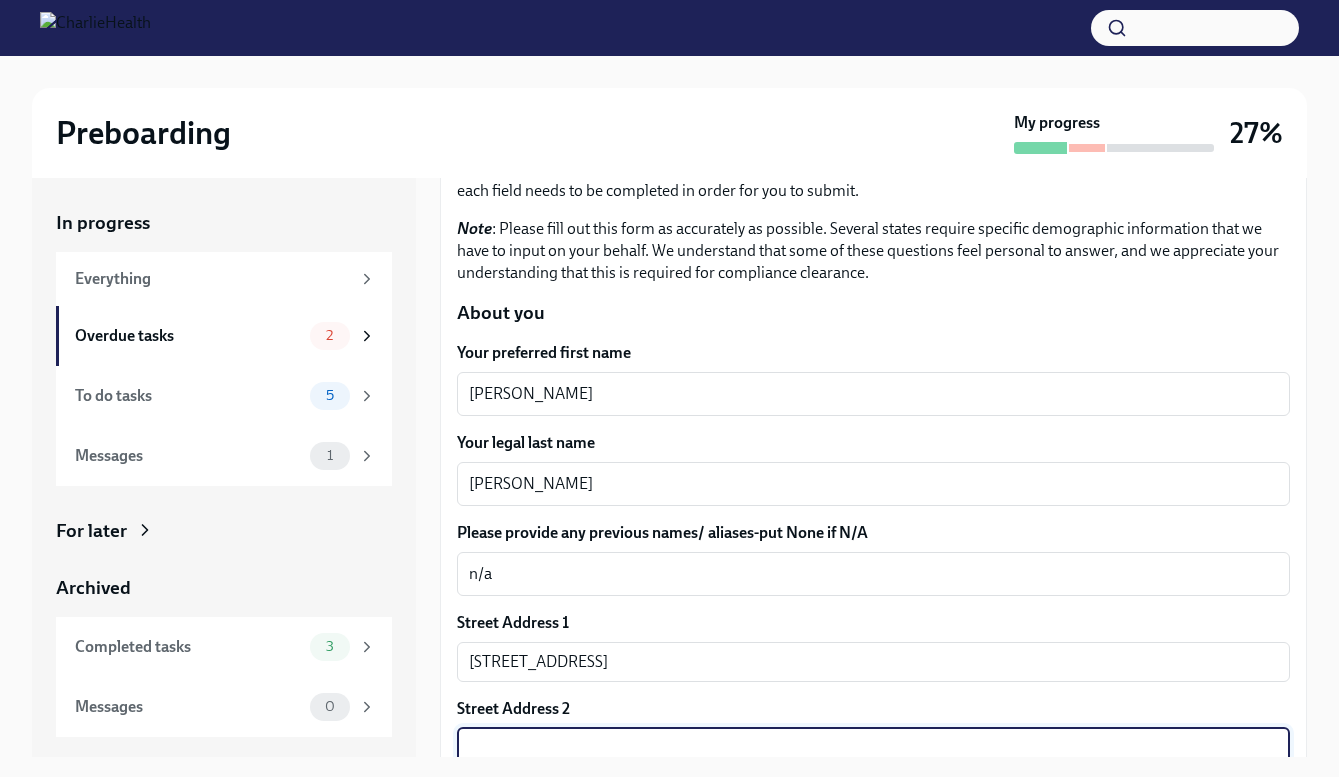scroll, scrollTop: 521, scrollLeft: 0, axis: vertical 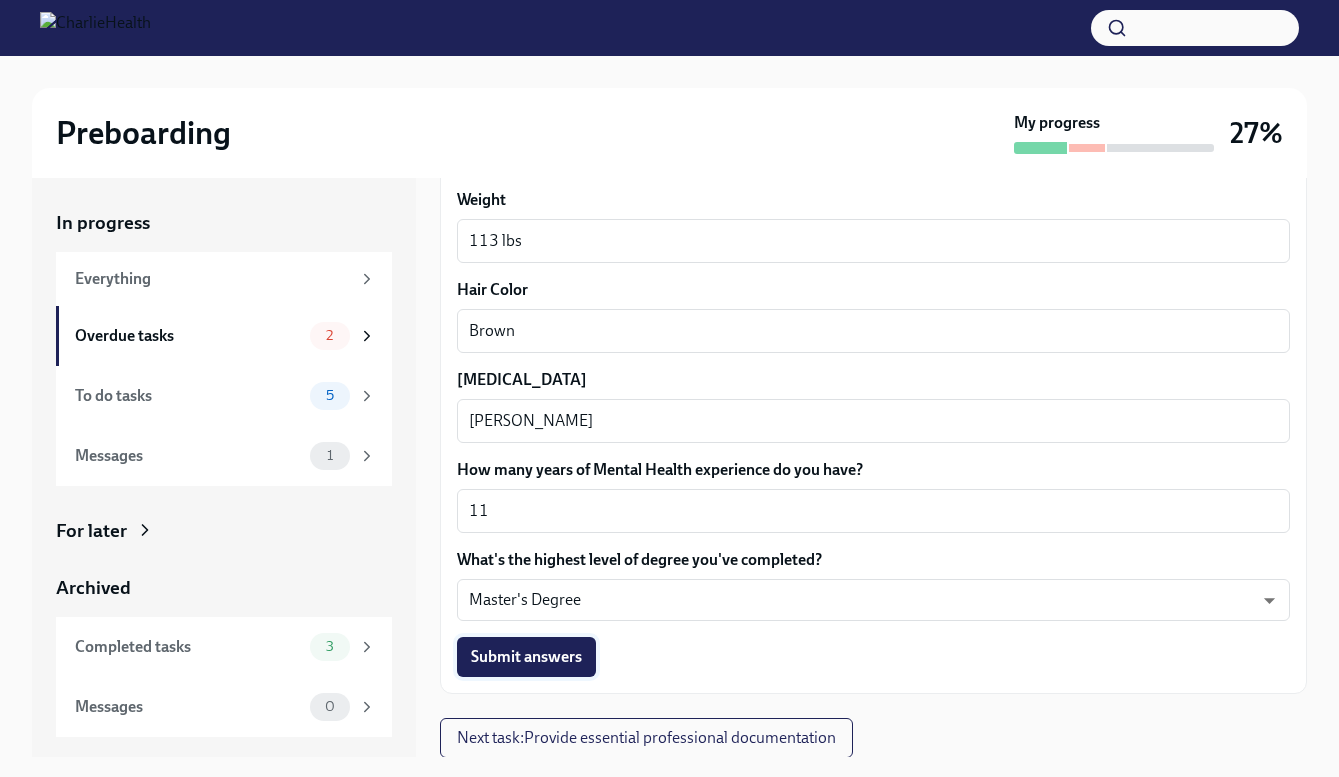 click on "Submit answers" at bounding box center (526, 657) 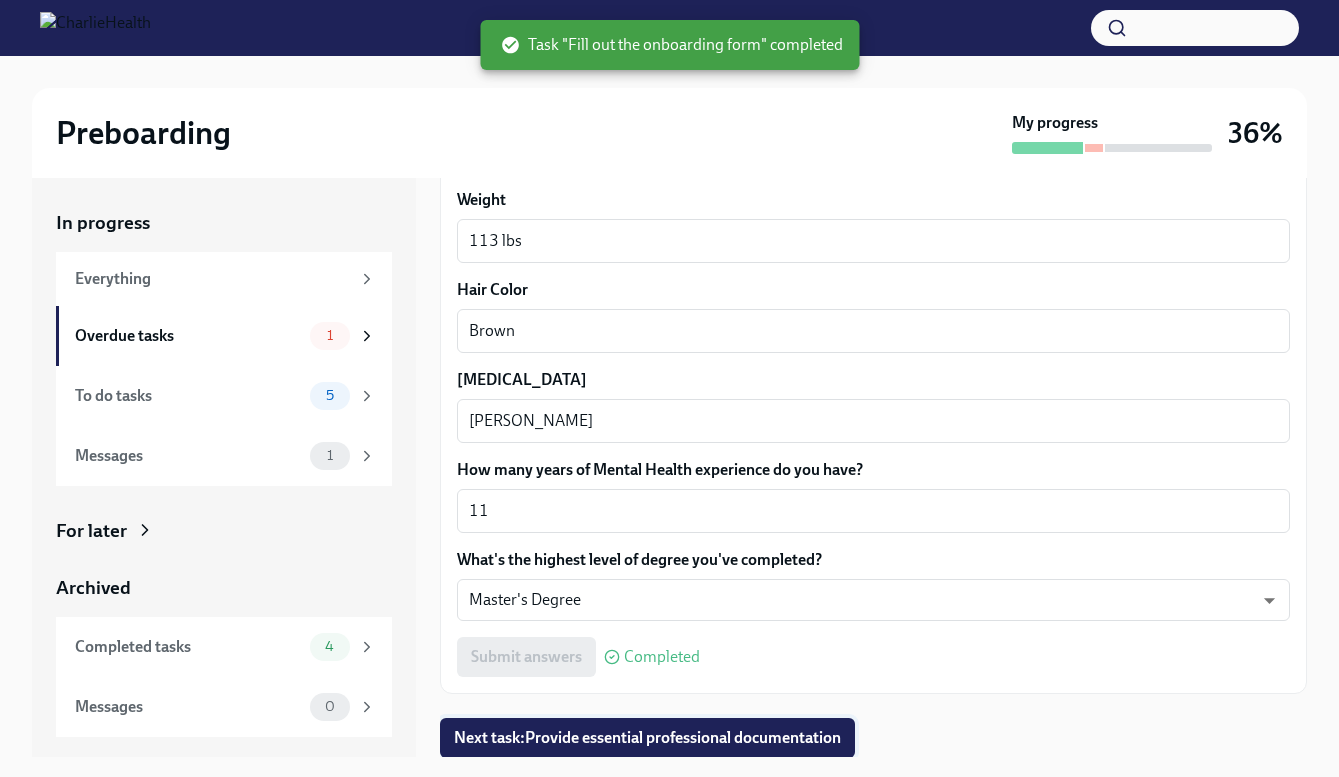 click on "Next task :  Provide essential professional documentation" at bounding box center [647, 738] 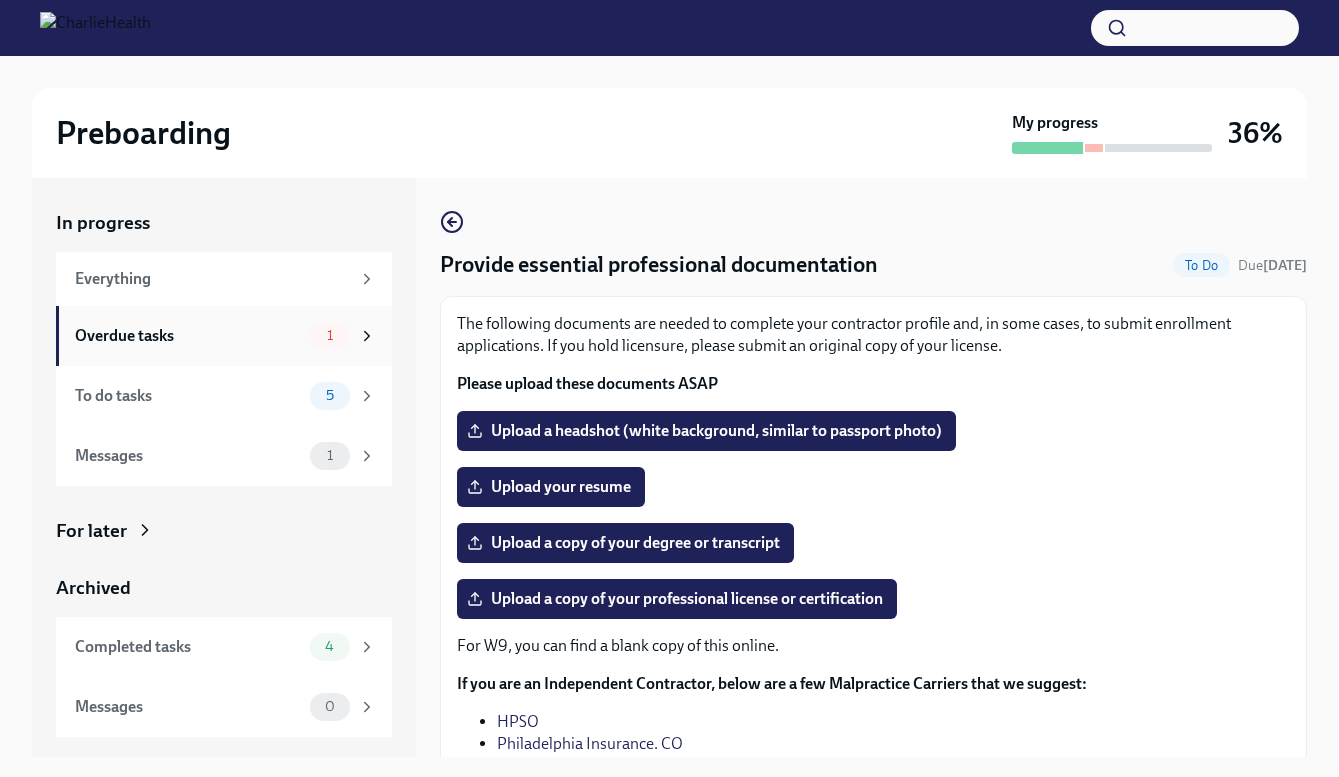 click on "Overdue tasks 1" at bounding box center (225, 336) 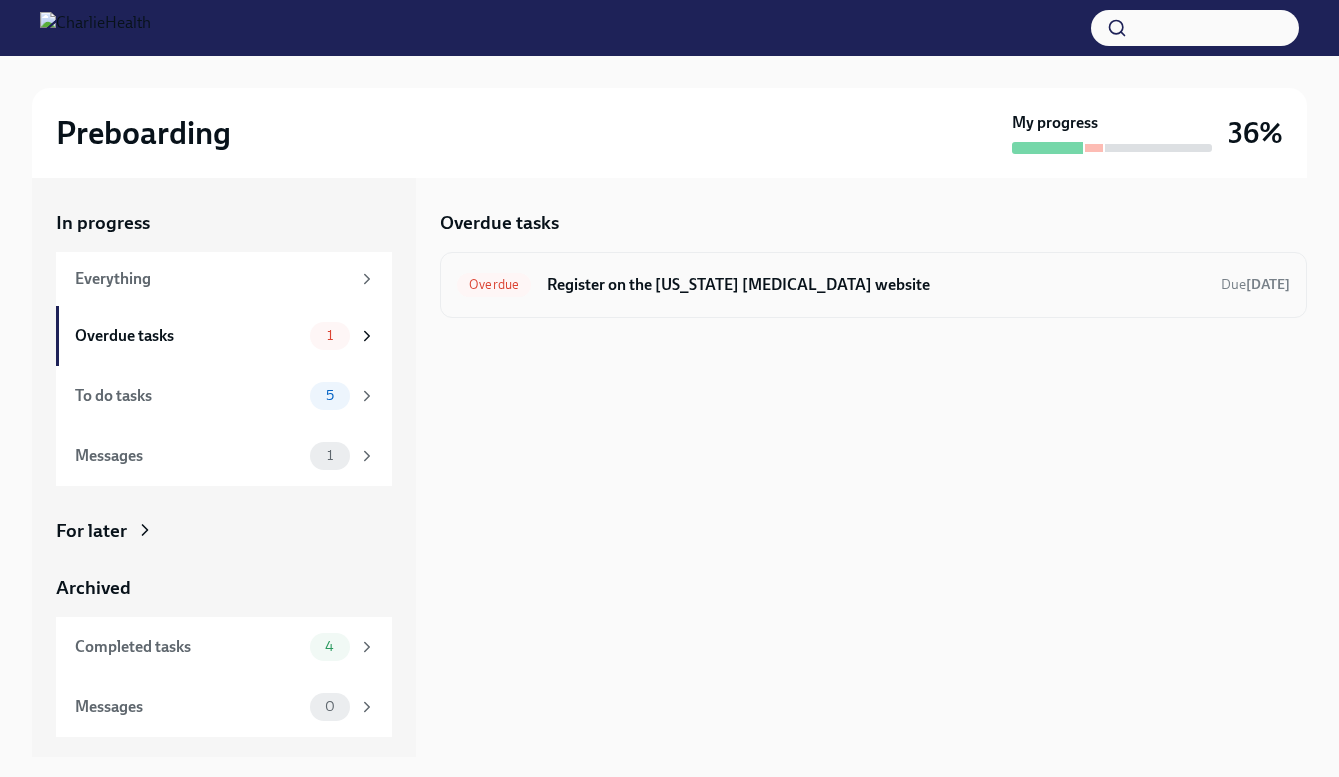 click on "Register on the [US_STATE] [MEDICAL_DATA] website" at bounding box center [876, 285] 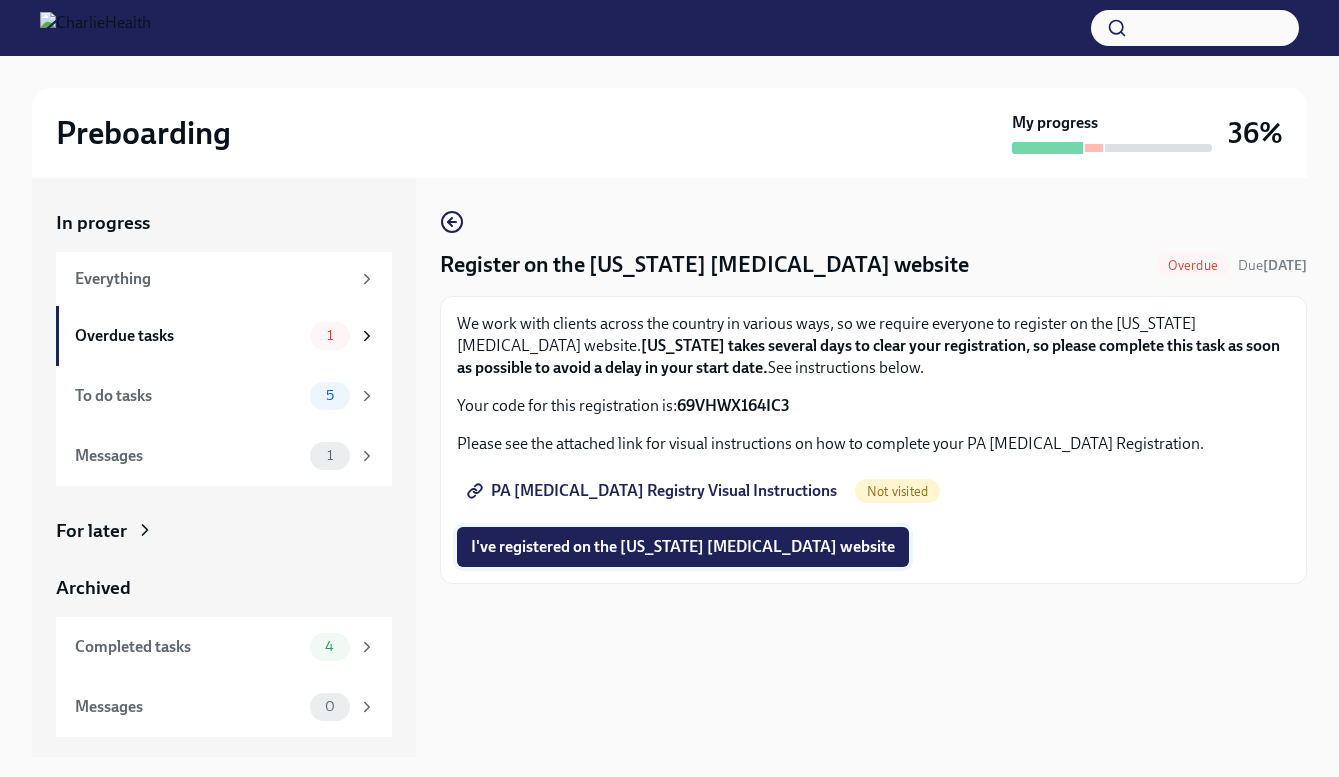 click on "I've registered on the [US_STATE] [MEDICAL_DATA] website" at bounding box center [683, 547] 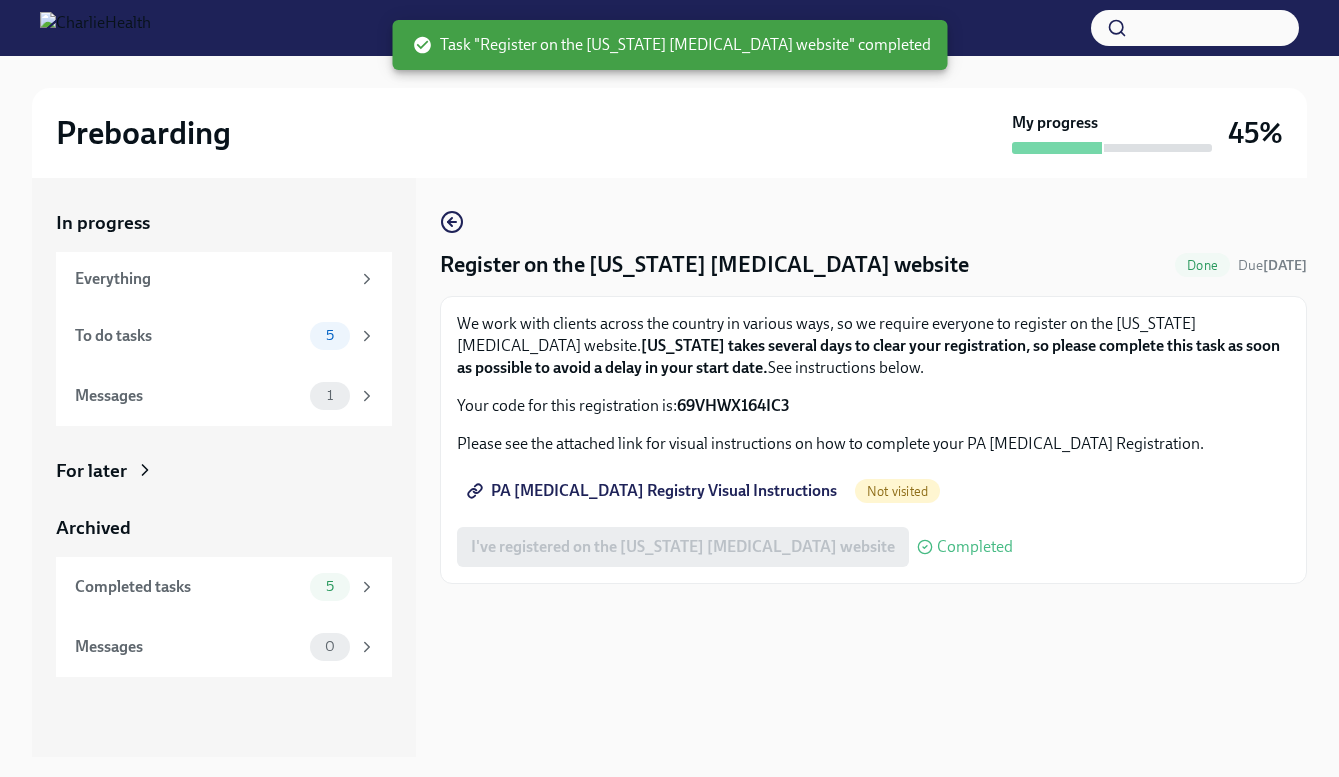click on "PA [MEDICAL_DATA] Registry Visual Instructions" at bounding box center (654, 491) 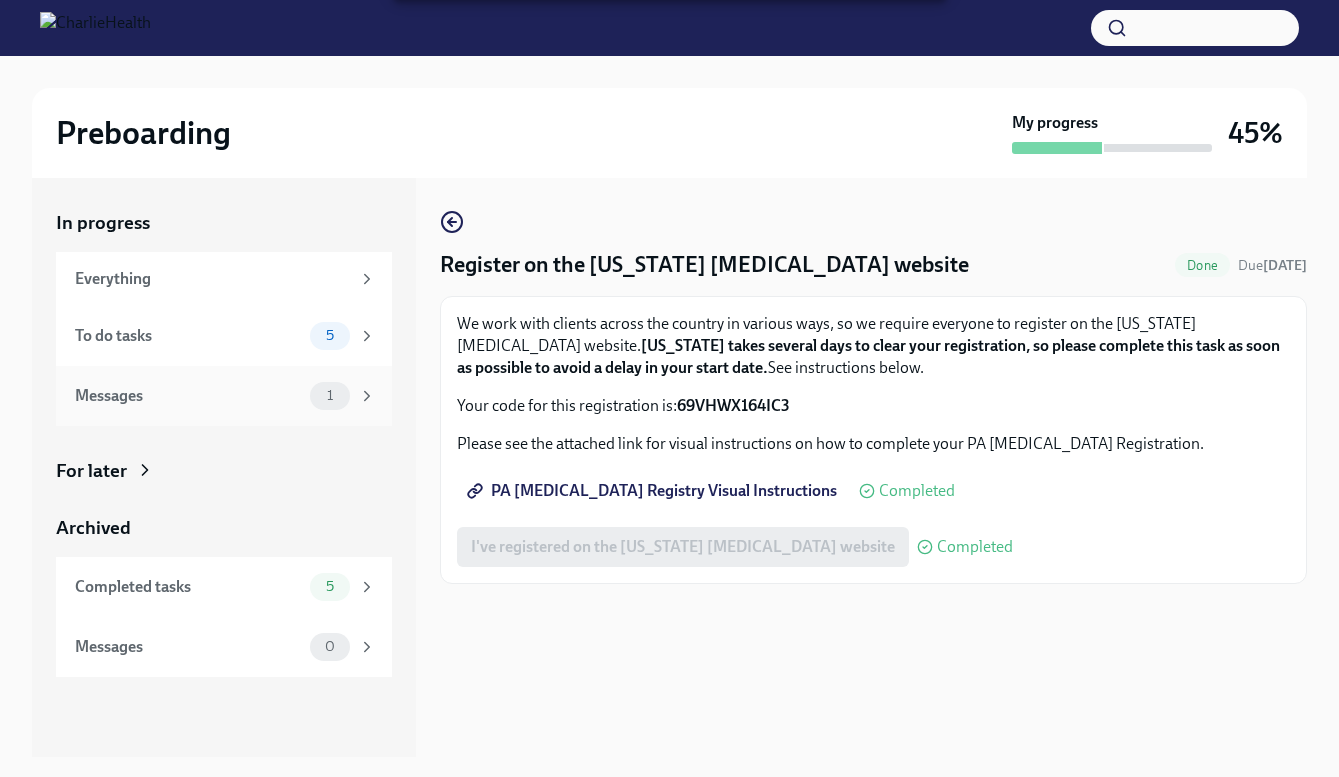 click on "Messages" at bounding box center (188, 396) 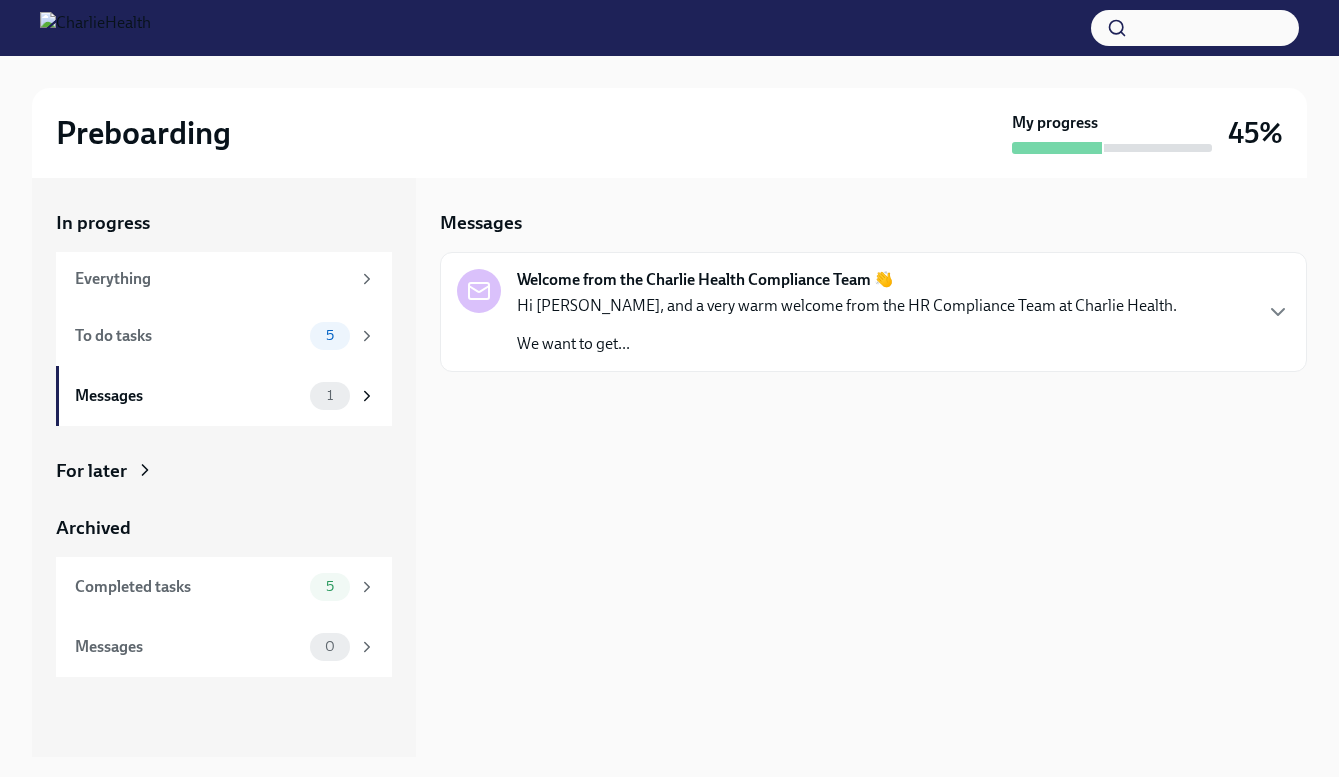 click on "Hi [PERSON_NAME], and a very warm welcome from the HR Compliance Team at Charlie Health." at bounding box center [847, 306] 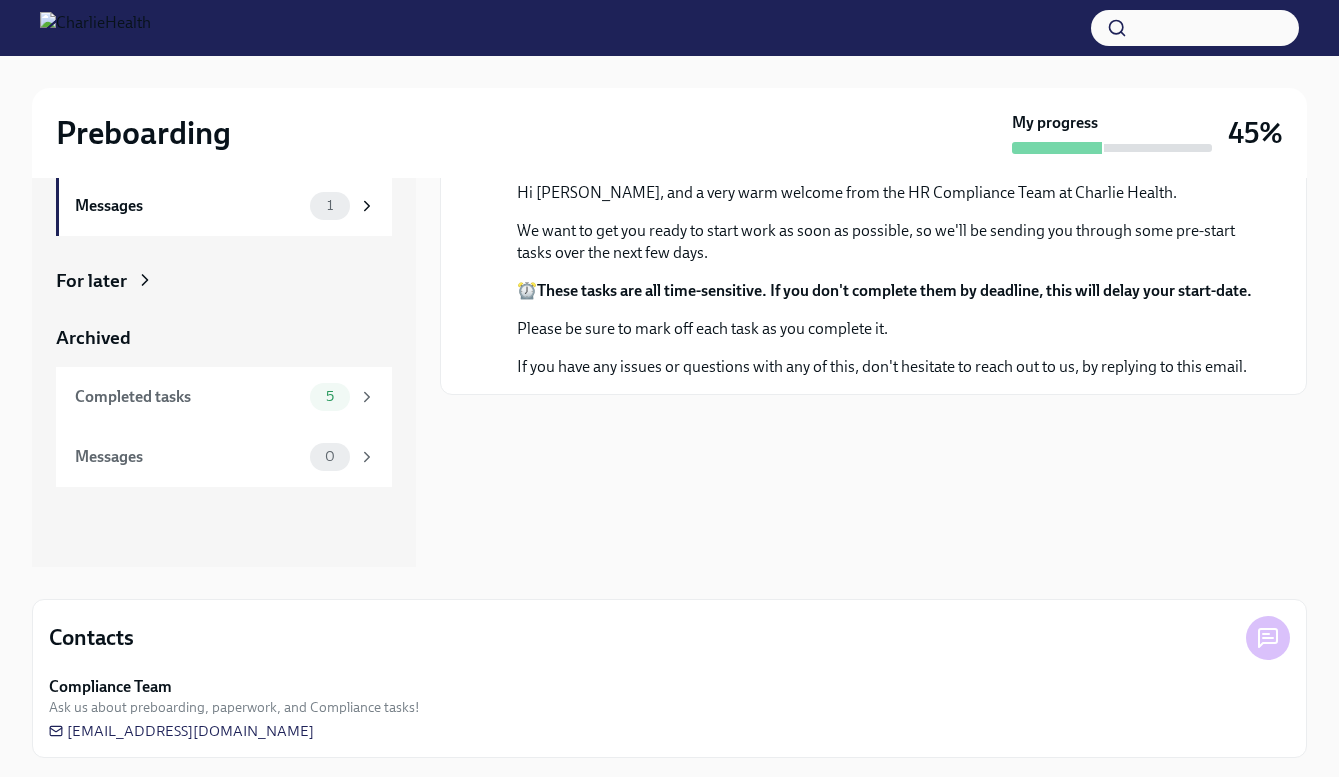 scroll, scrollTop: 192, scrollLeft: 0, axis: vertical 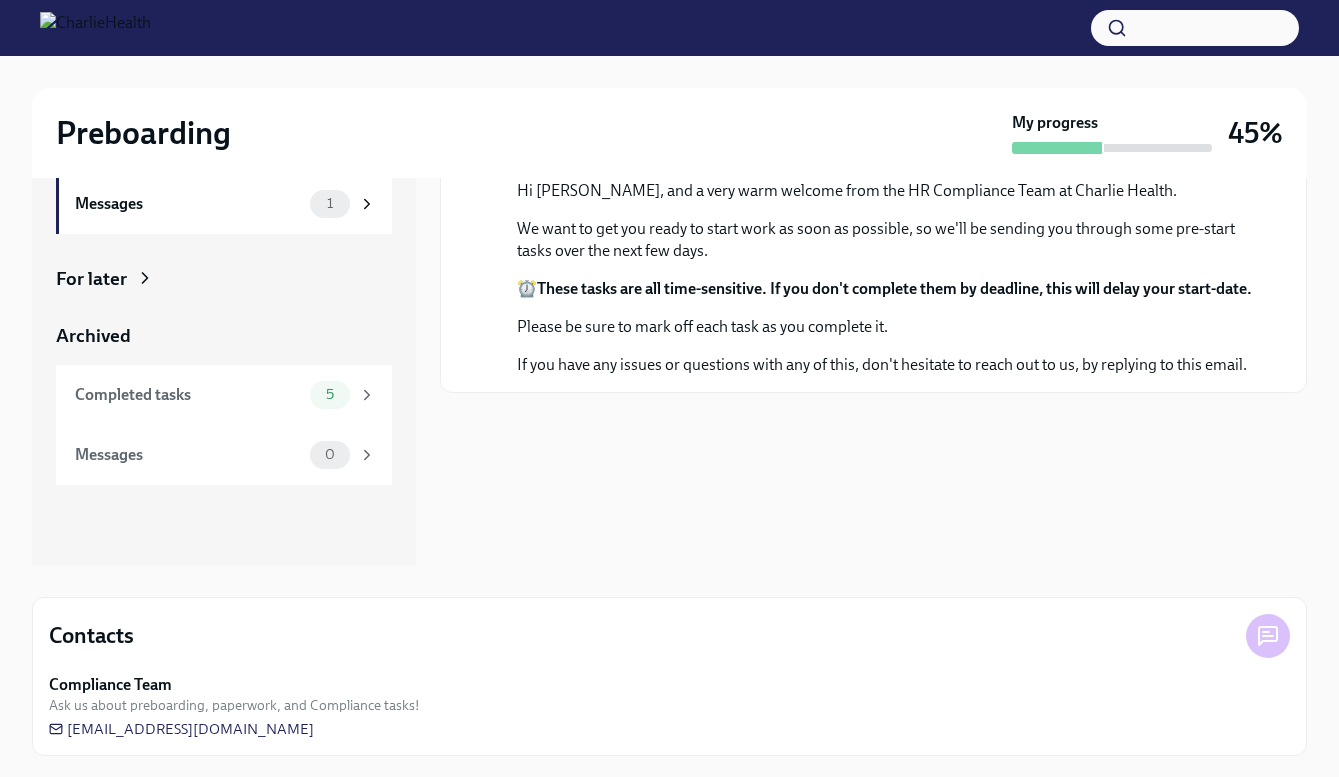 click on "Hi [PERSON_NAME], and a very warm welcome from the HR Compliance Team at Charlie Health.
We want to get you ready to start work as soon as possible, so we'll be sending you through some pre-start tasks over the next few days.
⏰  These tasks are all time-sensitive. If you don't complete them by deadline, this will delay your start-date.
Please be sure to mark off each task as you complete it.
If you have any issues or questions with any of this, don't hesitate to reach out to us, by replying to this email." at bounding box center [887, 278] 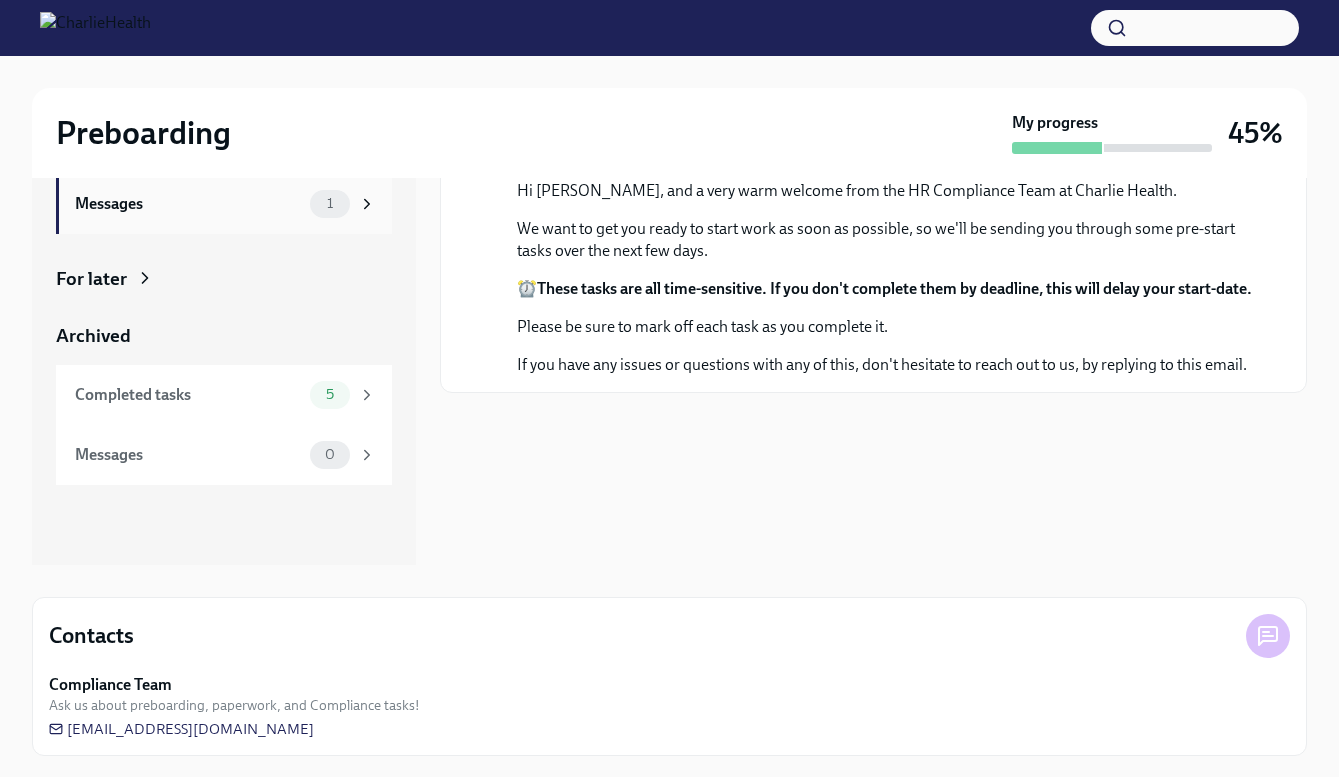 click on "1" at bounding box center [330, 203] 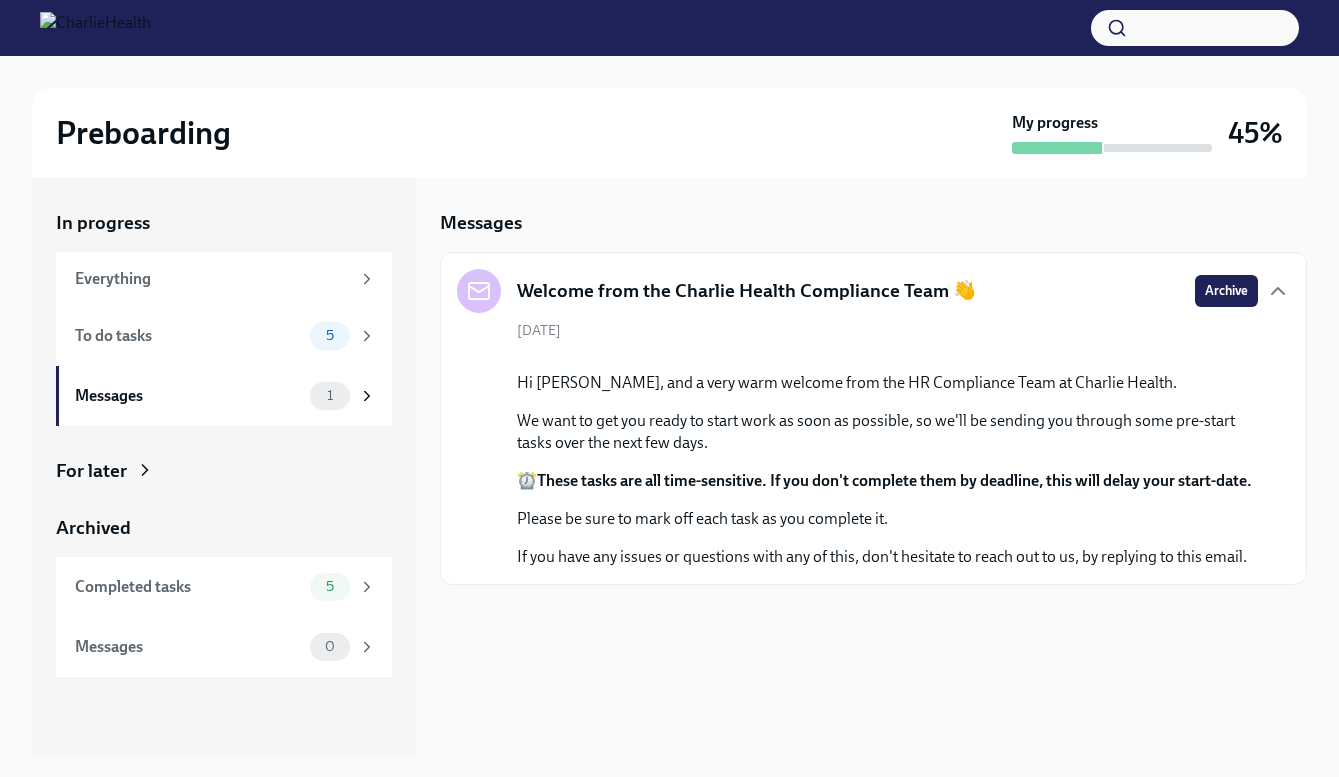 scroll, scrollTop: 0, scrollLeft: 0, axis: both 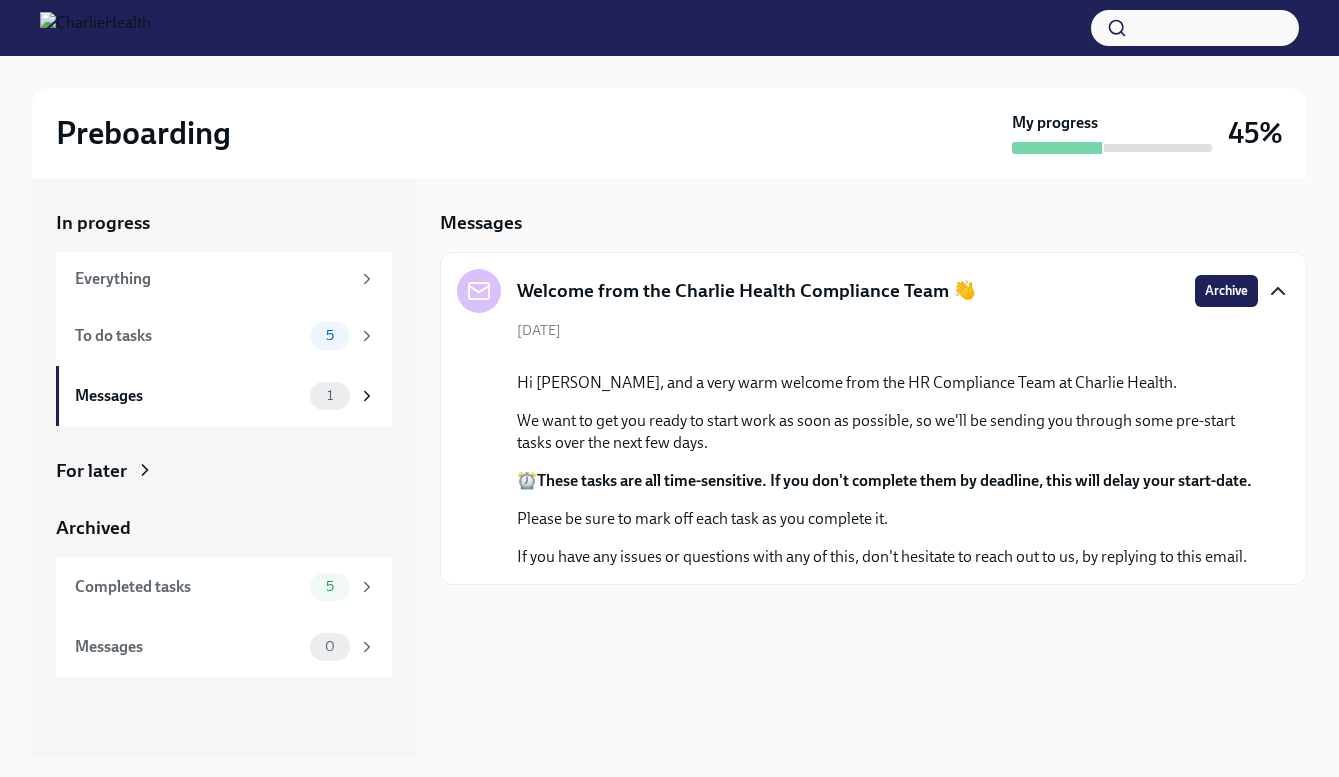 click 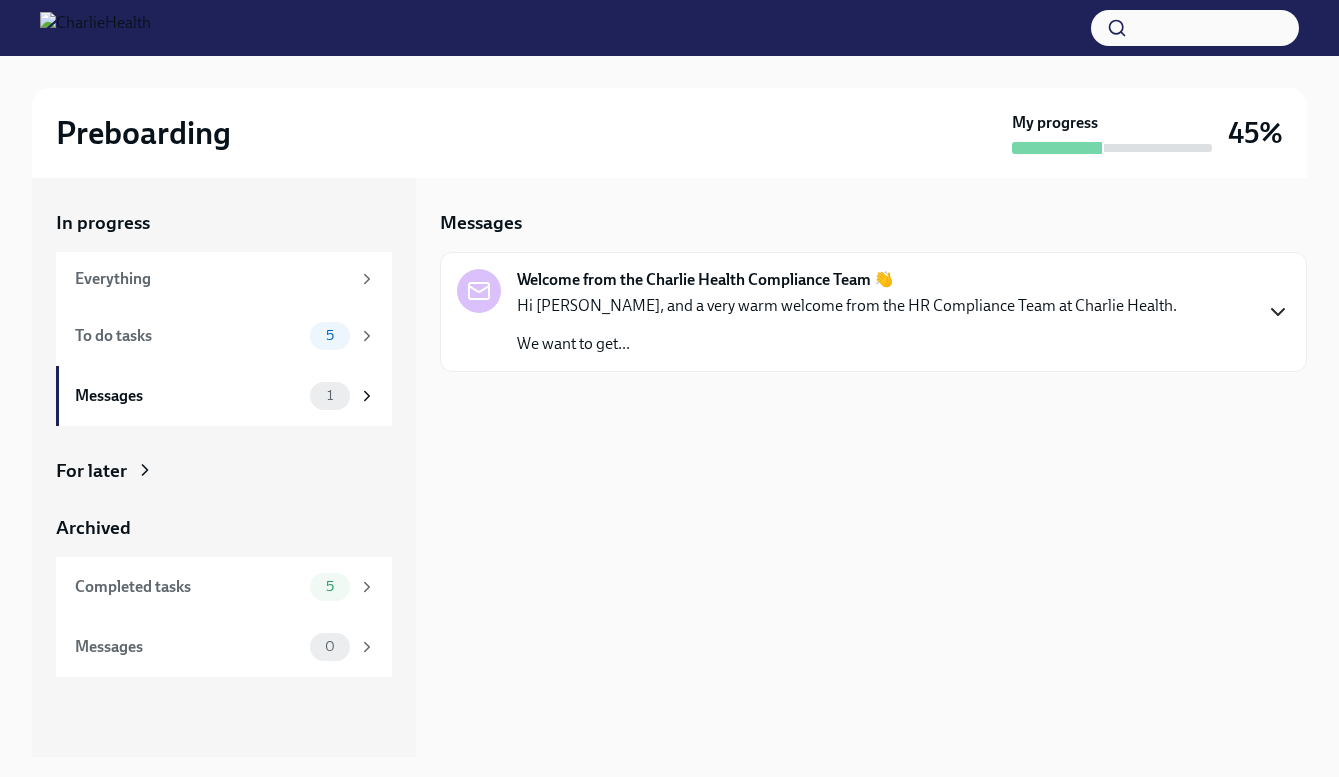 click on "Welcome from the Charlie Health Compliance Team 👋 Hi [PERSON_NAME], and a very warm welcome from the HR Compliance Team at Charlie Health.
We want to get..." at bounding box center [873, 312] 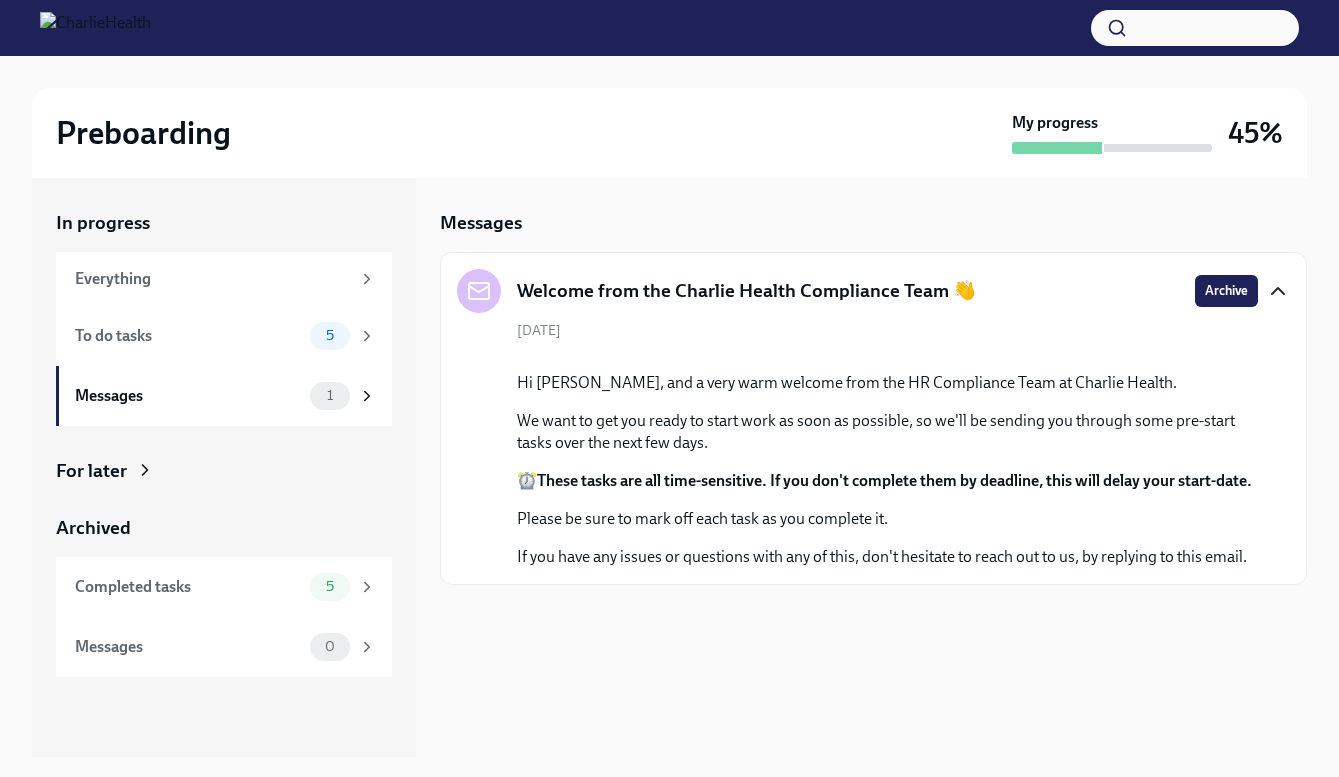 click 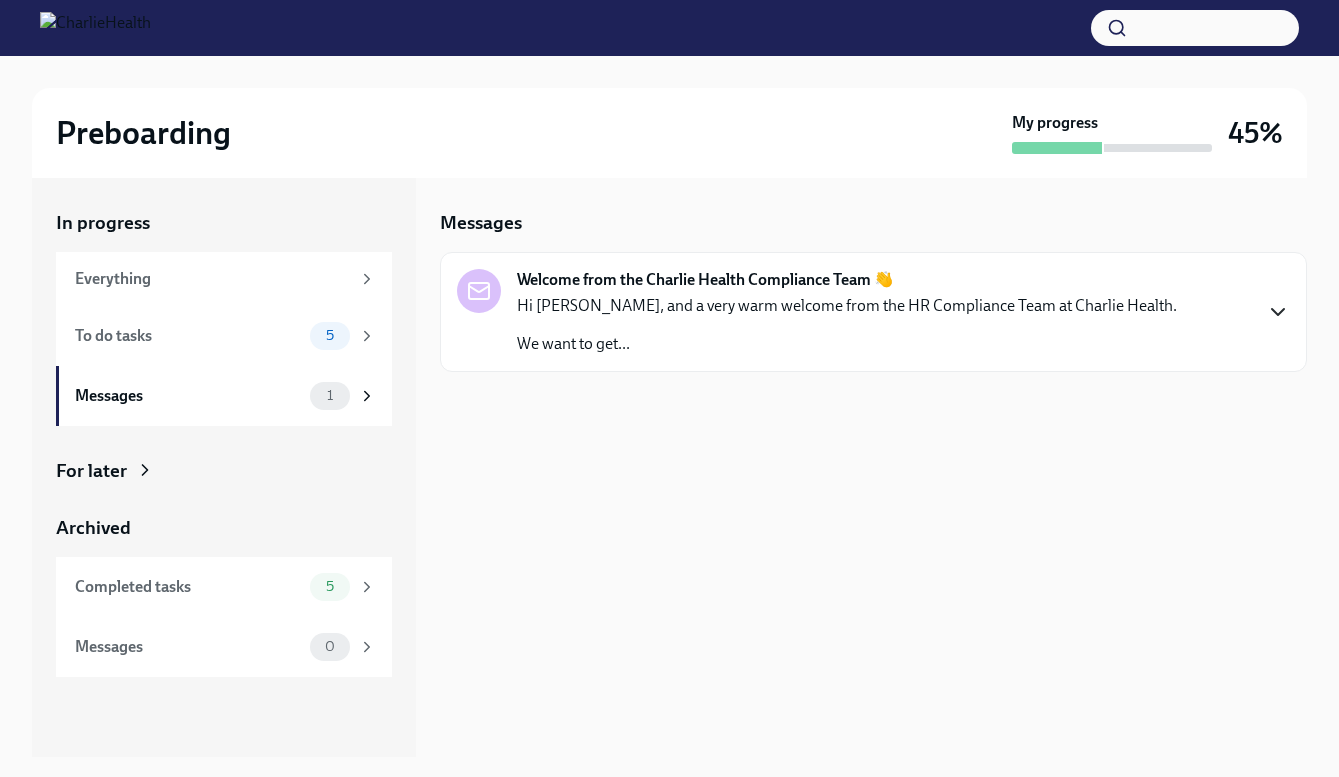 type 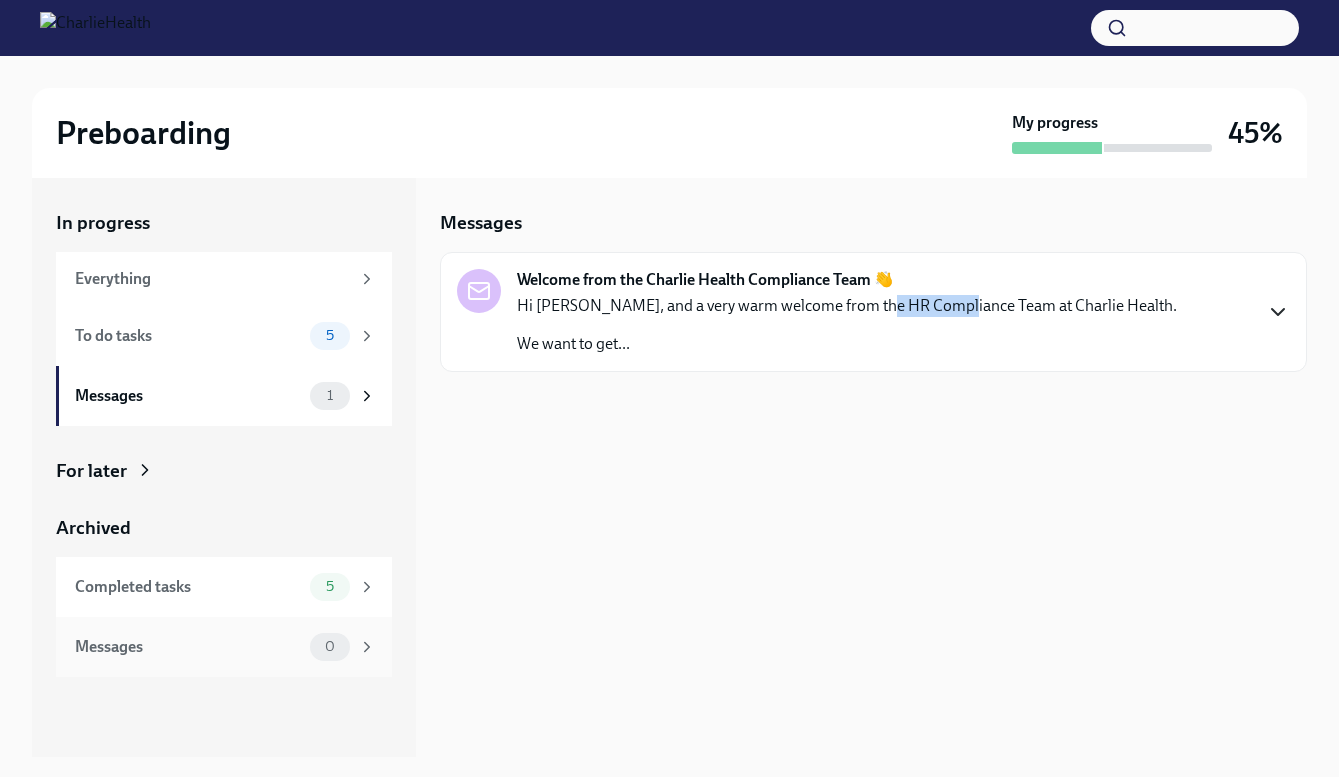 click on "Messages" at bounding box center [188, 647] 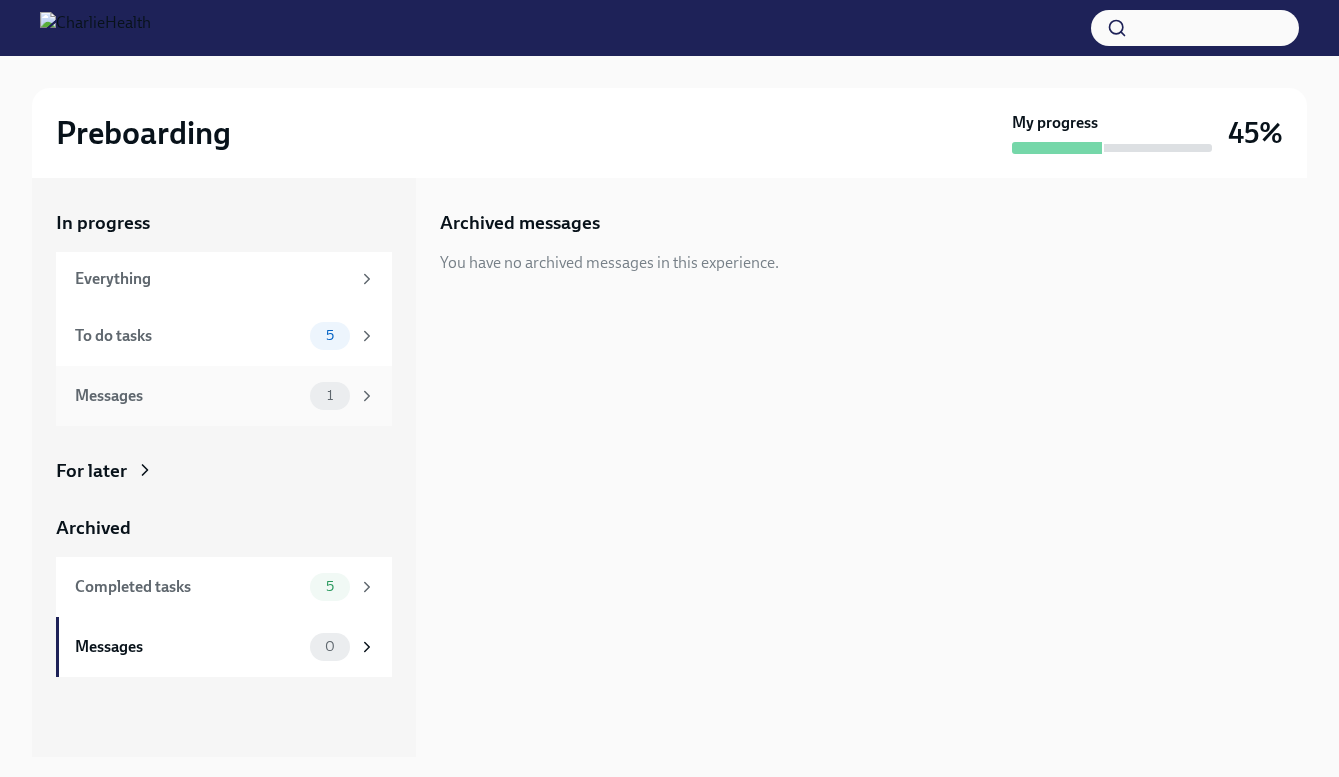 click on "Messages" at bounding box center (188, 396) 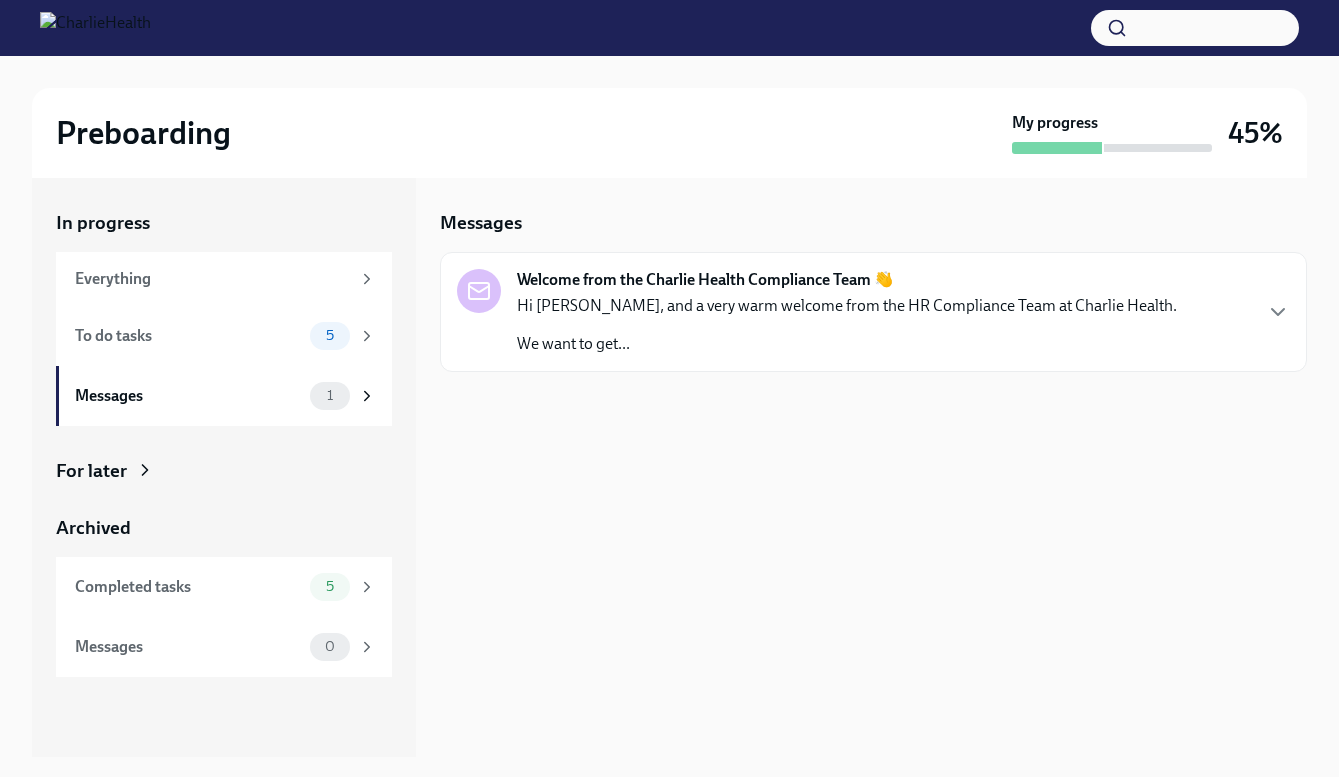 click on "Messages Welcome from the Charlie Health Compliance Team 👋 Hi [PERSON_NAME], and a very warm welcome from the HR Compliance Team at Charlie Health.
We want to get..." at bounding box center [873, 467] 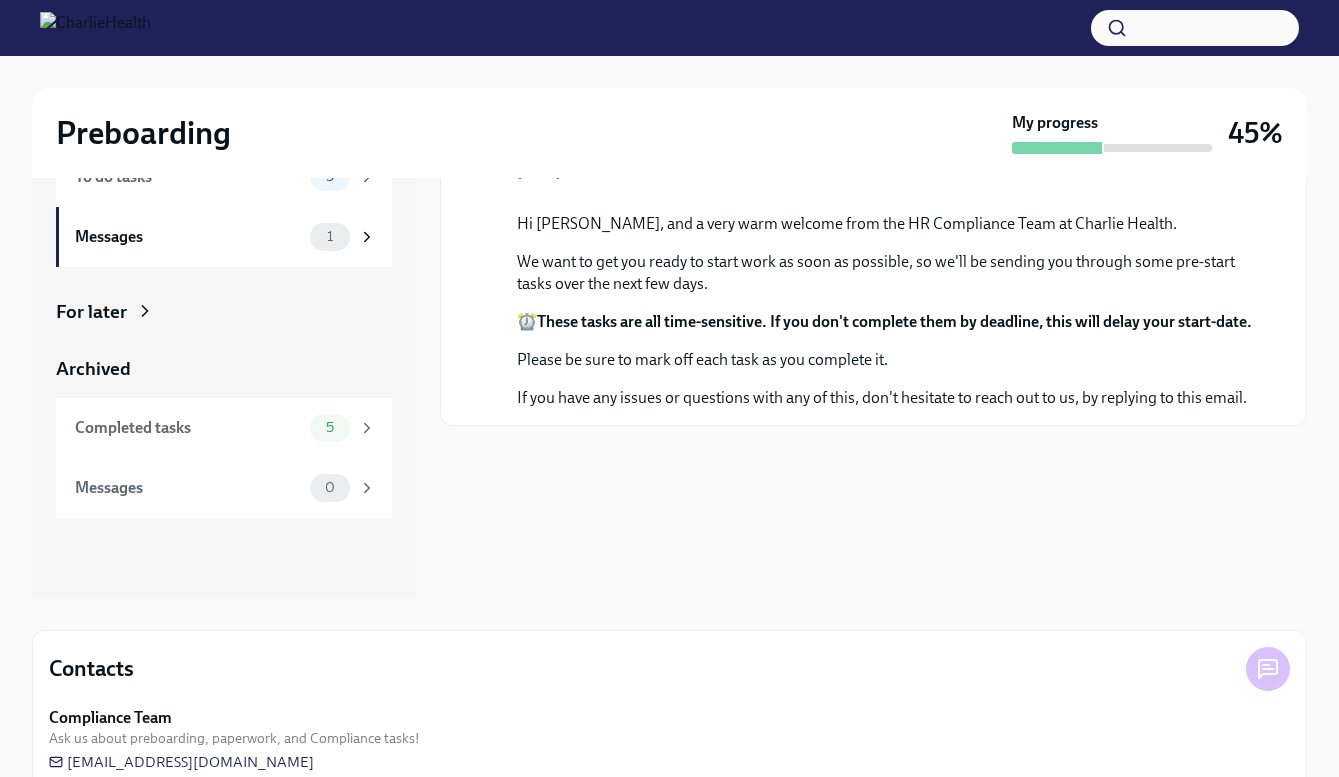 scroll, scrollTop: 160, scrollLeft: 0, axis: vertical 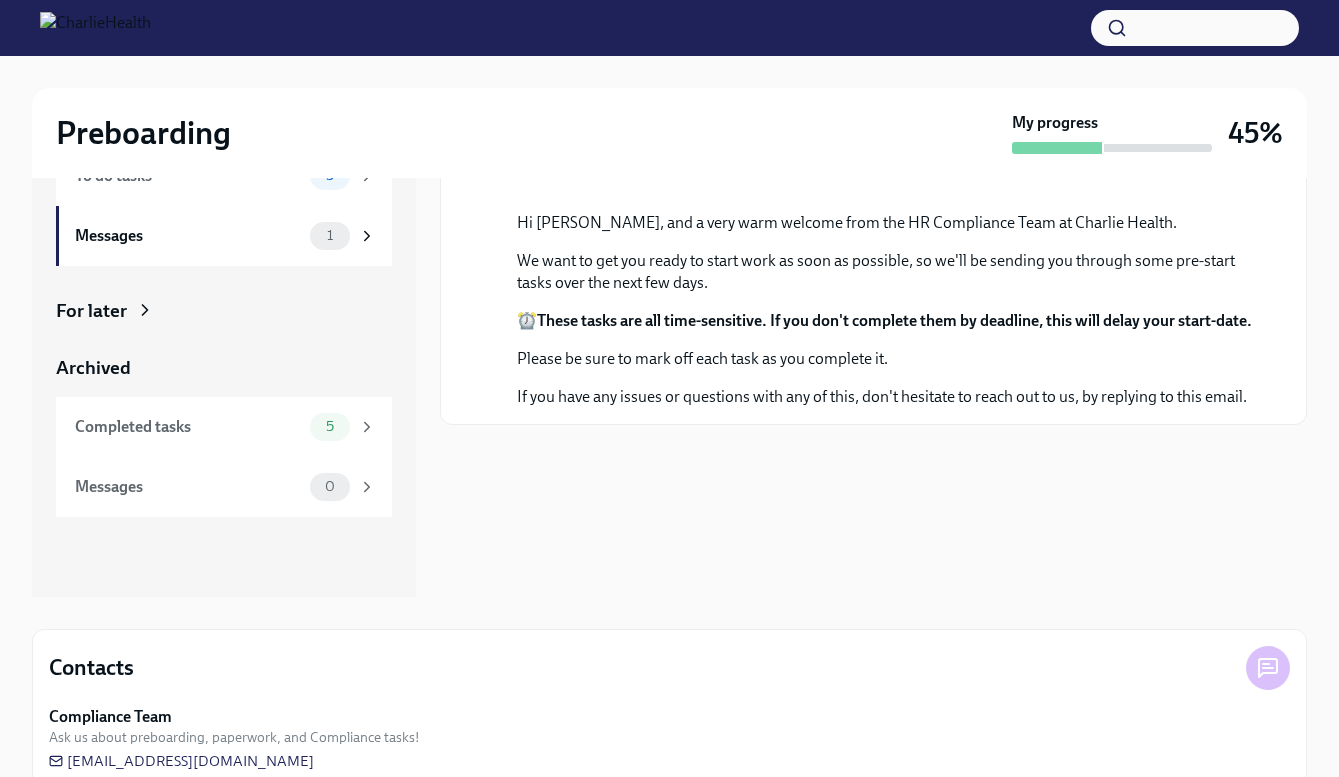 click on "Hi [PERSON_NAME], and a very warm welcome from the HR Compliance Team at Charlie Health.
We want to get you ready to start work as soon as possible, so we'll be sending you through some pre-start tasks over the next few days.
⏰  These tasks are all time-sensitive. If you don't complete them by deadline, this will delay your start-date.
Please be sure to mark off each task as you complete it.
If you have any issues or questions with any of this, don't hesitate to reach out to us, by replying to this email." at bounding box center (887, 310) 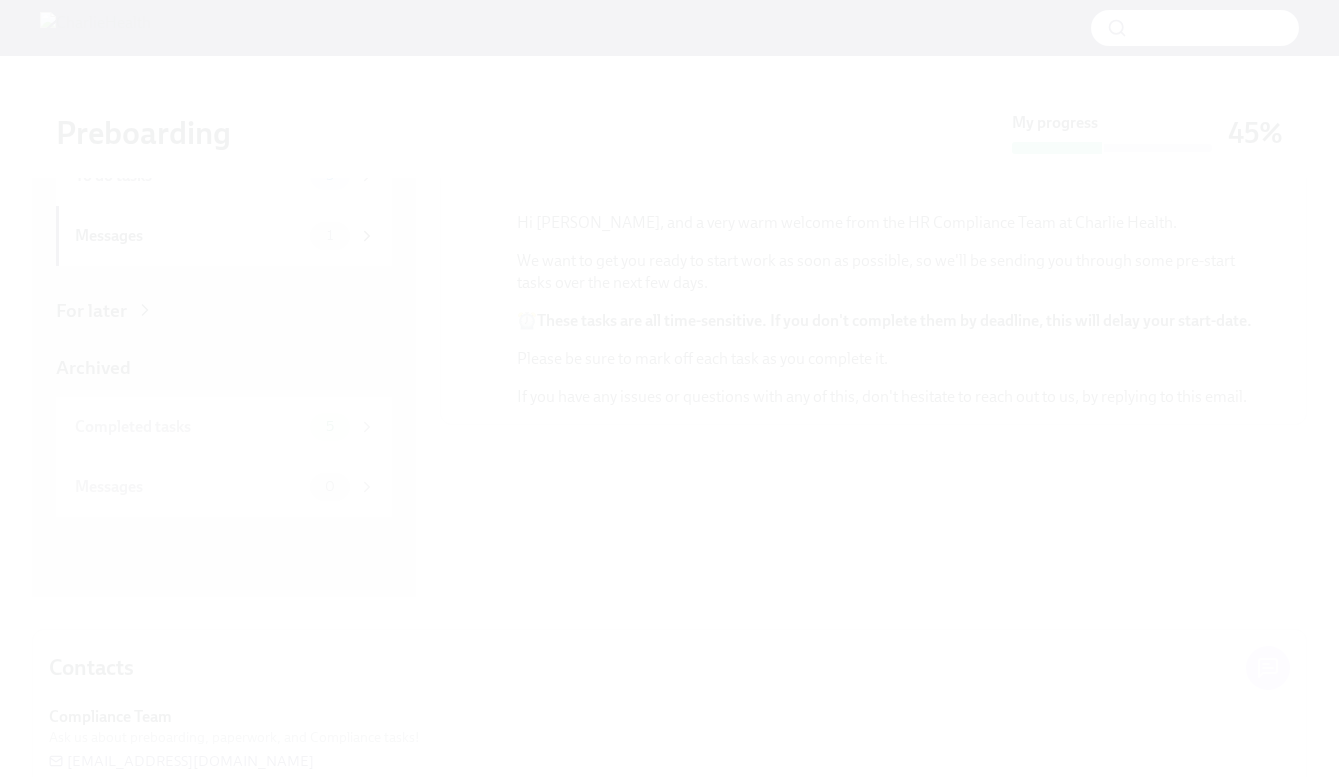 click at bounding box center (669, 388) 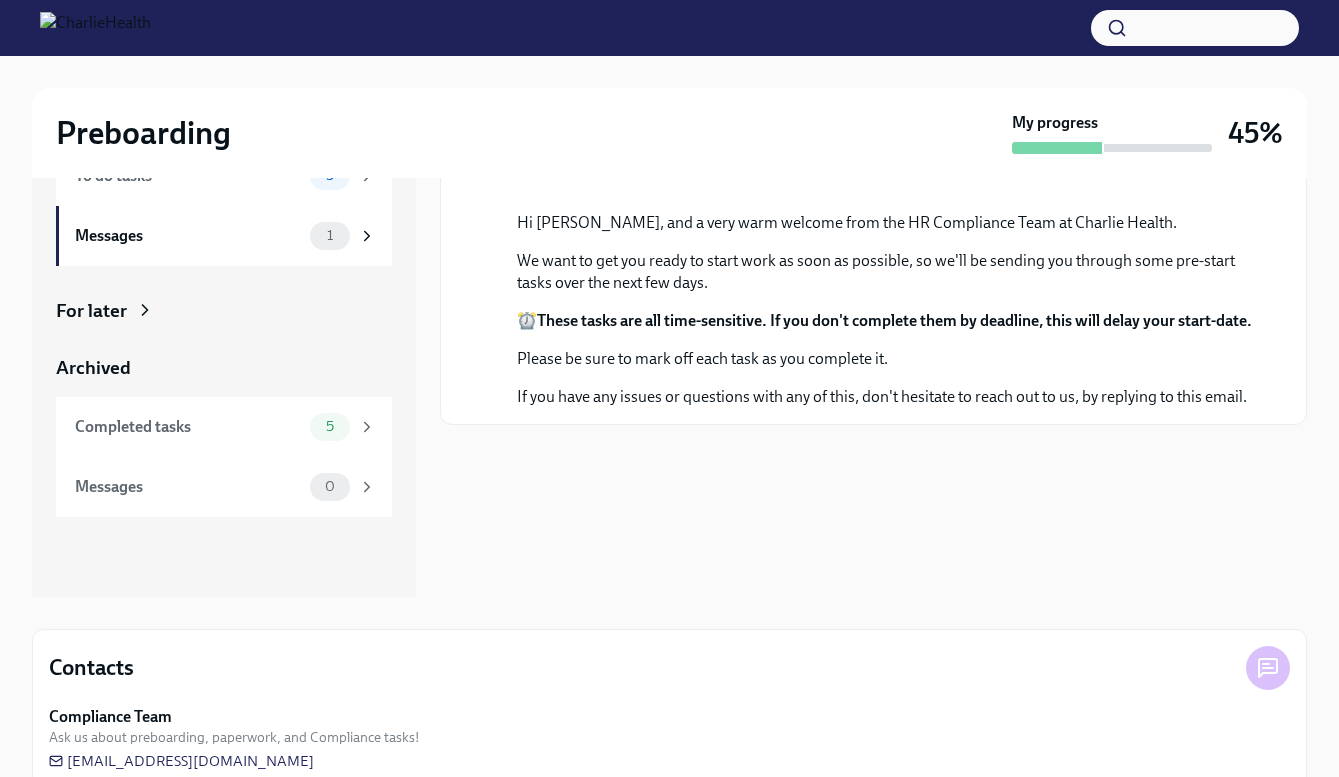 type 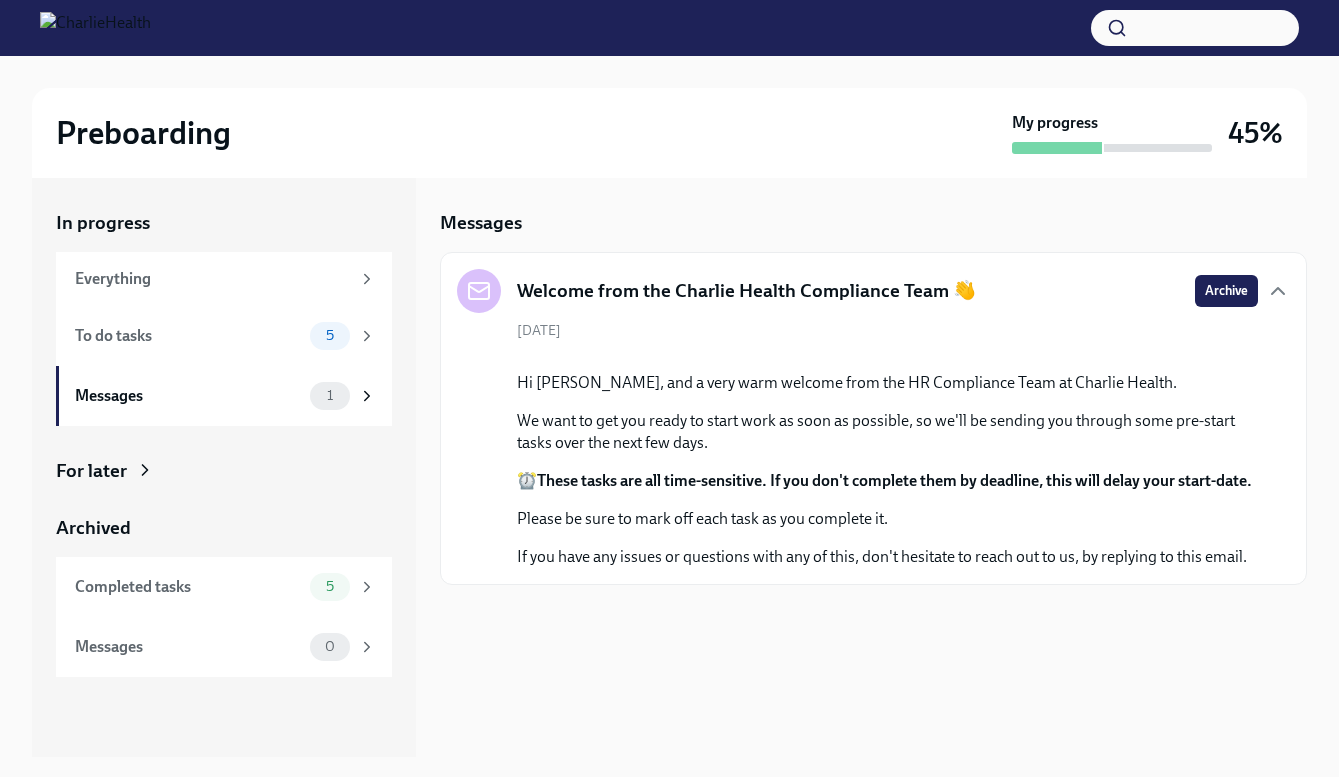 scroll, scrollTop: 0, scrollLeft: 0, axis: both 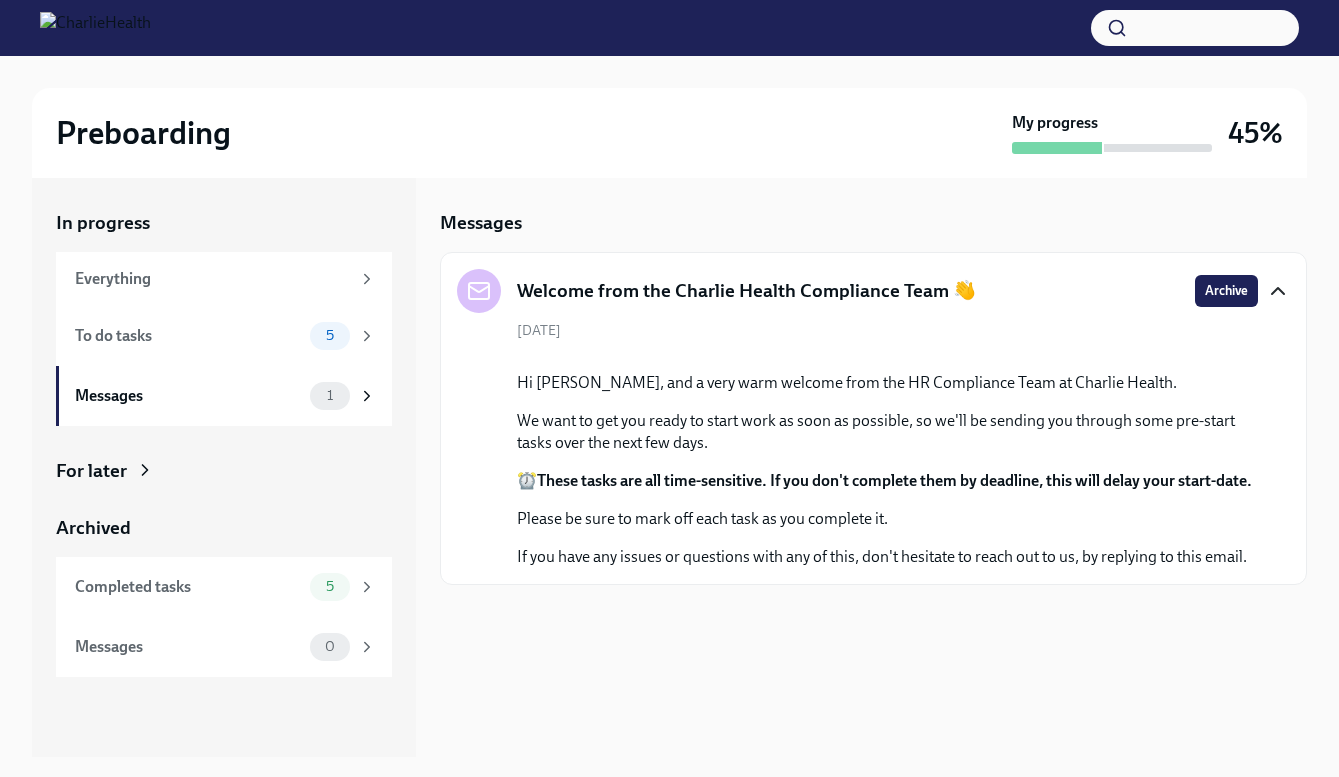 click 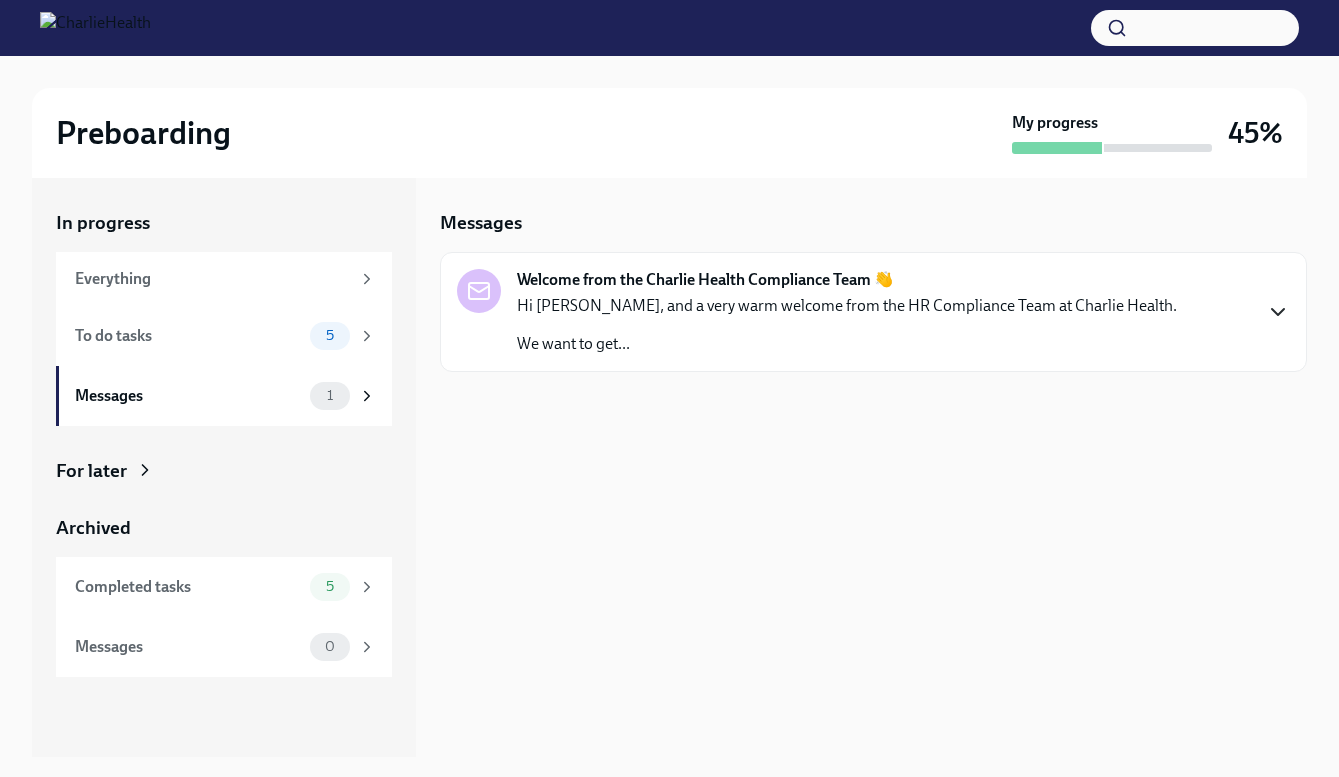 click on "Welcome from the Charlie Health Compliance Team 👋 Hi [PERSON_NAME], and a very warm welcome from the HR Compliance Team at Charlie Health.
We want to get..." at bounding box center (873, 312) 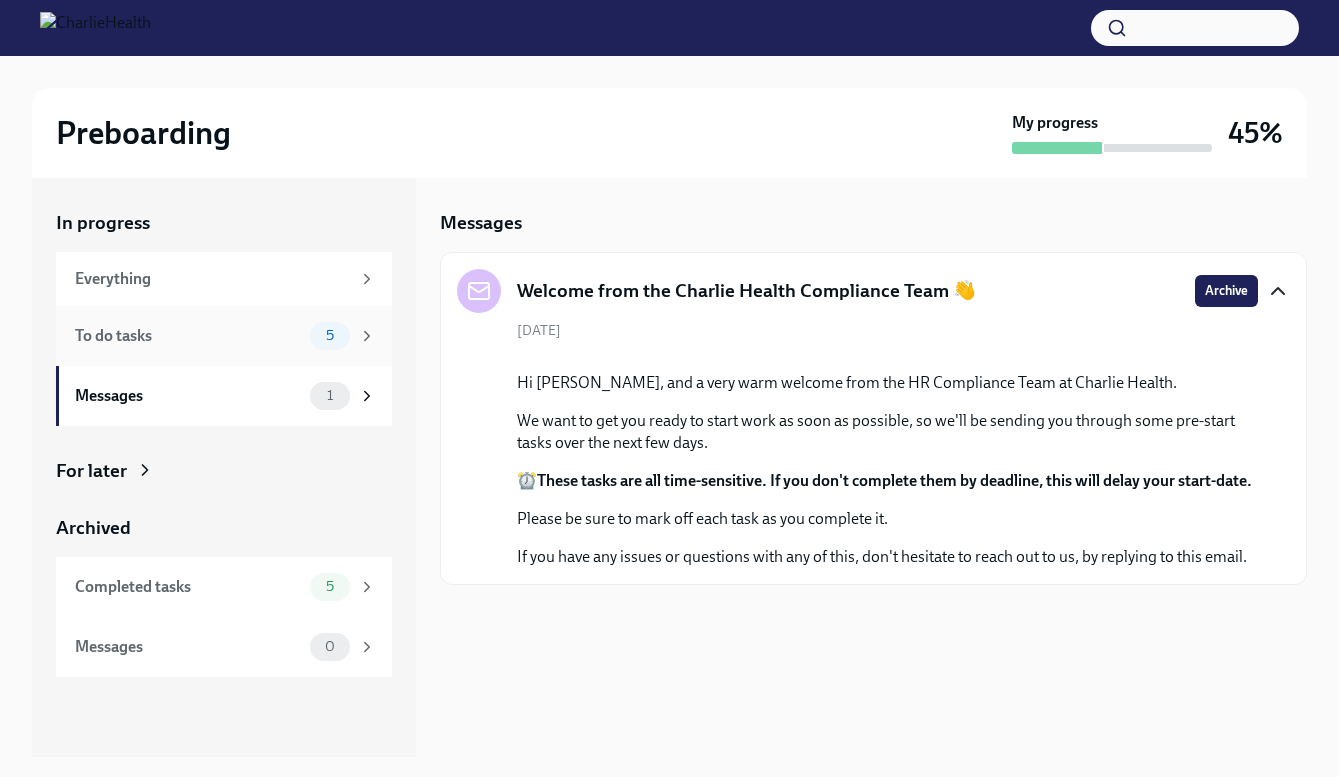 click on "5" at bounding box center [330, 336] 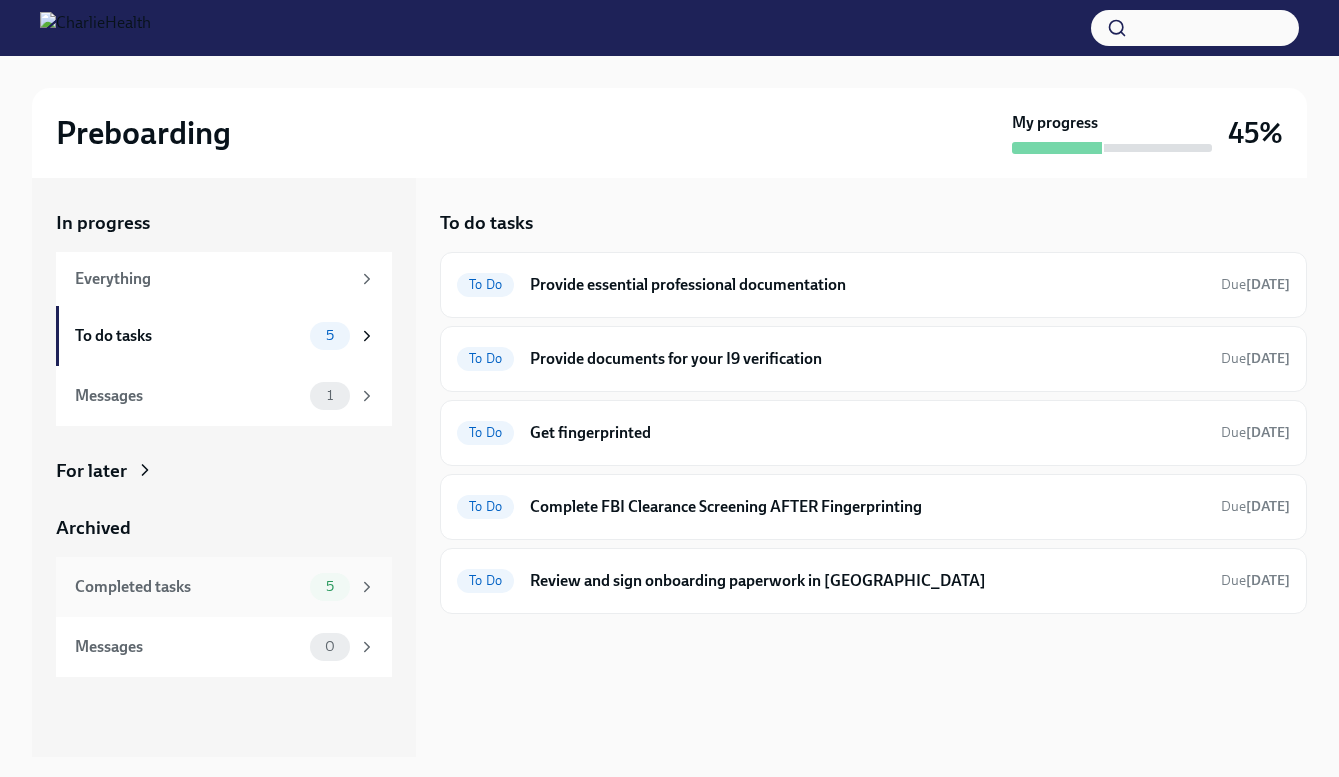 click on "Completed tasks" at bounding box center (188, 587) 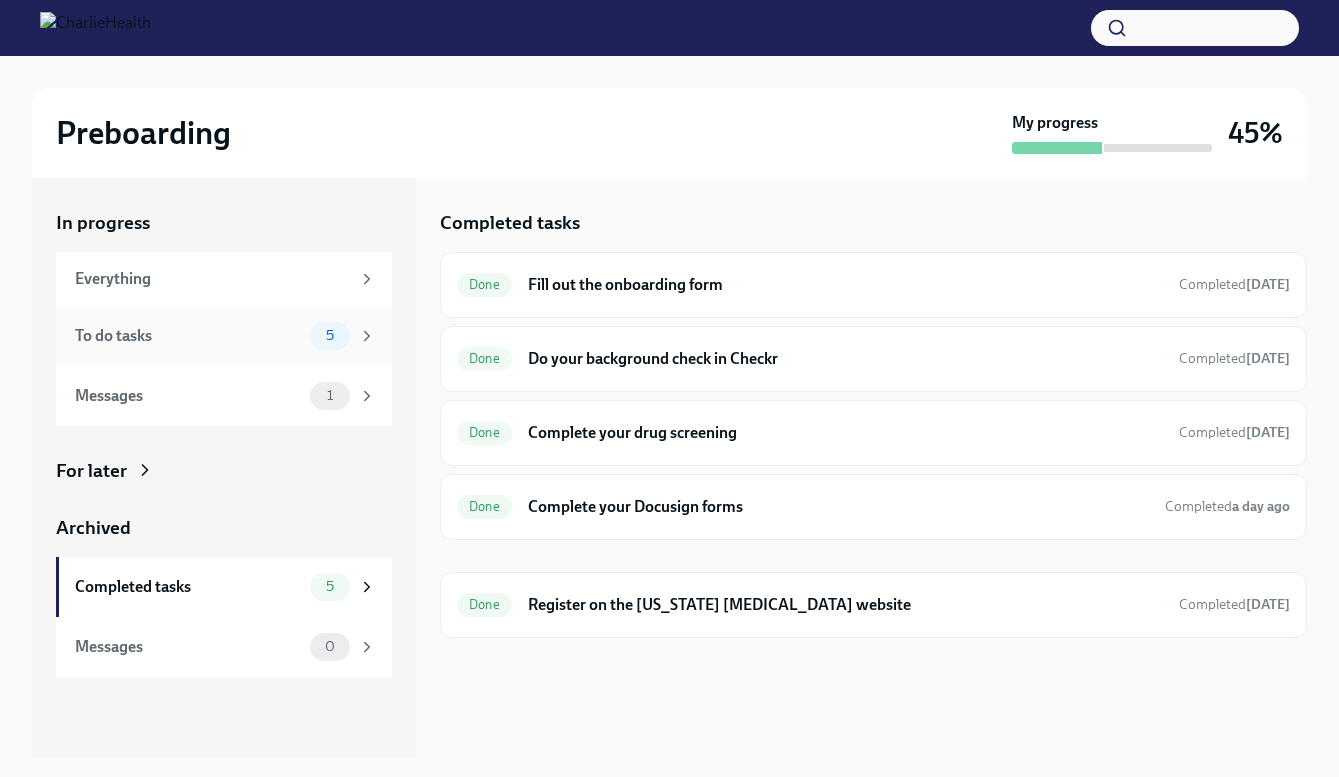click on "To do tasks" at bounding box center (188, 336) 